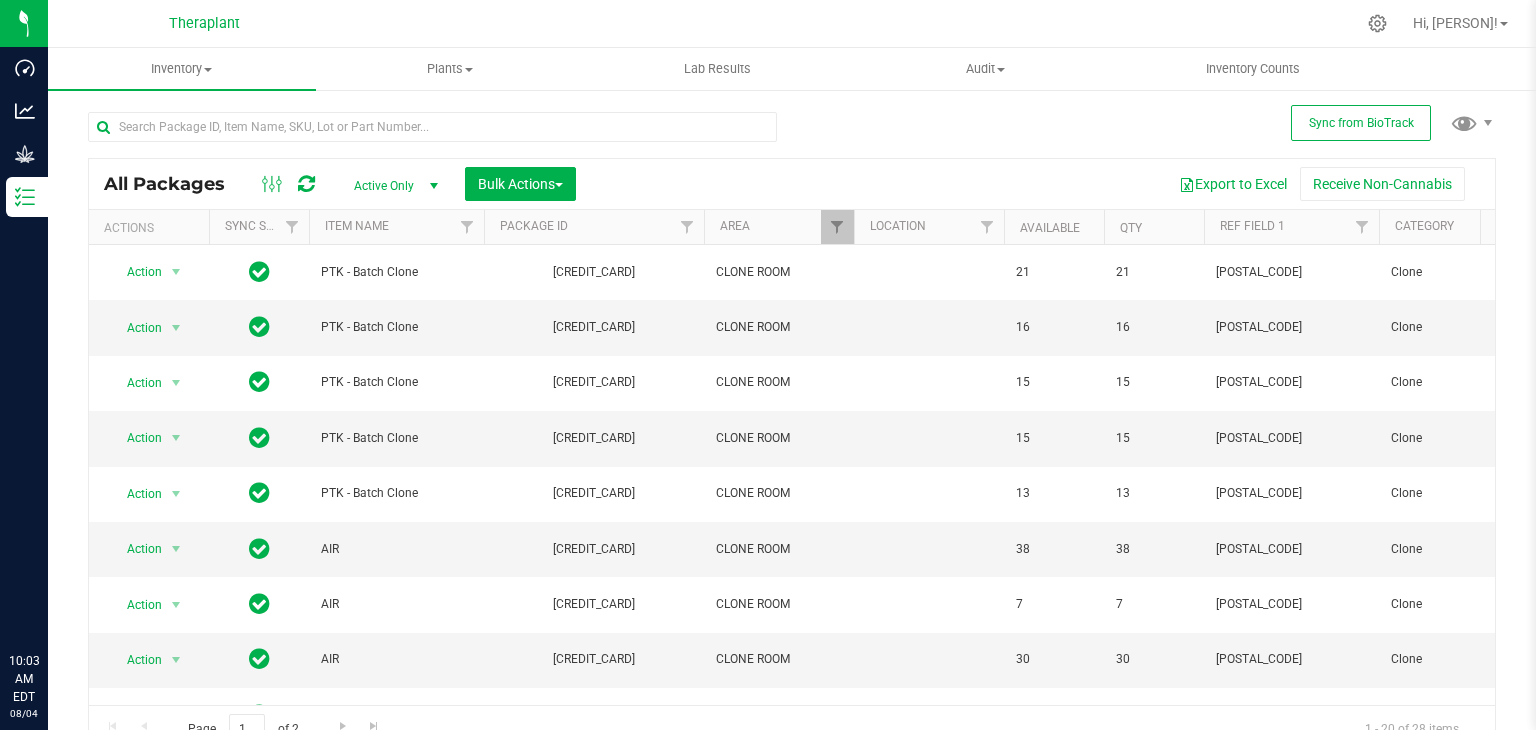 scroll, scrollTop: 0, scrollLeft: 0, axis: both 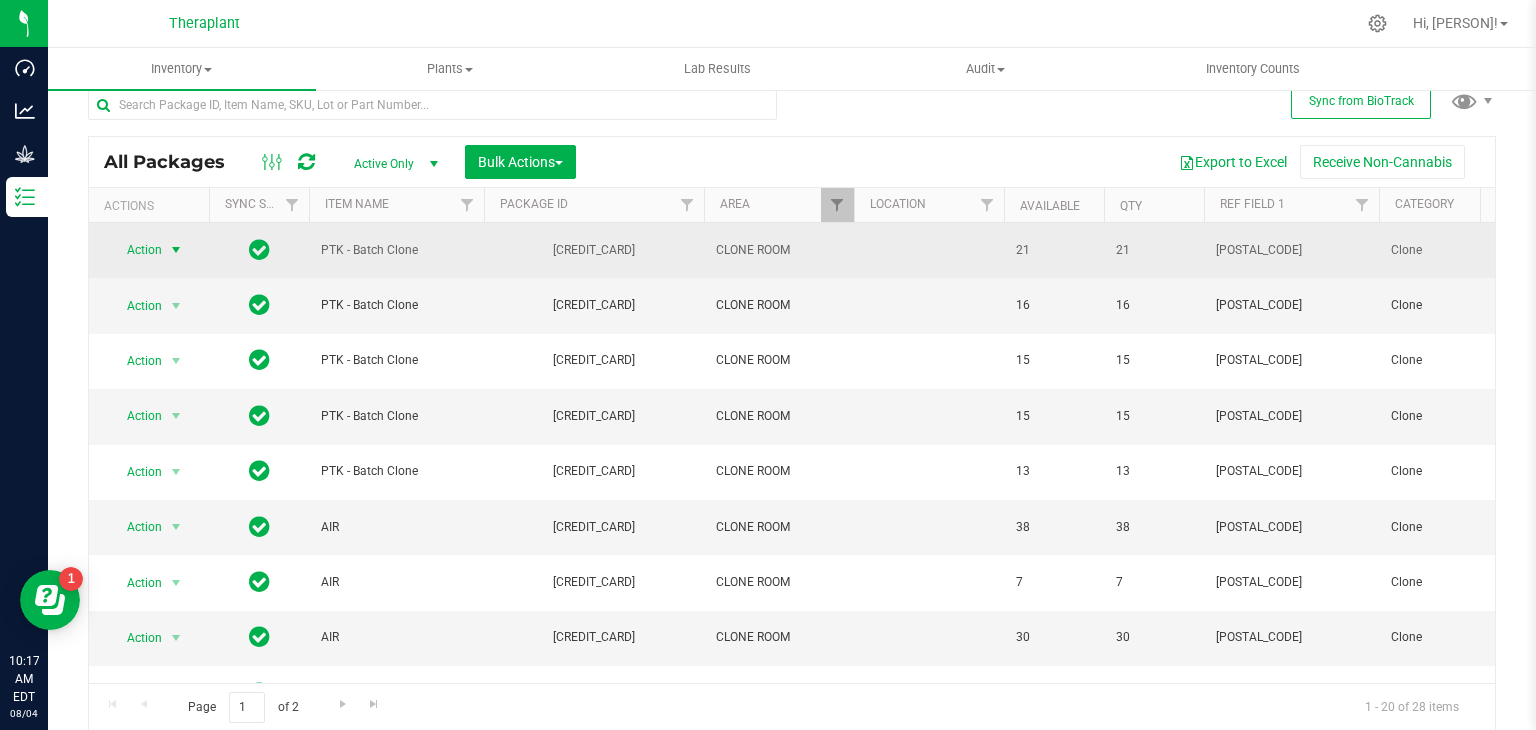 click at bounding box center (176, 250) 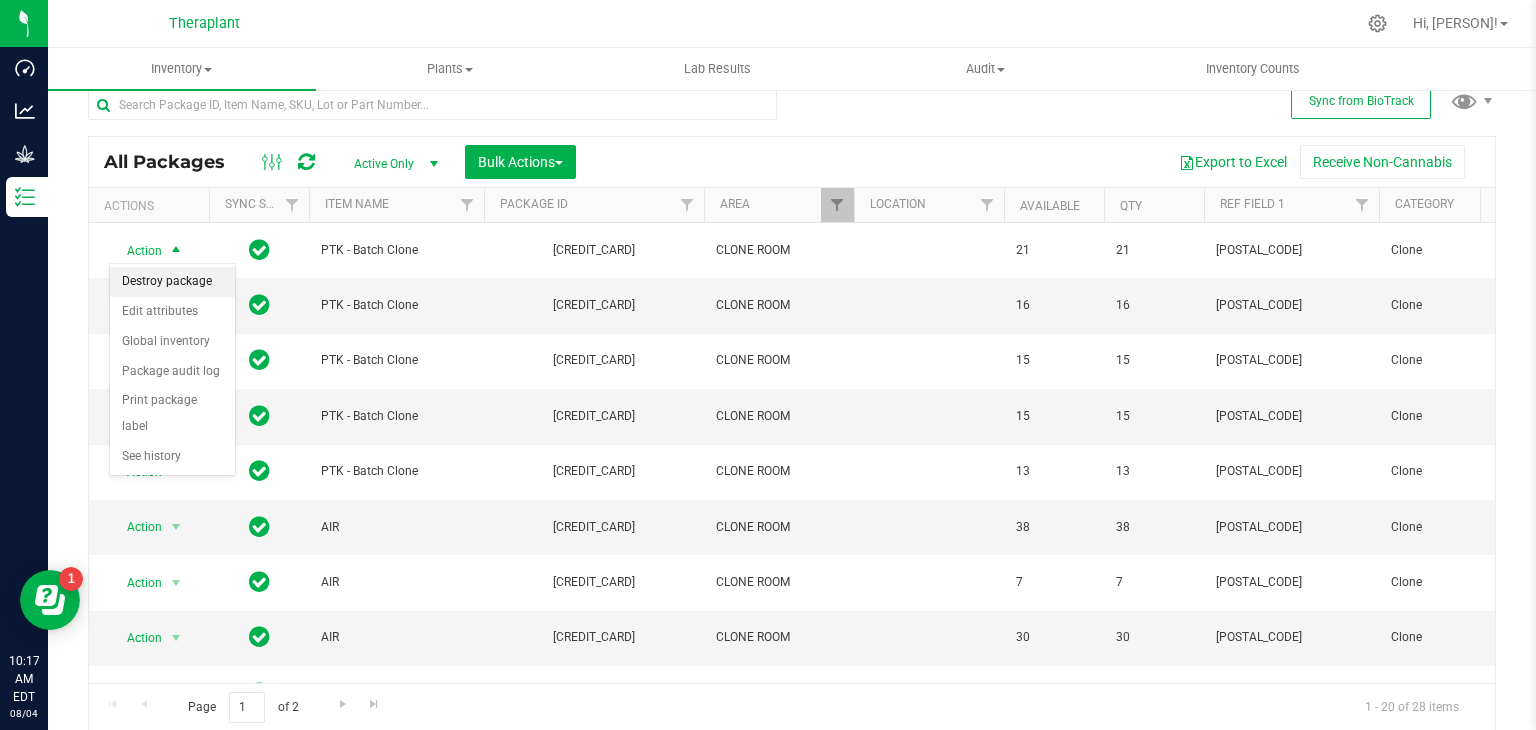 click on "Destroy package" at bounding box center (172, 282) 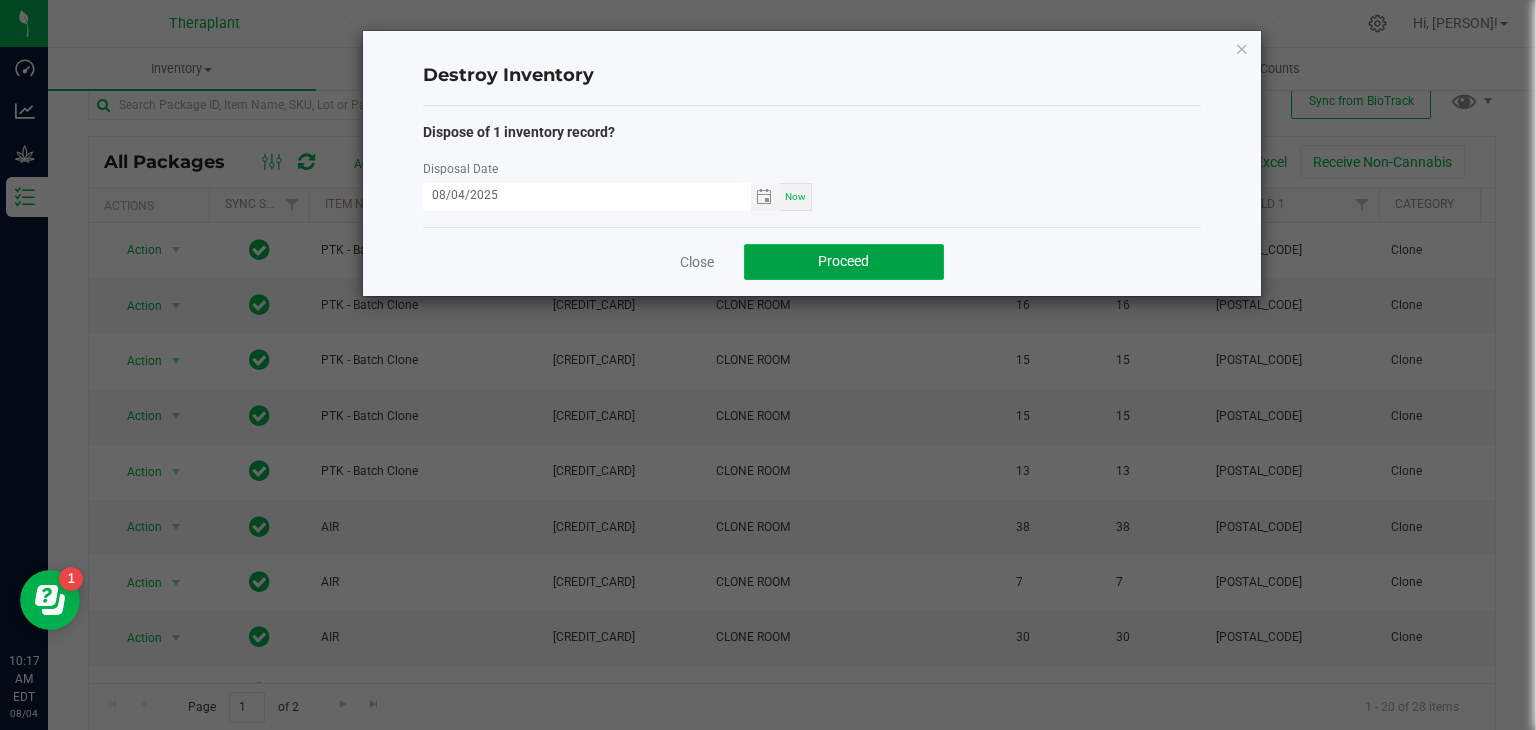 click on "Proceed" 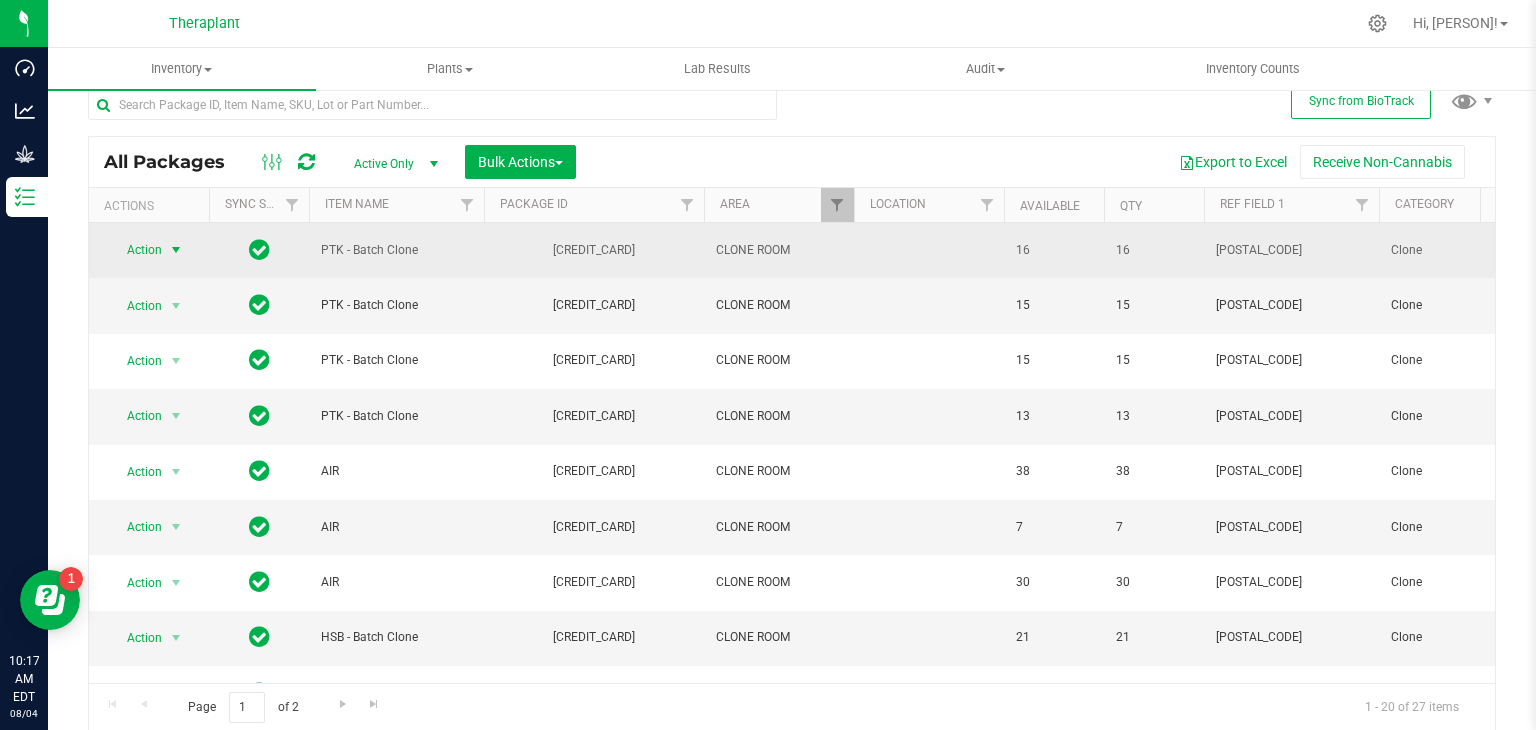 click at bounding box center (176, 250) 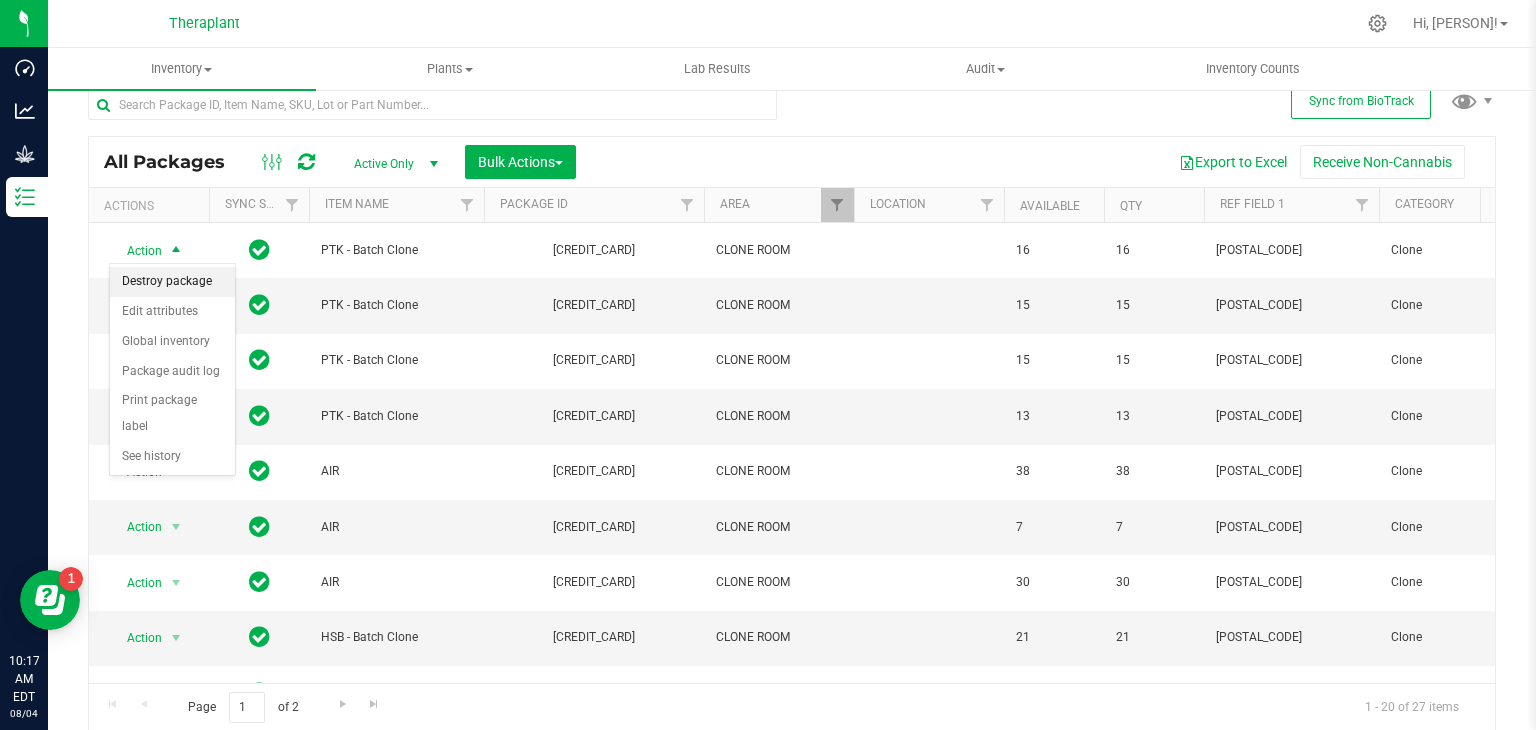 click on "Destroy package" at bounding box center (172, 282) 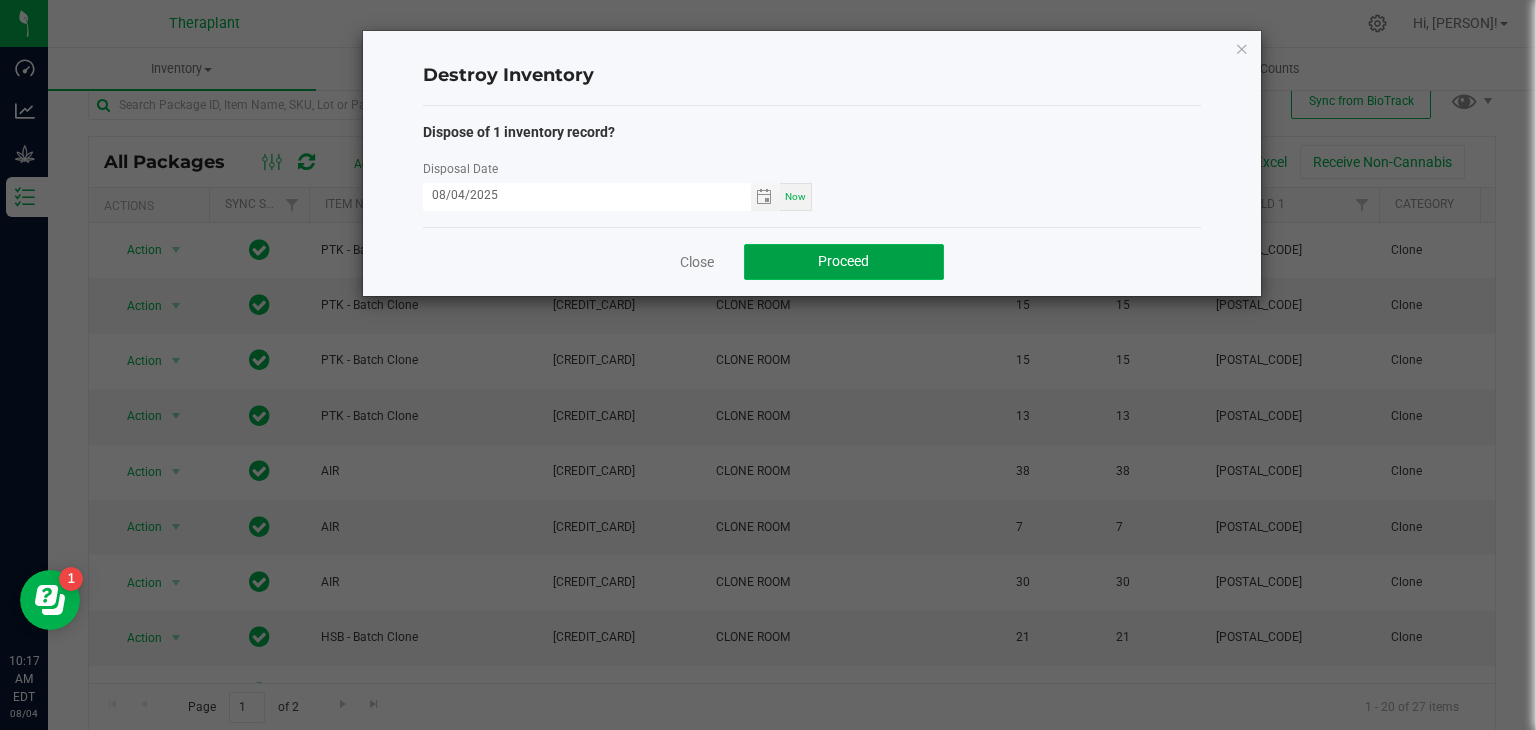 click on "Proceed" 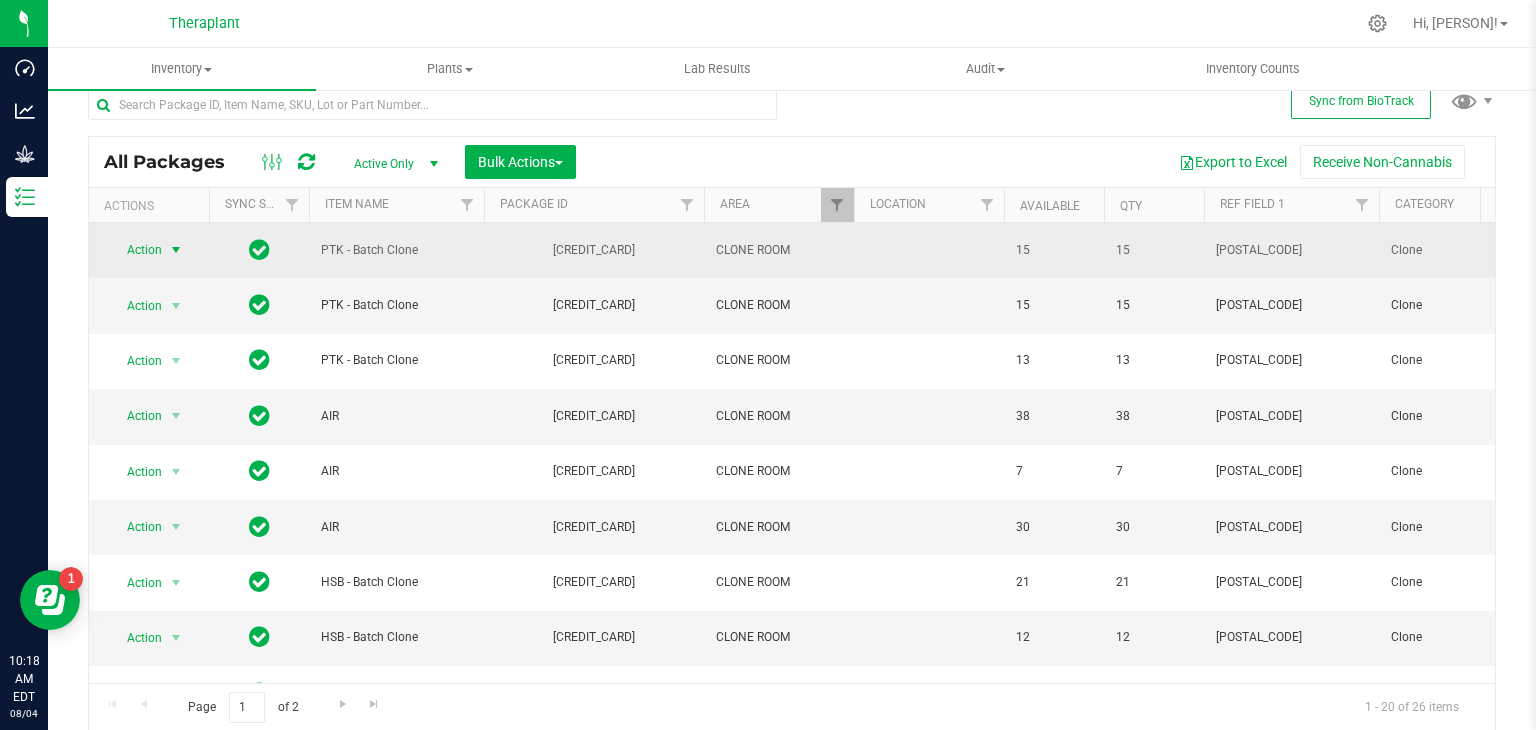click at bounding box center [176, 250] 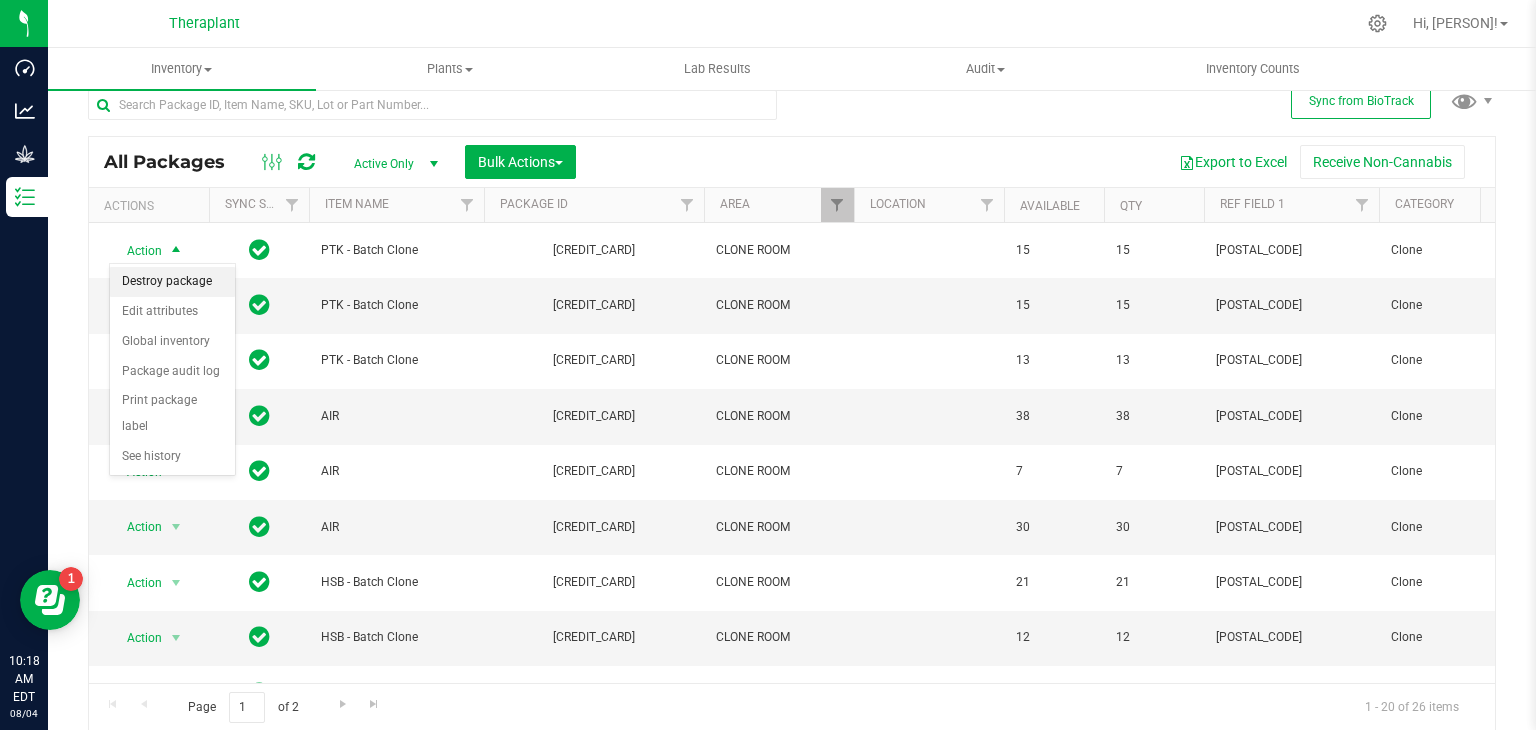 click on "Destroy package" at bounding box center (172, 282) 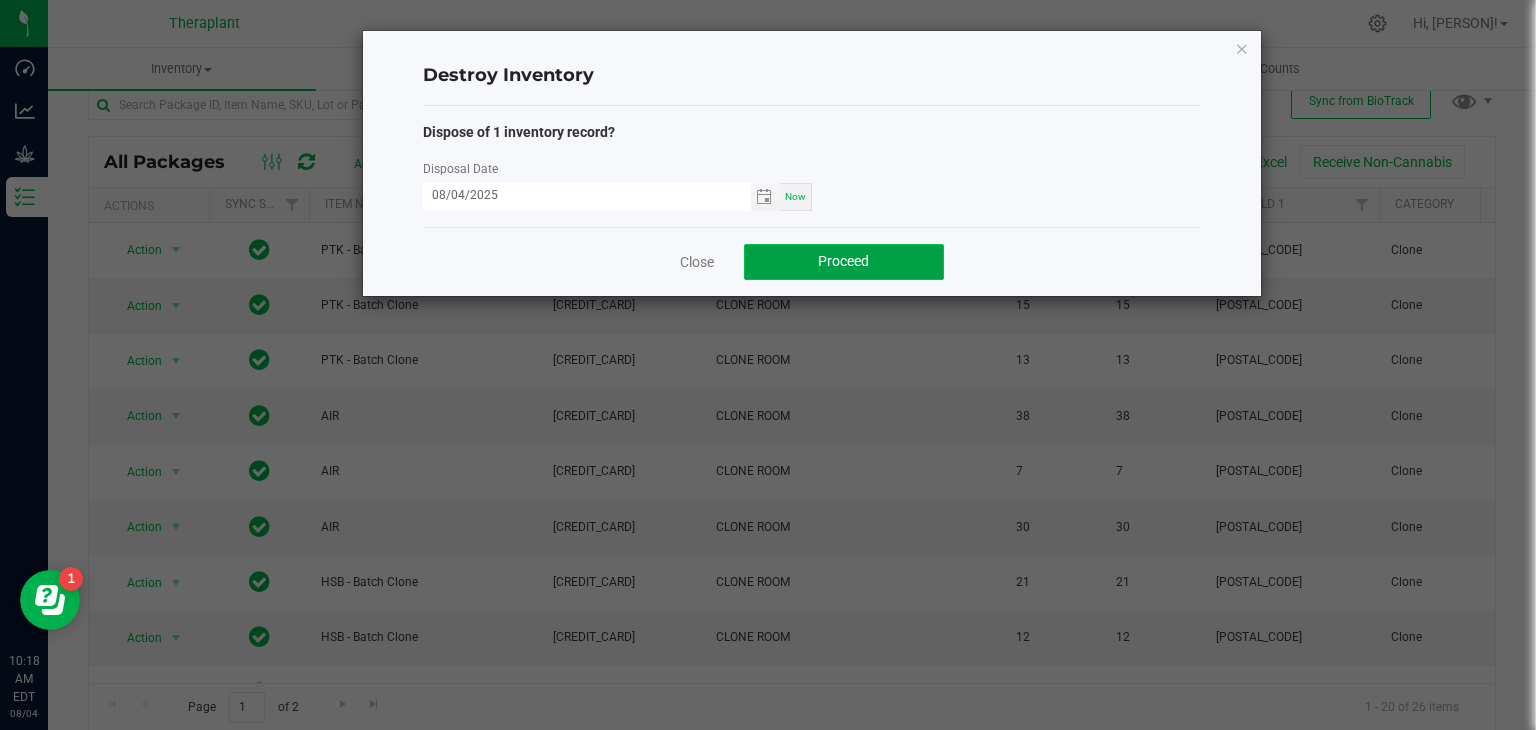 click on "Proceed" 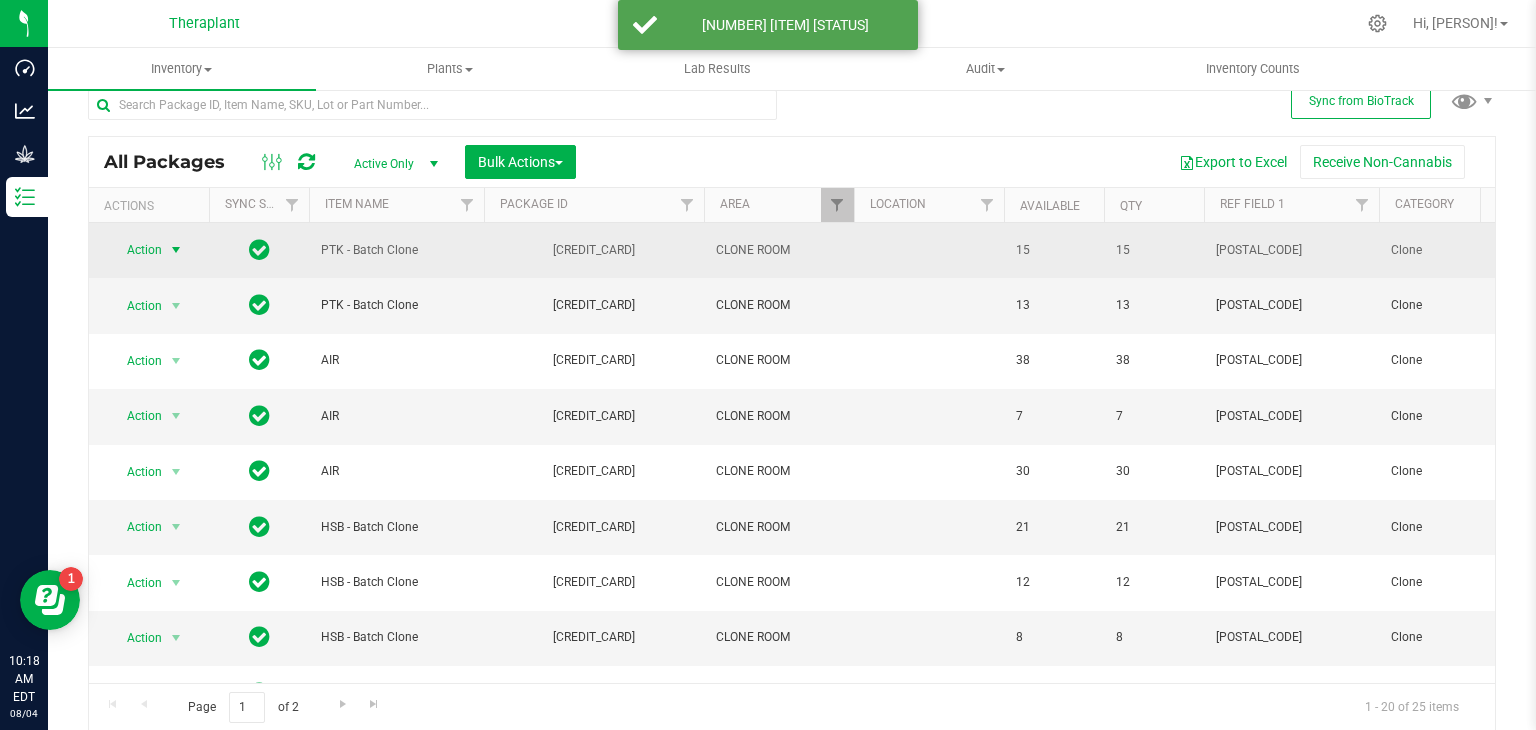 click at bounding box center [176, 250] 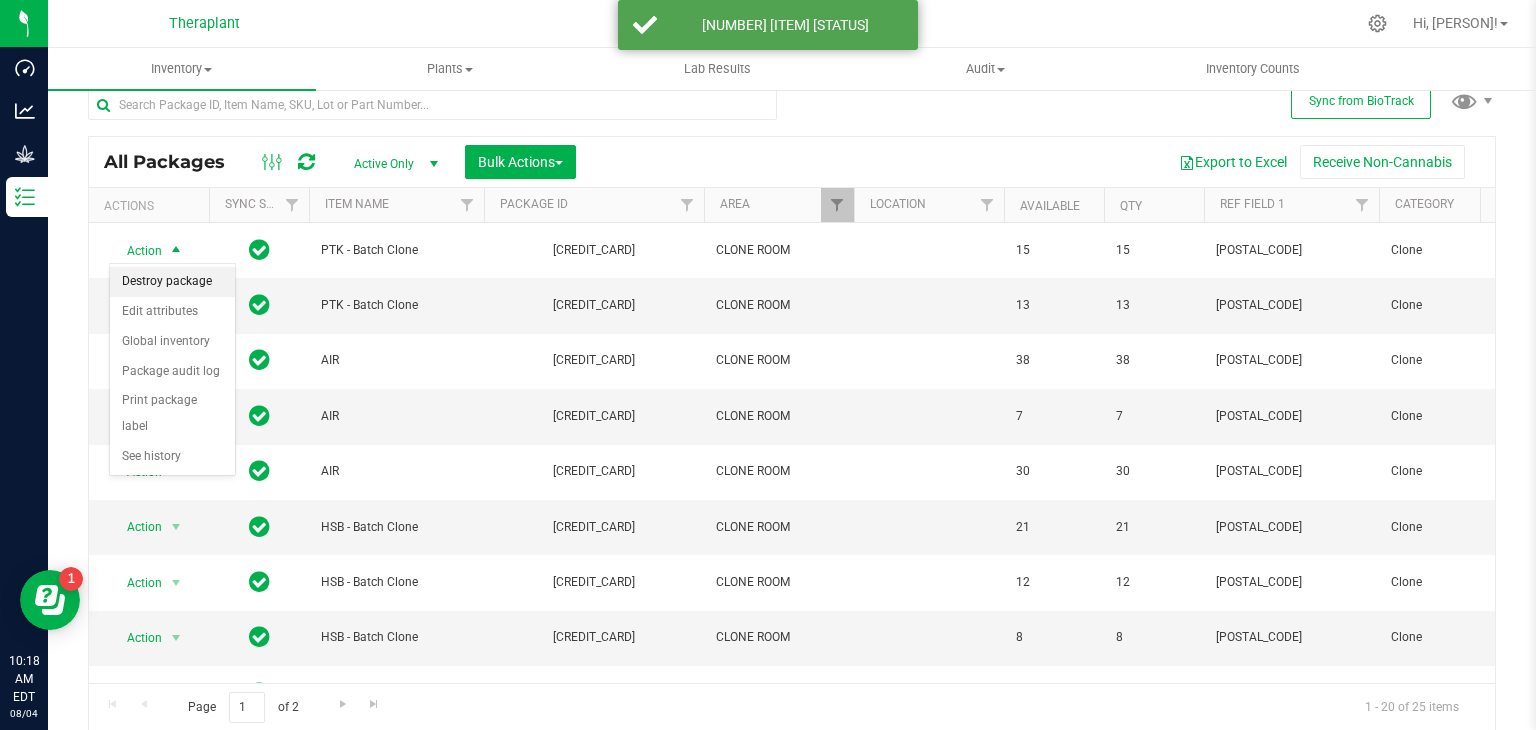 click on "Destroy package" at bounding box center [172, 282] 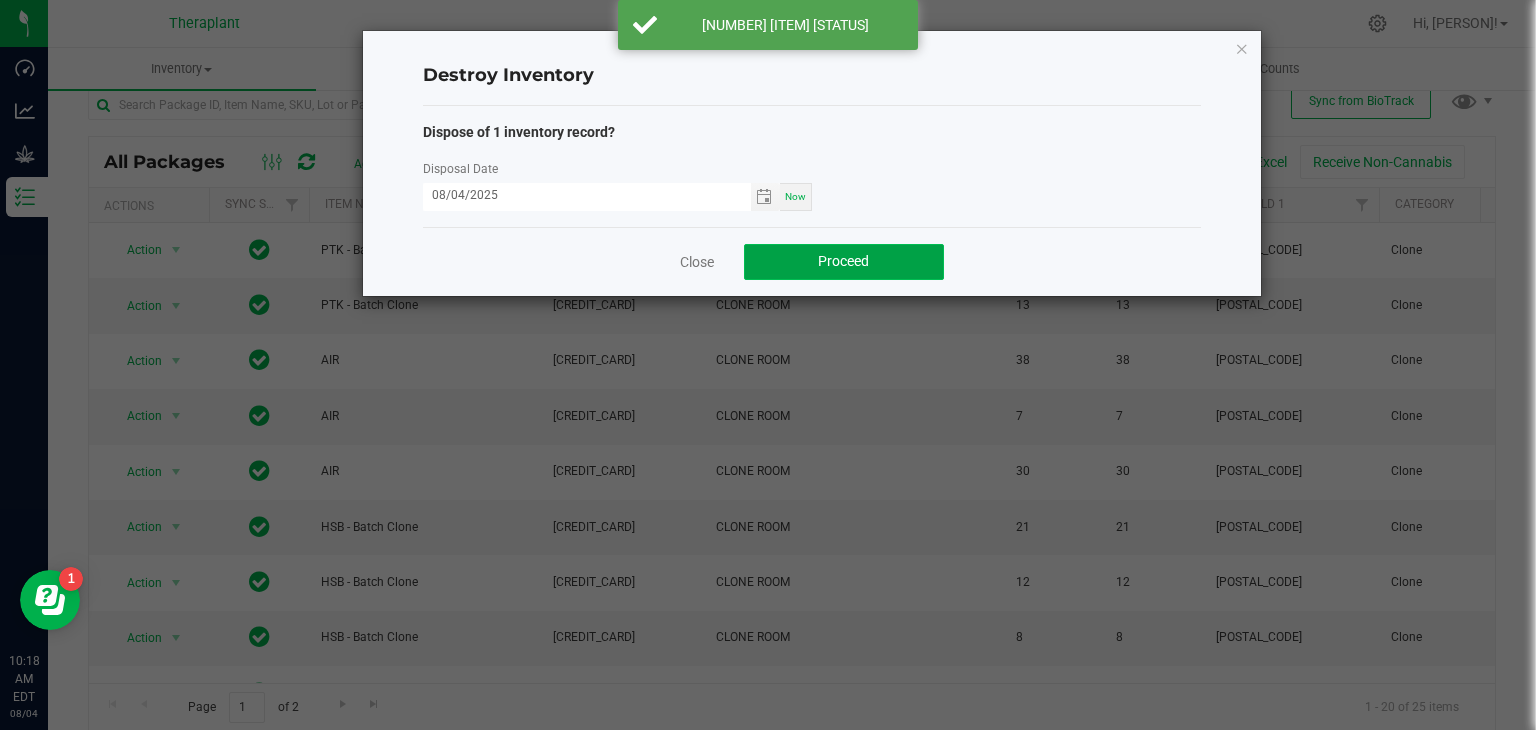 click on "Proceed" 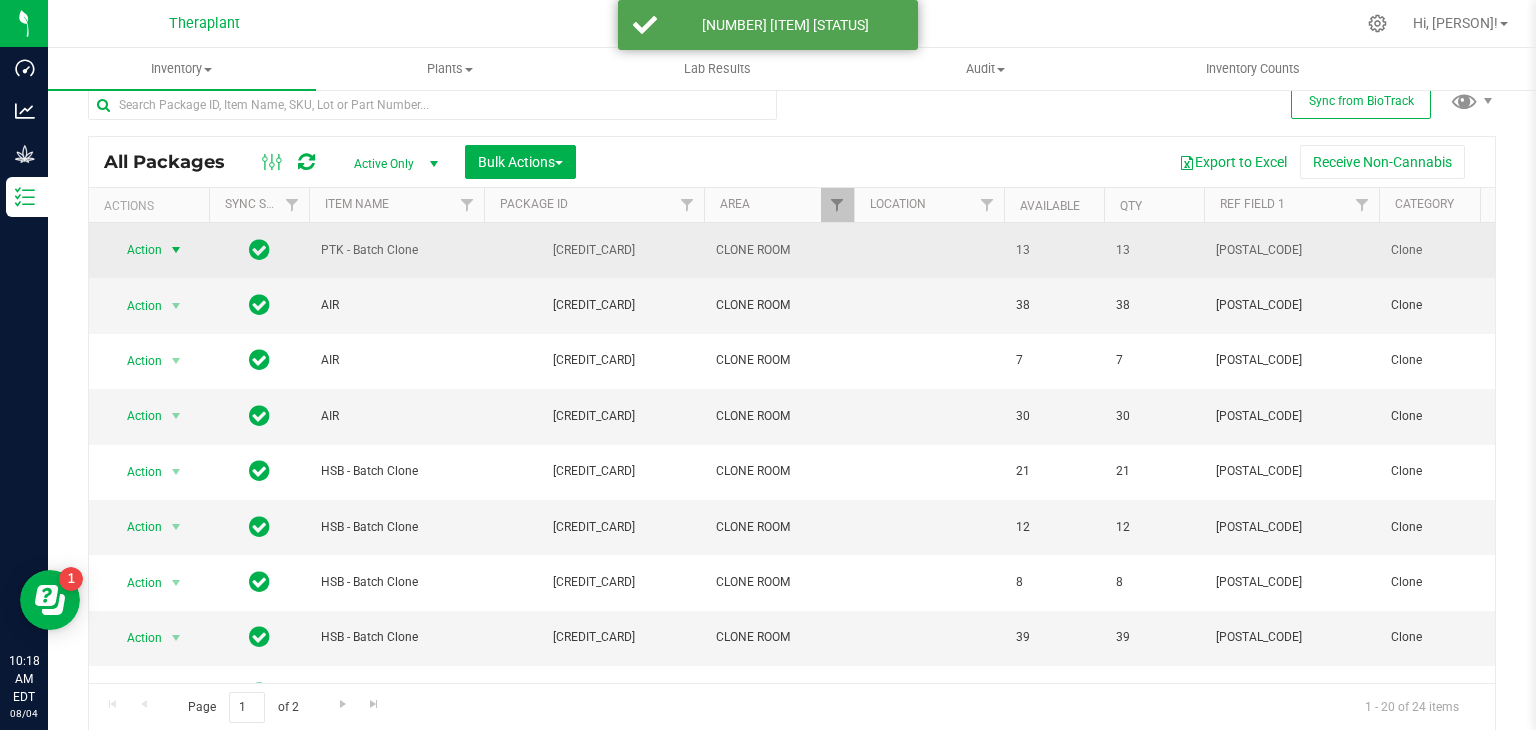 click at bounding box center [176, 250] 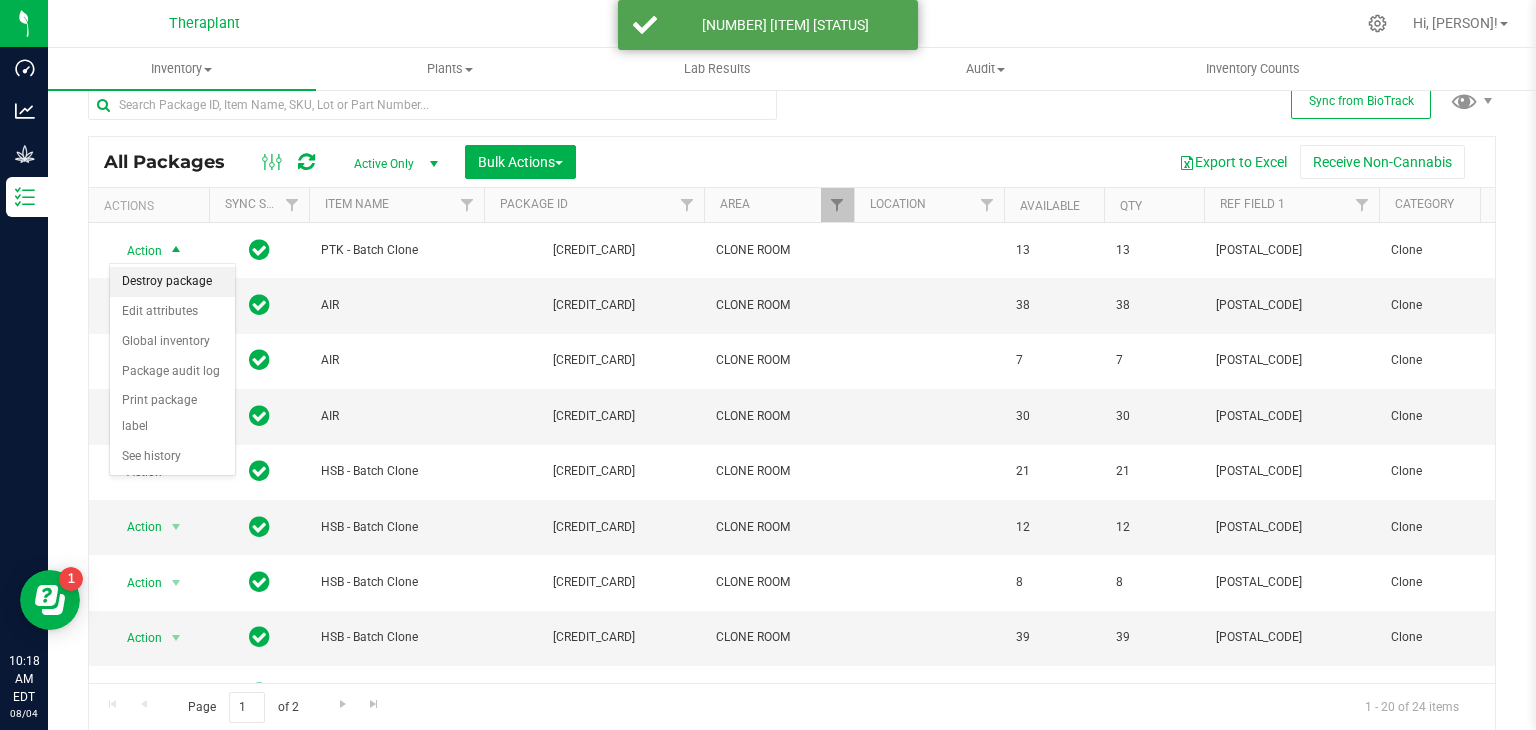 click on "Destroy package" at bounding box center (172, 282) 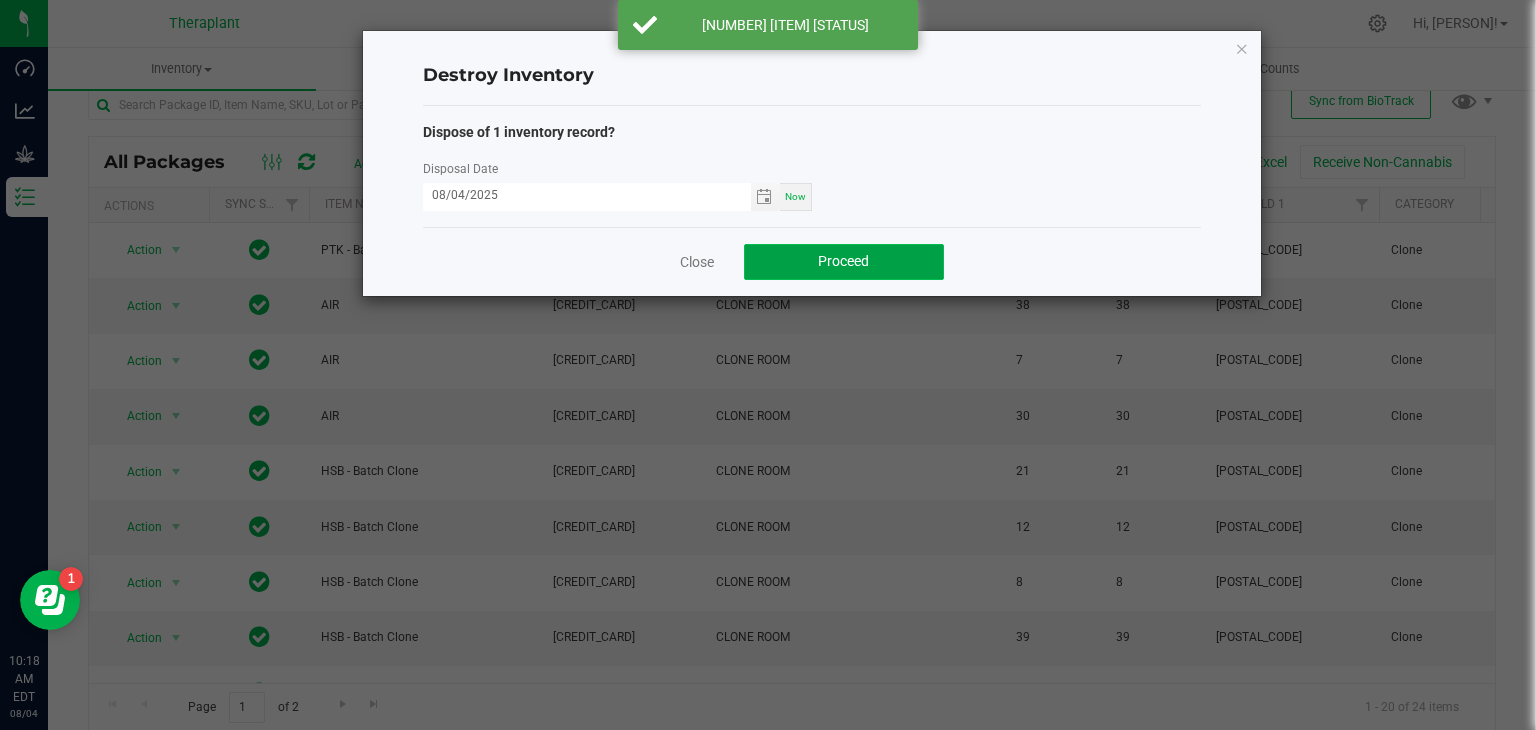 click on "Proceed" 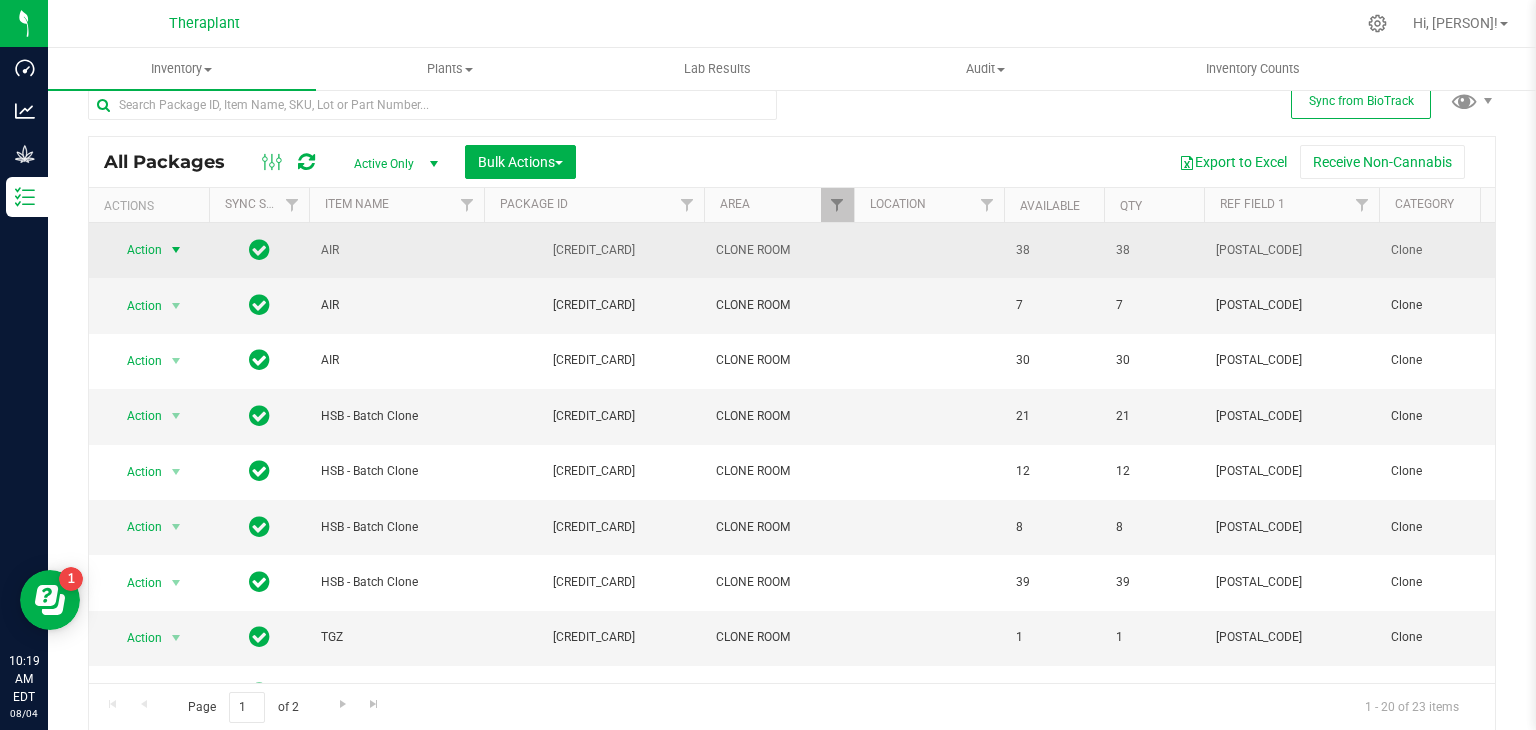 click at bounding box center (176, 250) 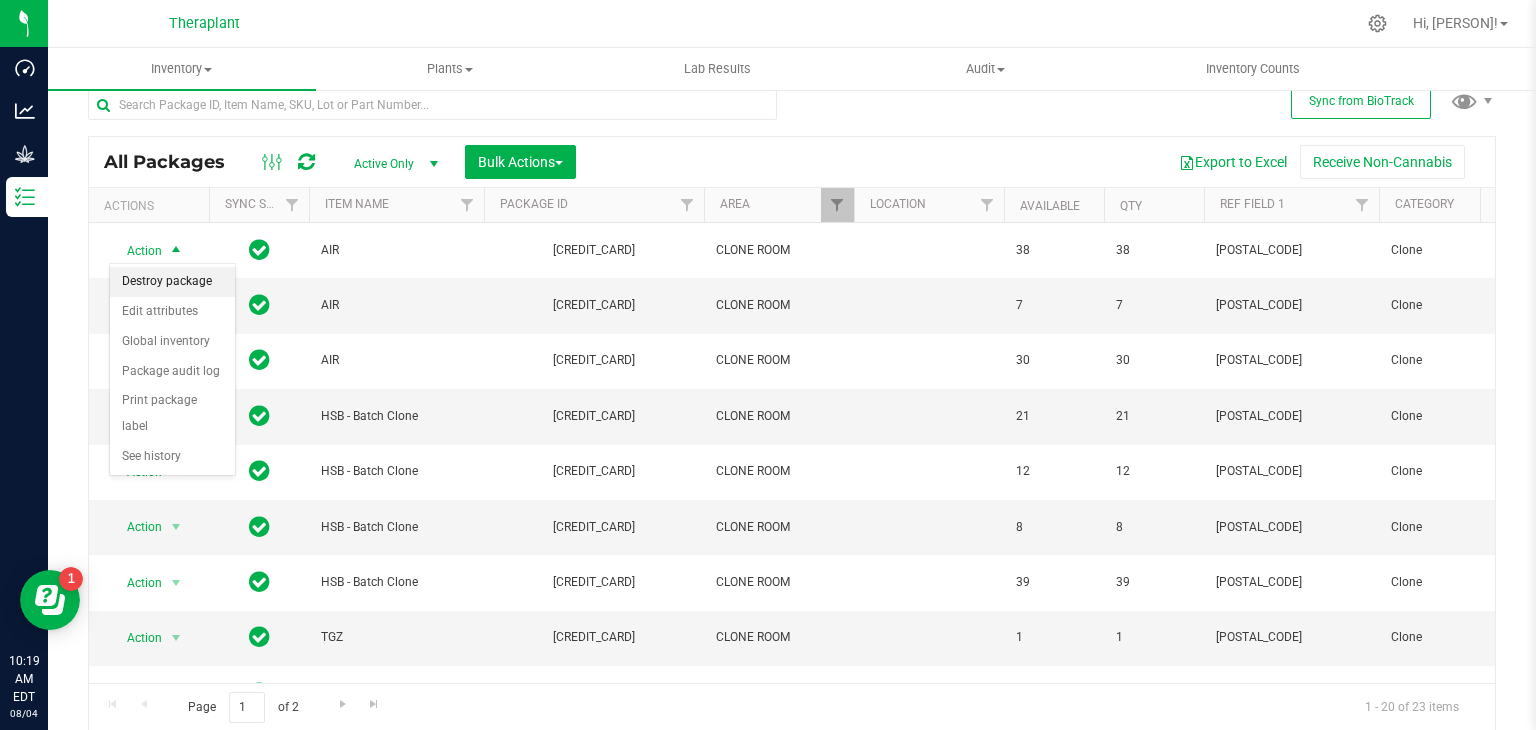click on "Destroy package" at bounding box center (172, 282) 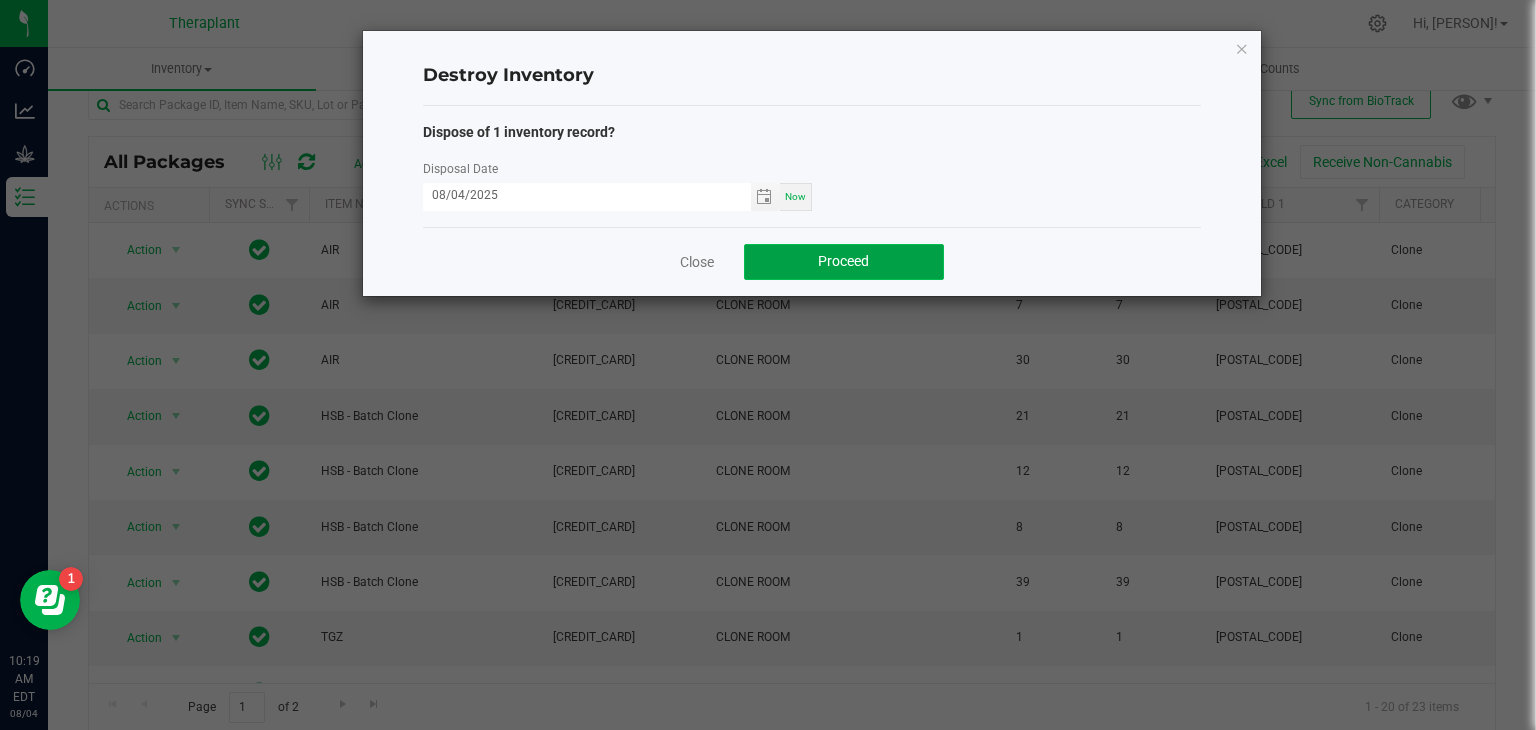 click on "Proceed" 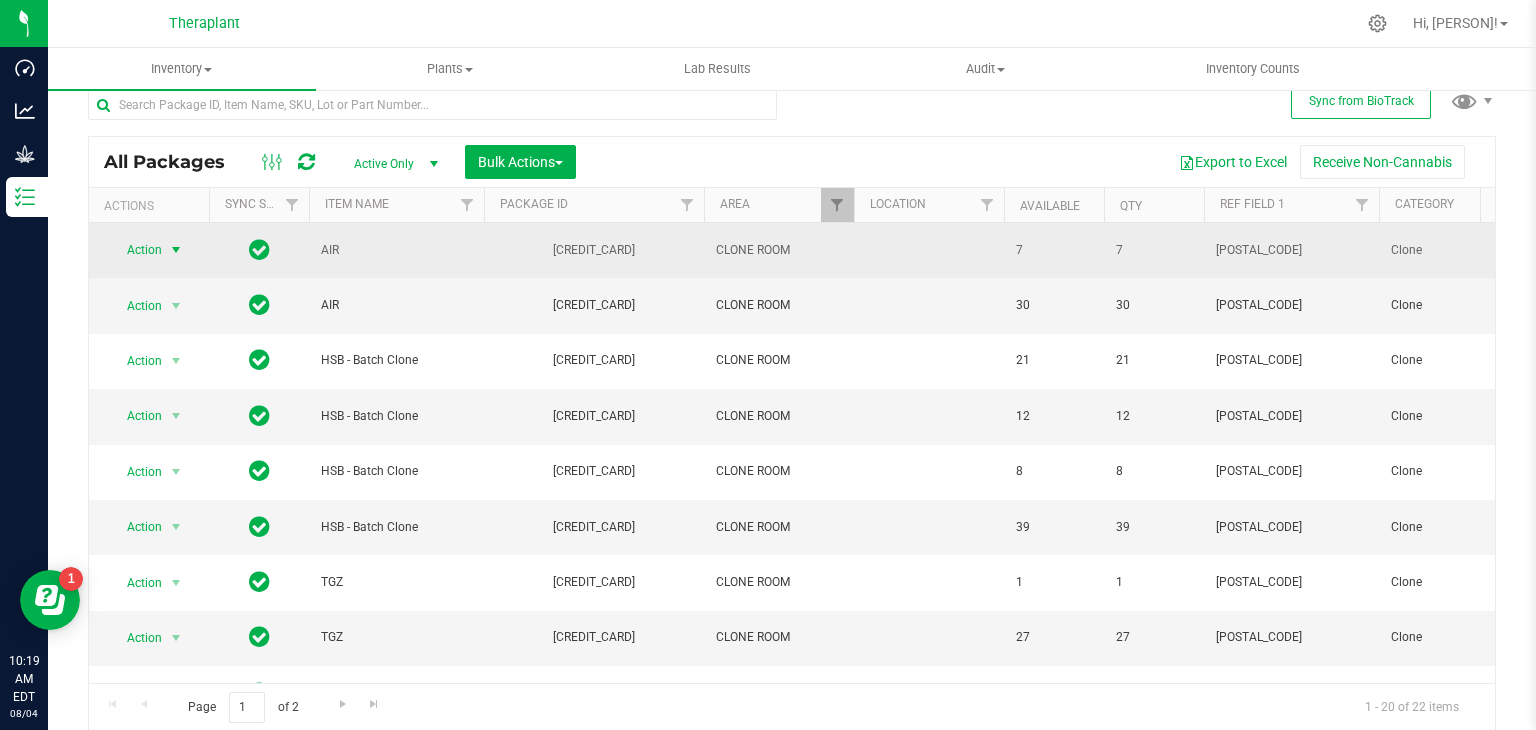 click at bounding box center (176, 250) 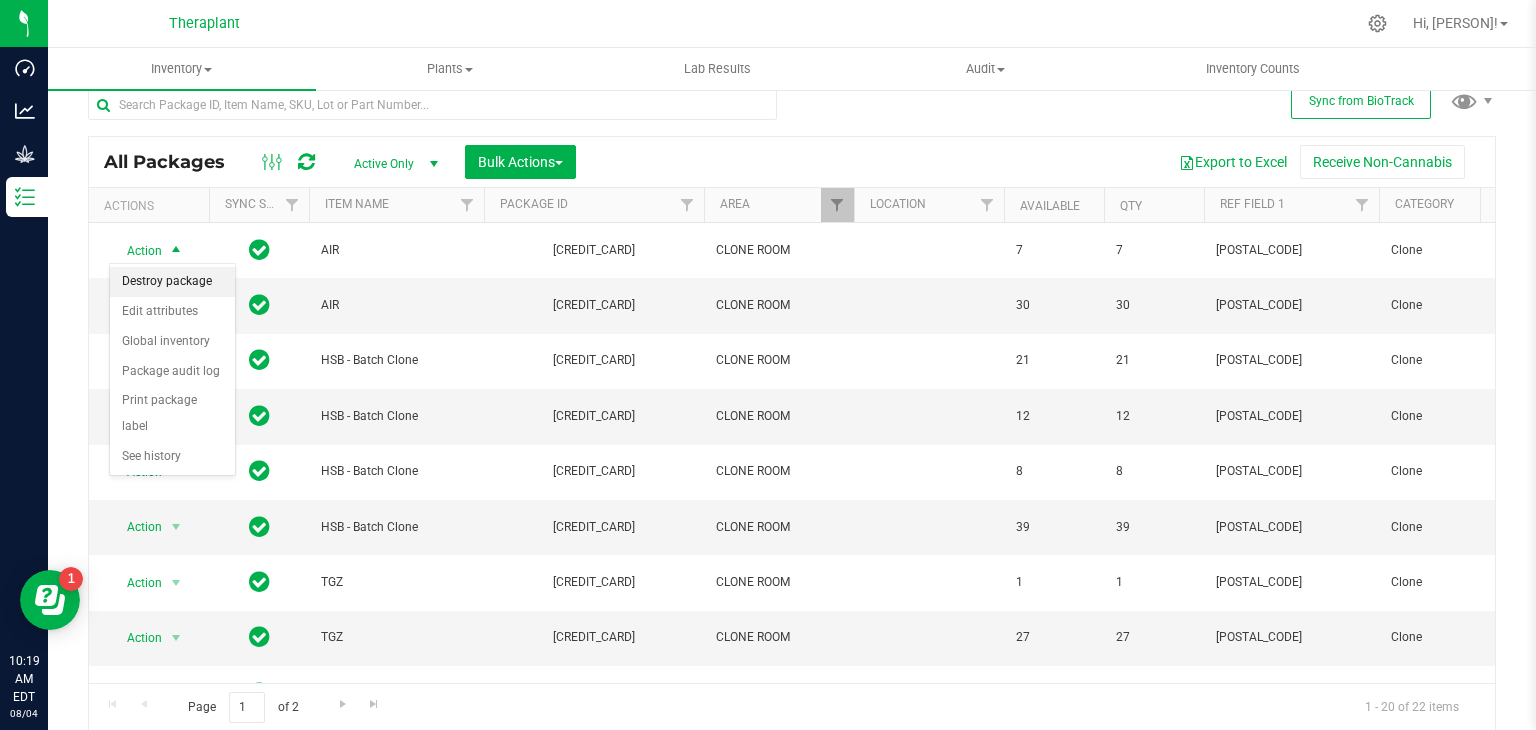 click on "Destroy package" at bounding box center [172, 282] 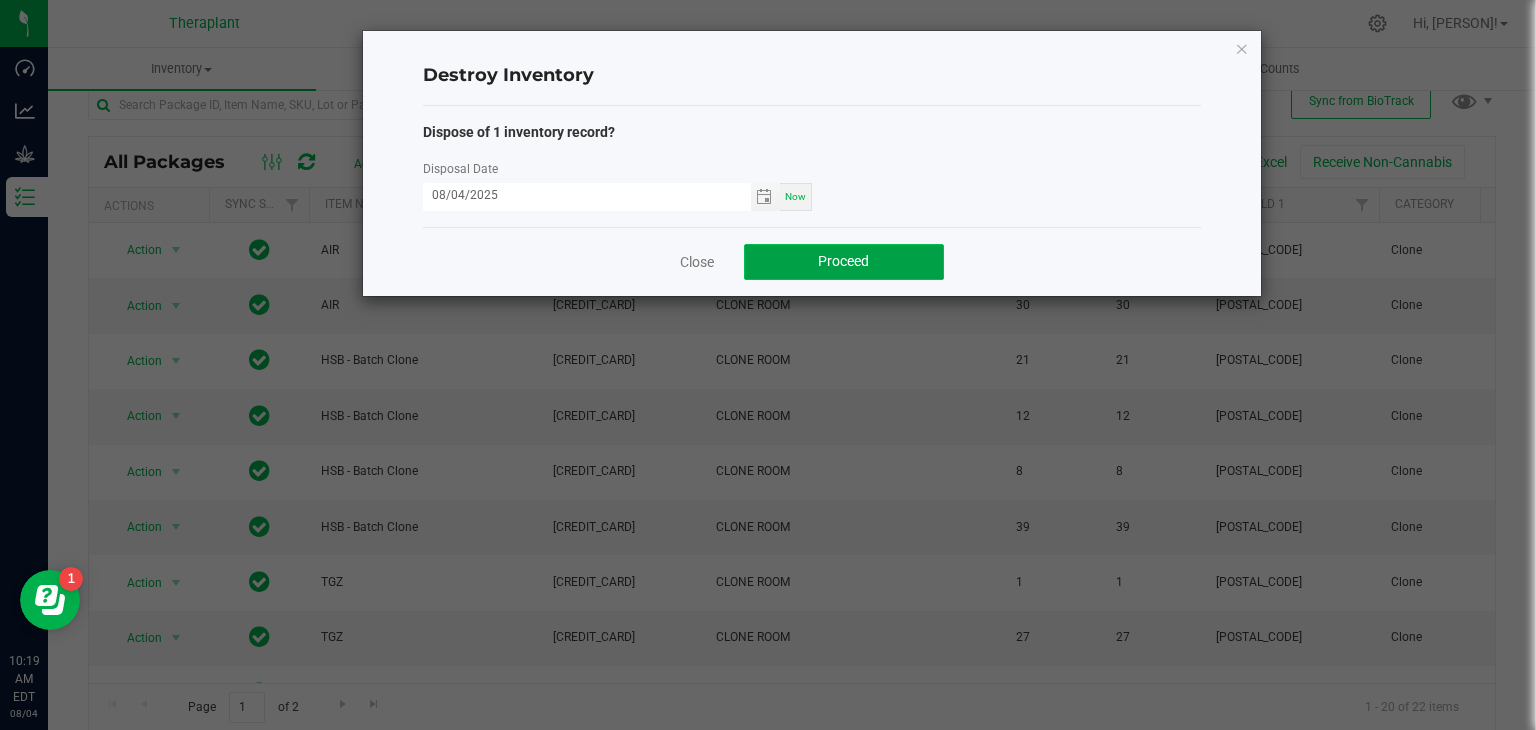 click on "Proceed" 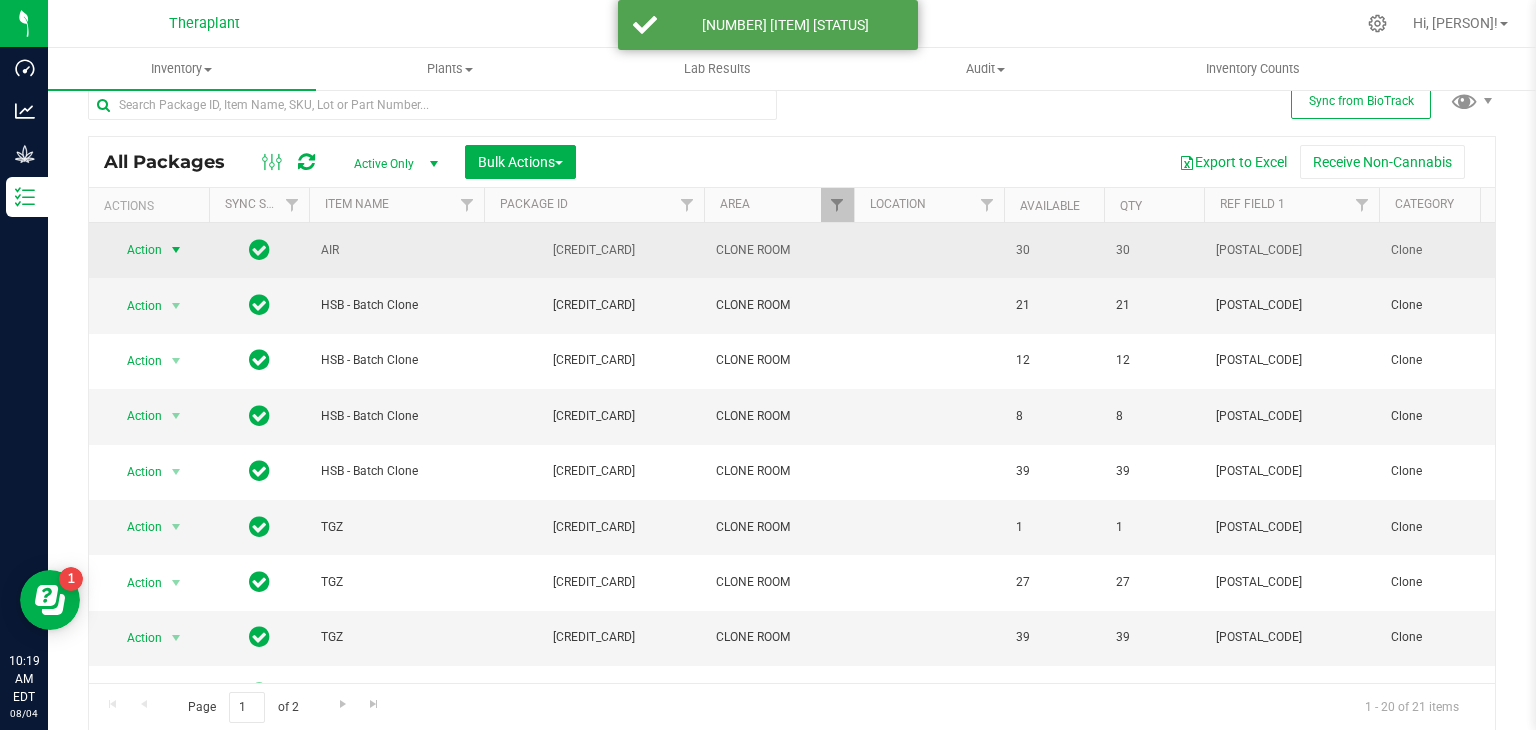 click at bounding box center [176, 250] 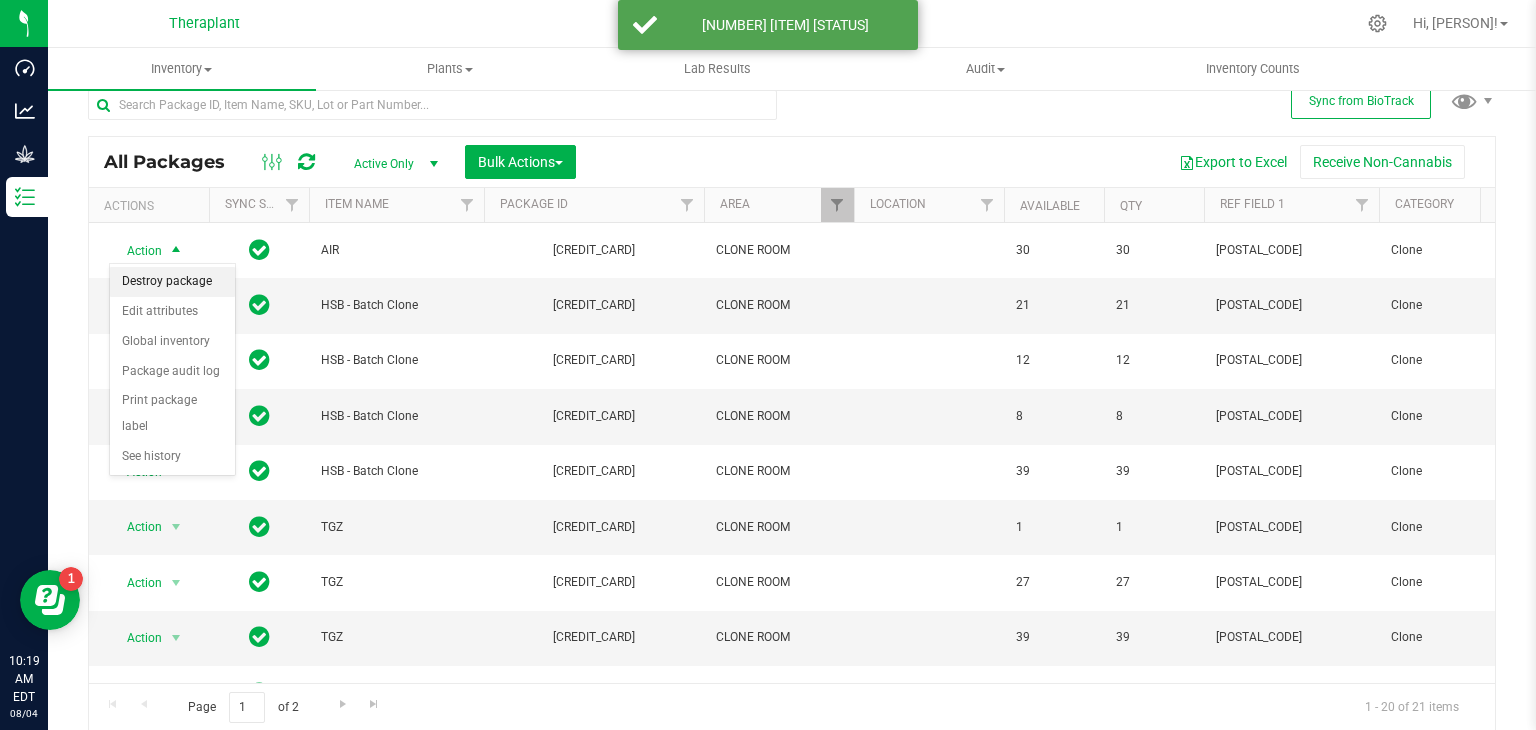 click on "Destroy package" at bounding box center (172, 282) 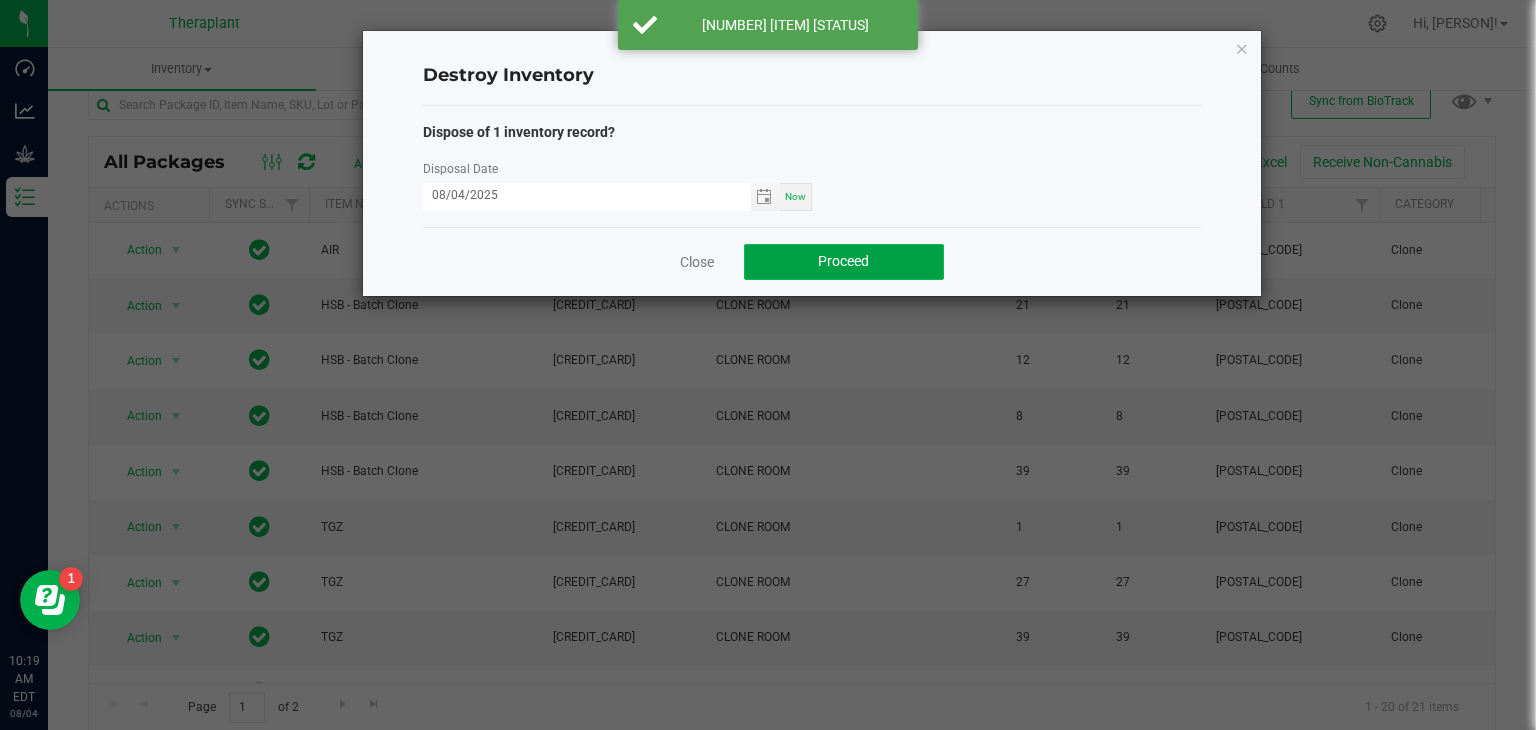 click on "Proceed" 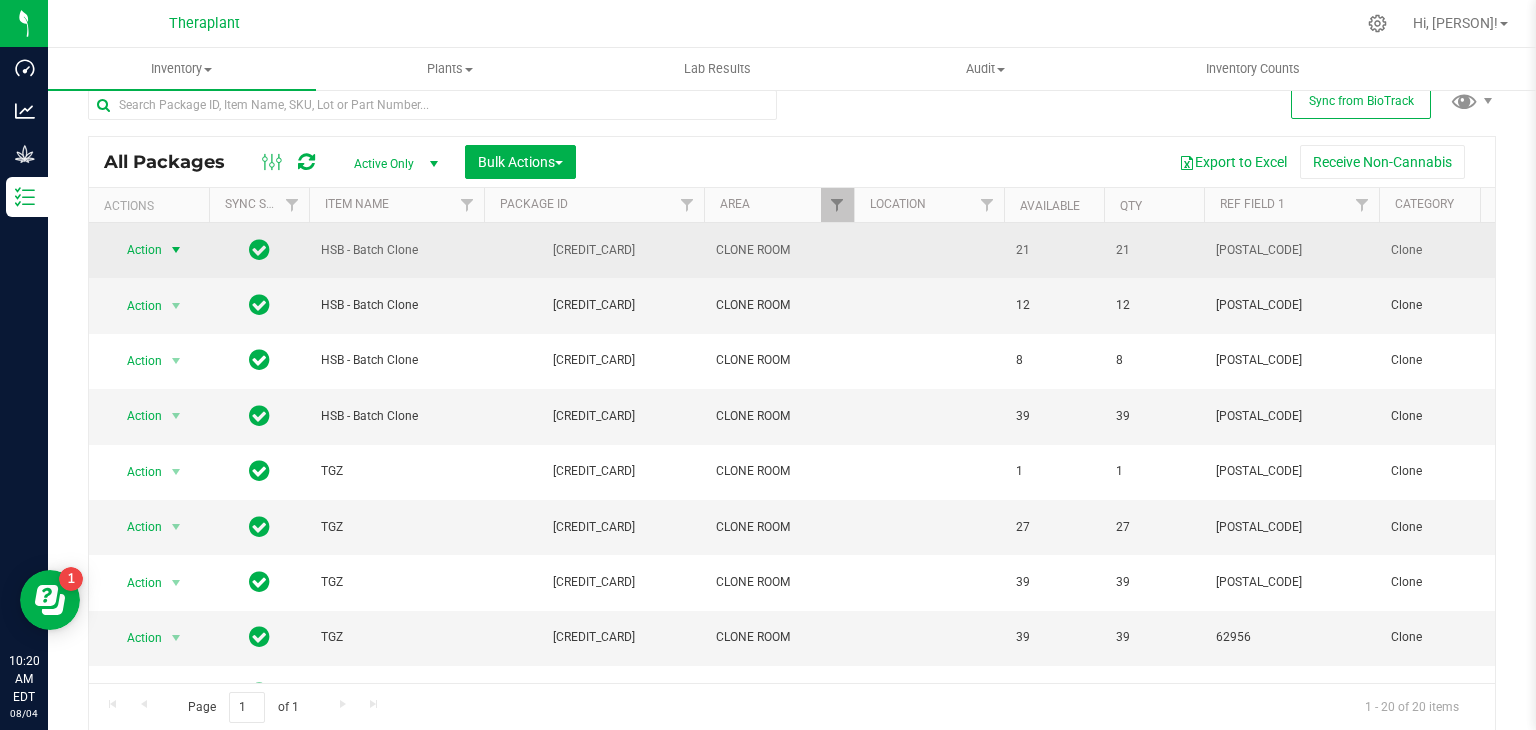 click at bounding box center [176, 250] 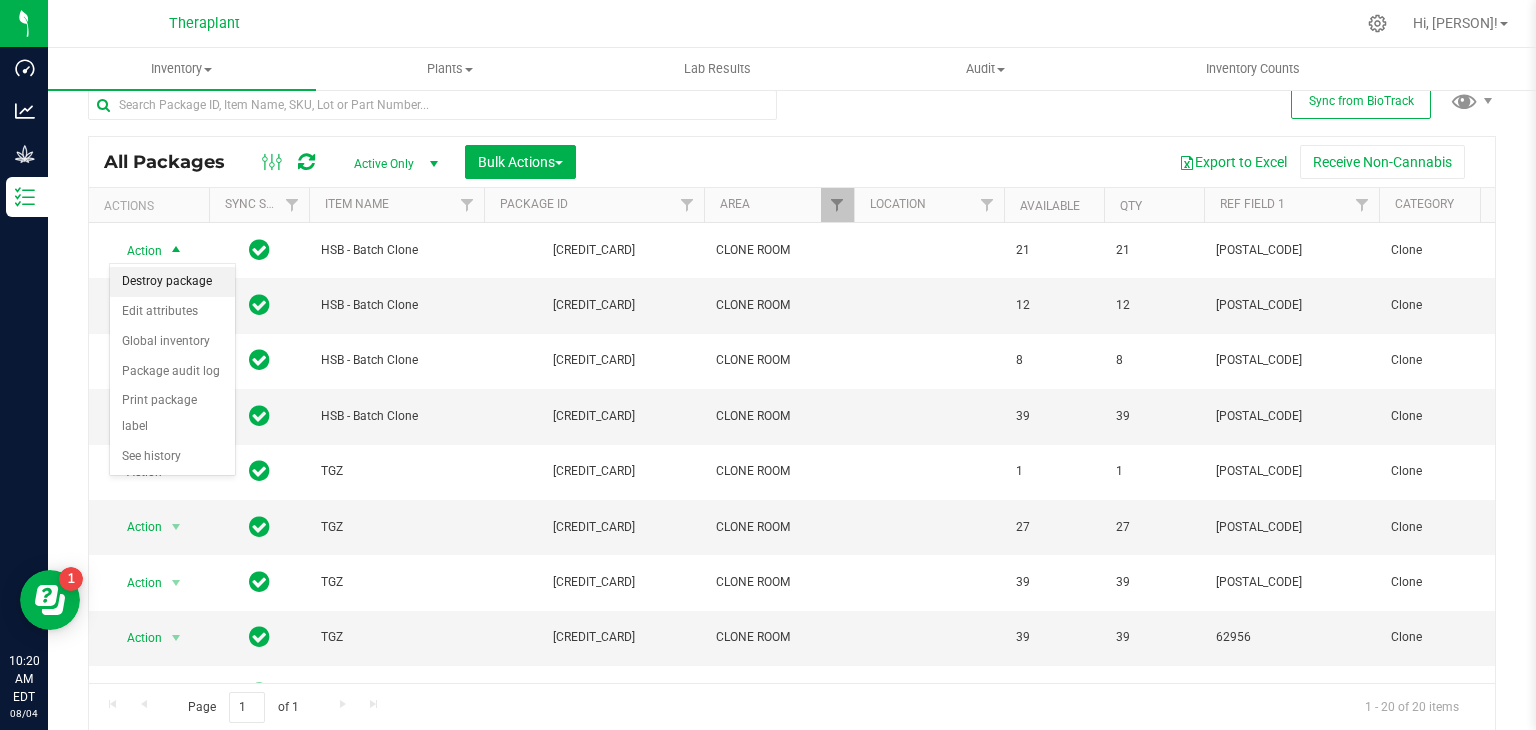 click on "Destroy package" at bounding box center (172, 282) 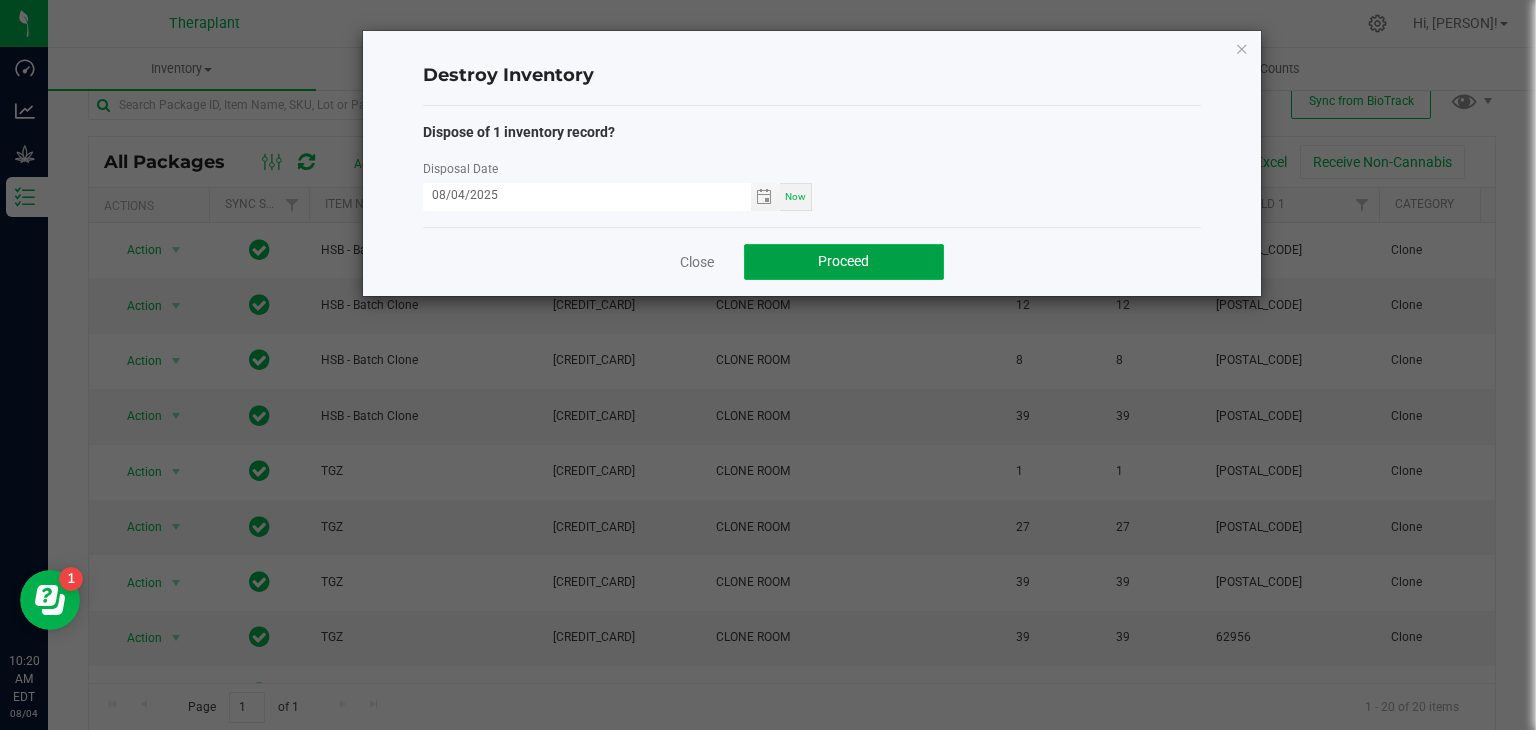 click on "Proceed" 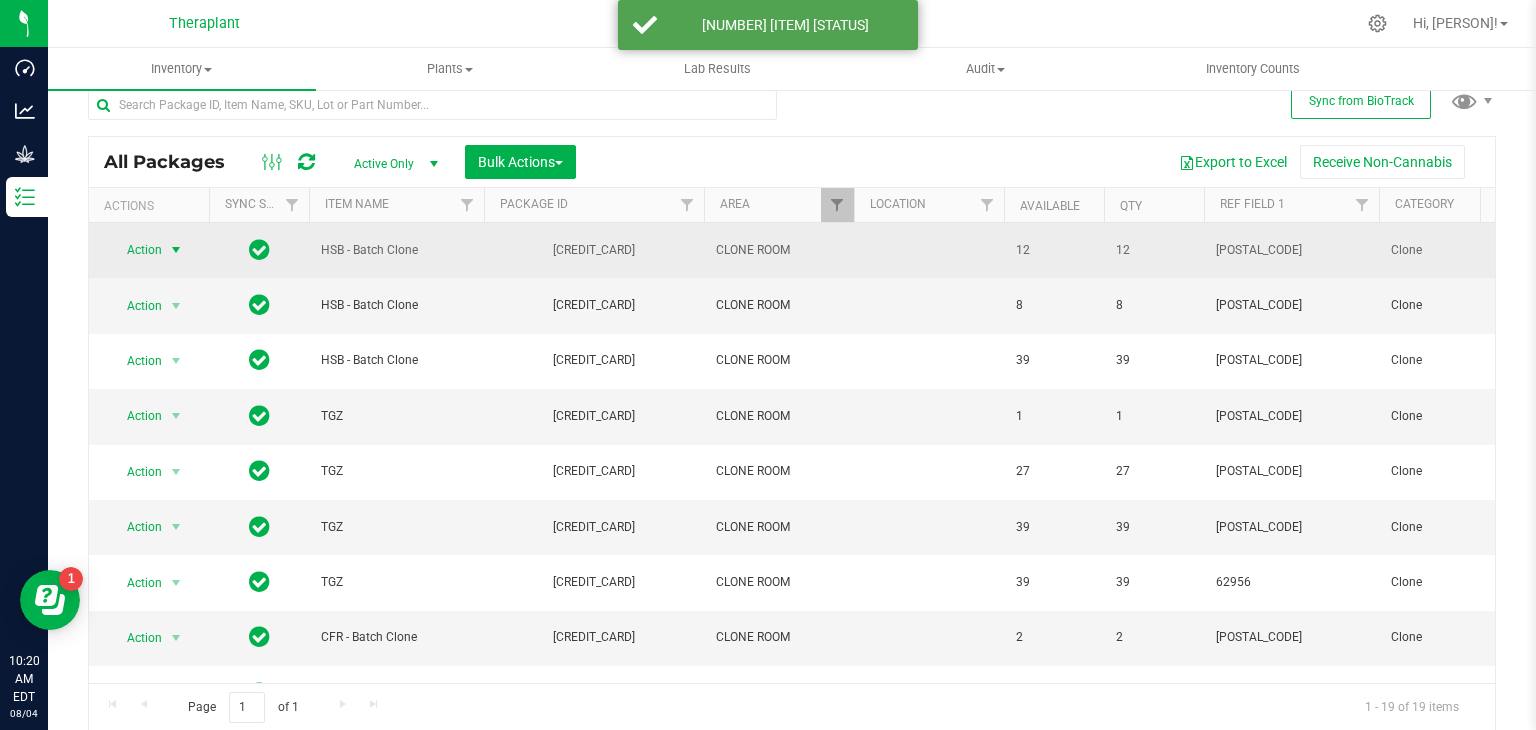 click at bounding box center [176, 250] 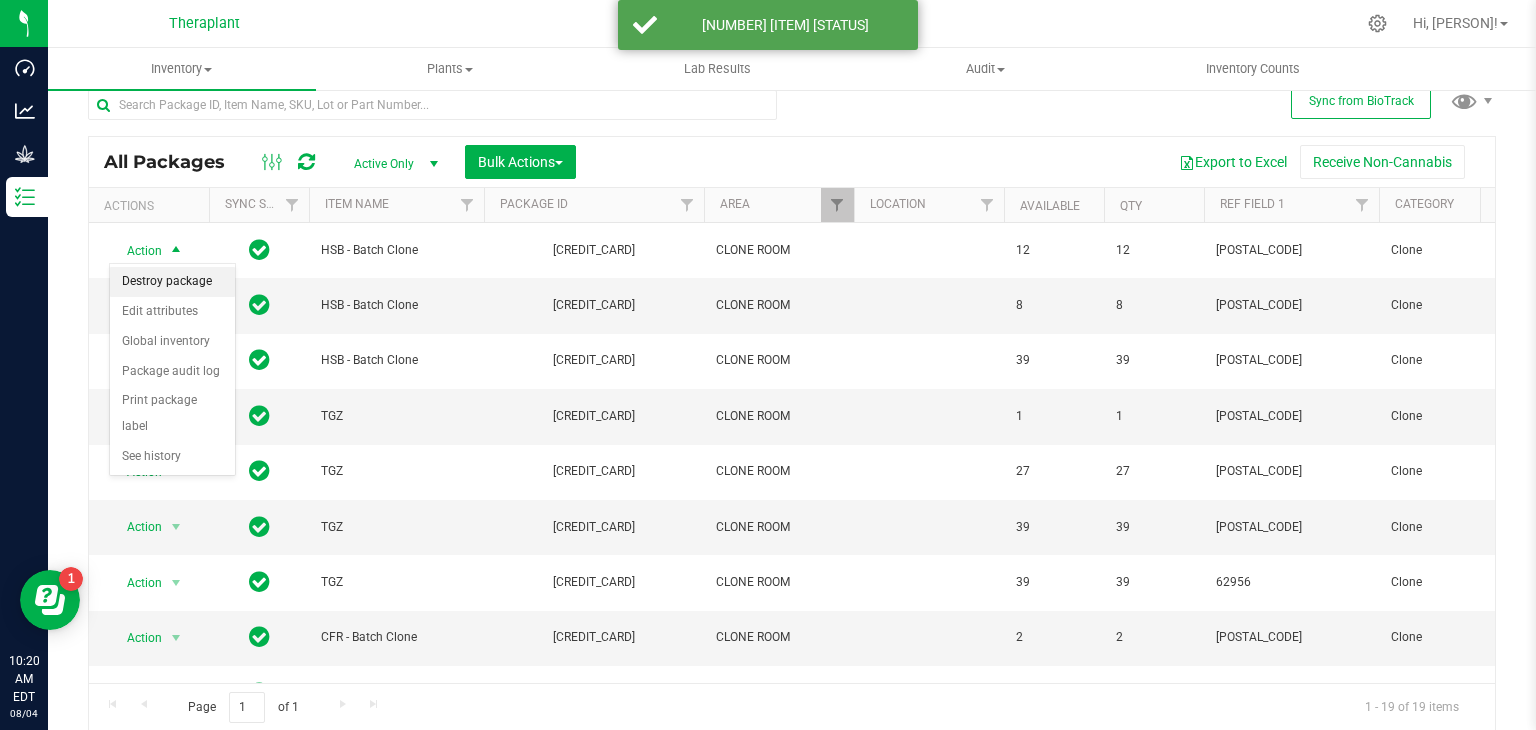 click on "Destroy package" at bounding box center (172, 282) 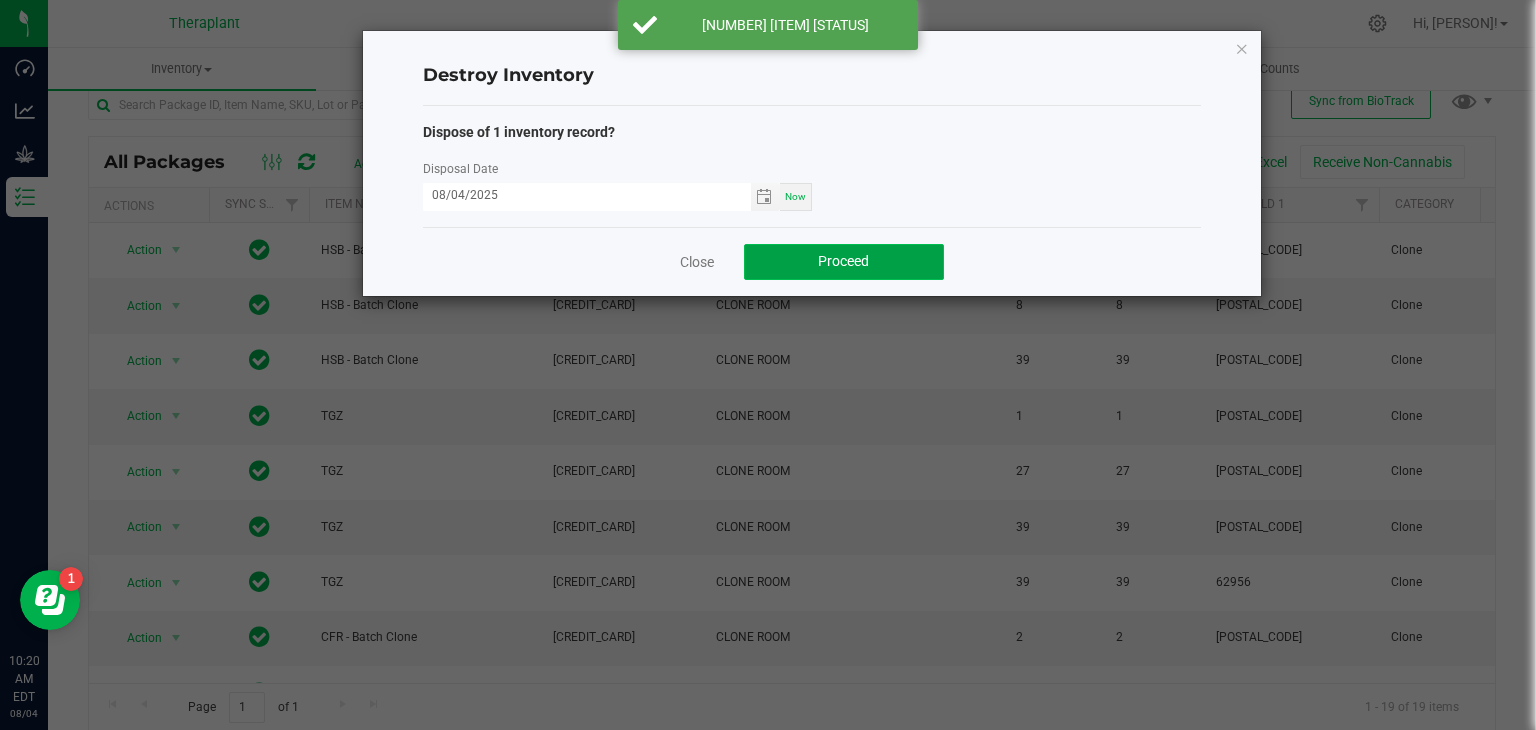 click on "Proceed" 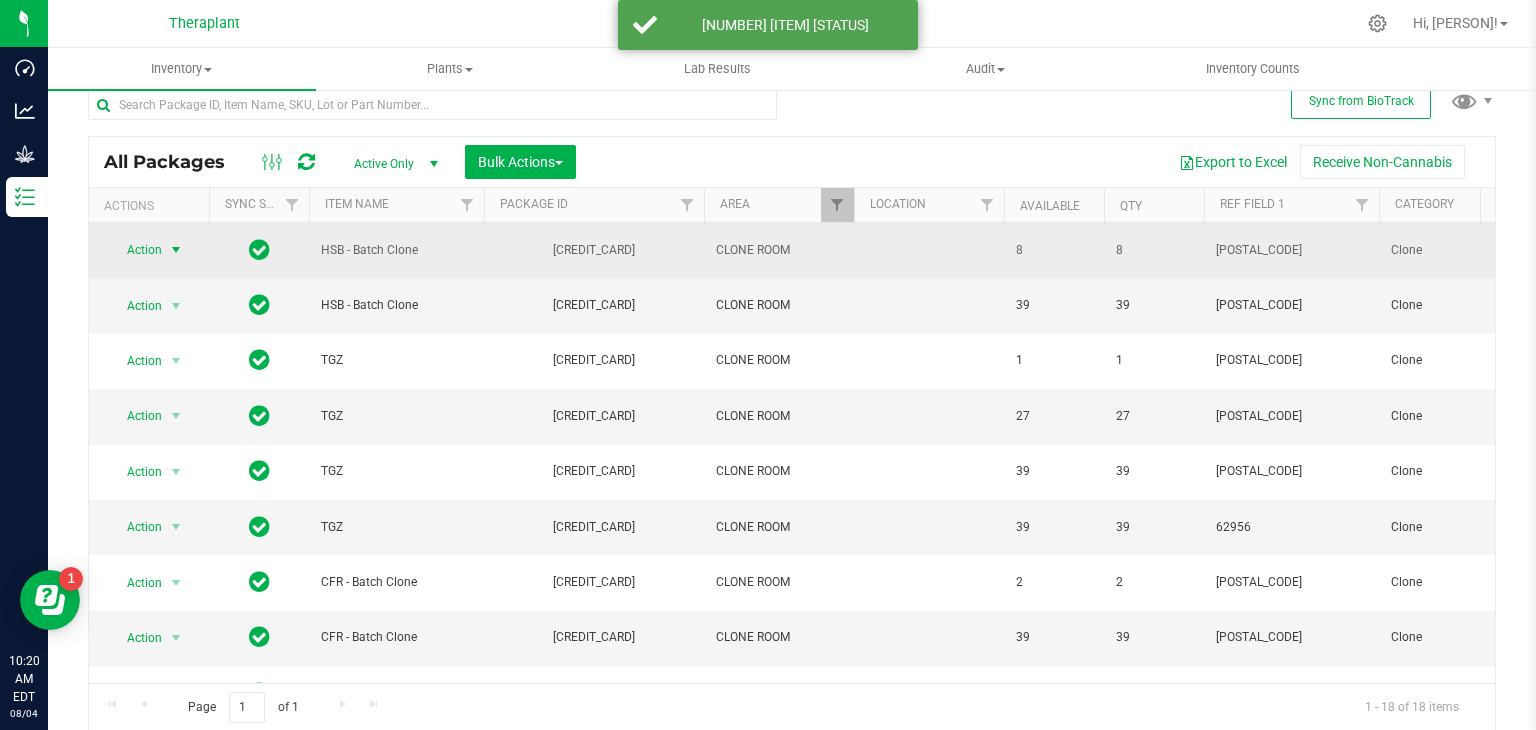 click at bounding box center [176, 250] 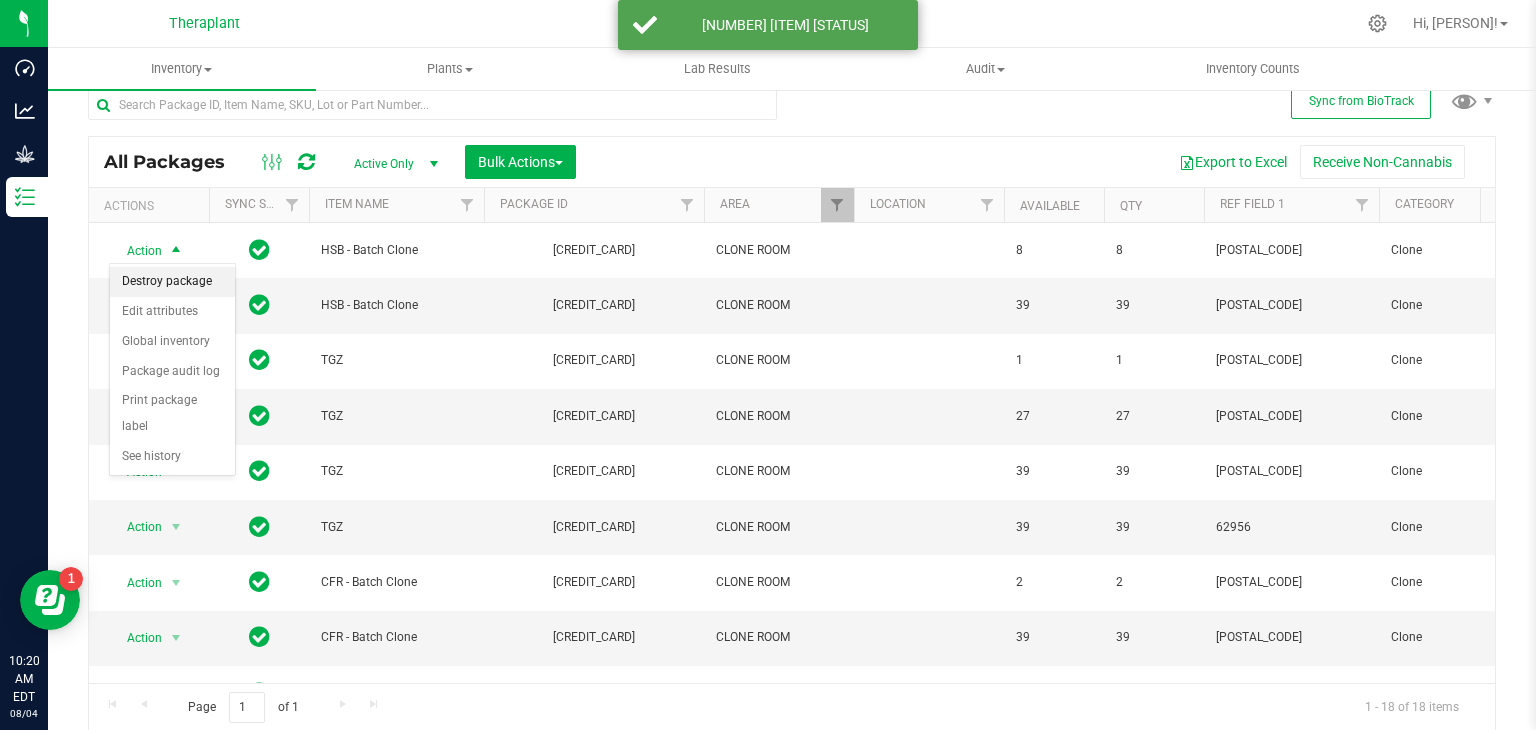 click on "Destroy package" at bounding box center [172, 282] 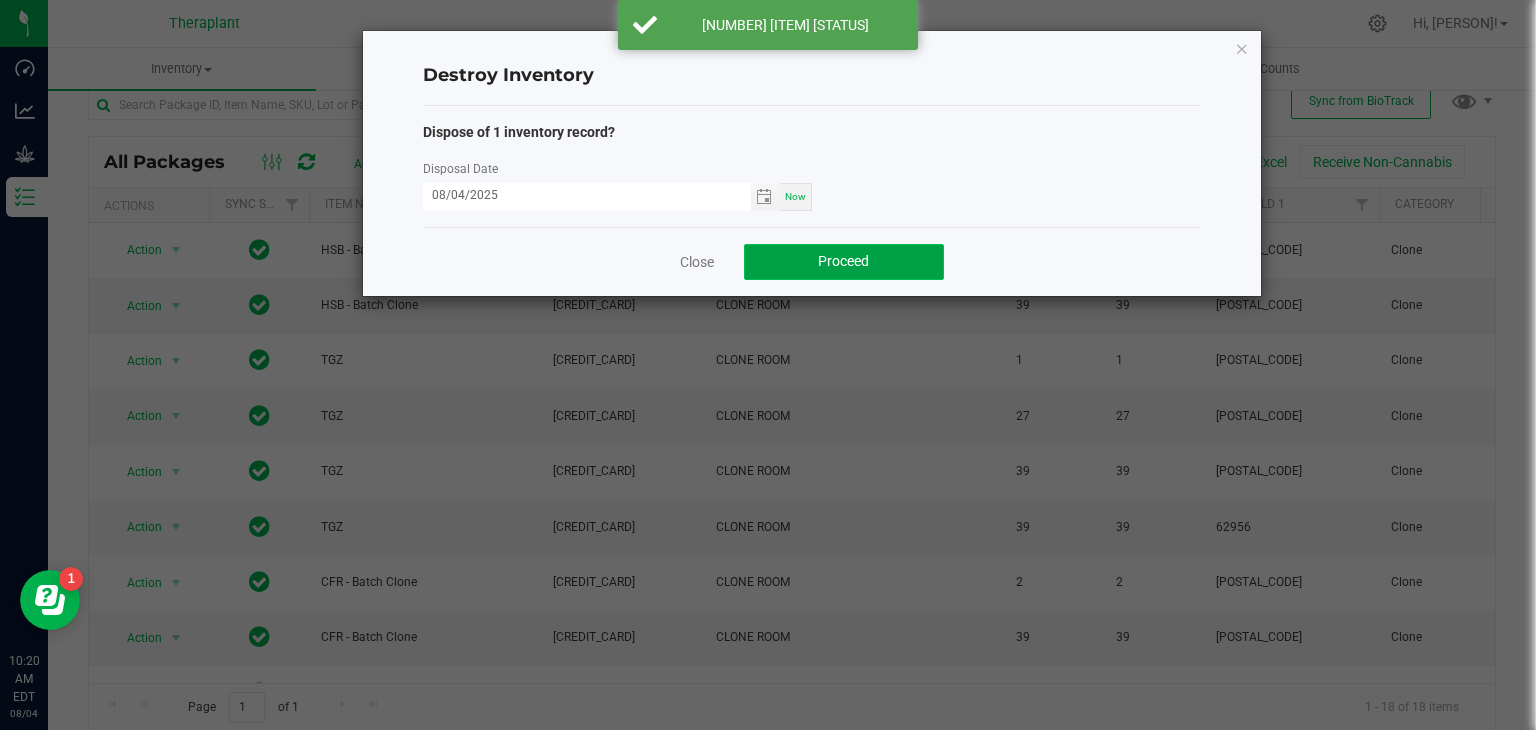 click on "Proceed" 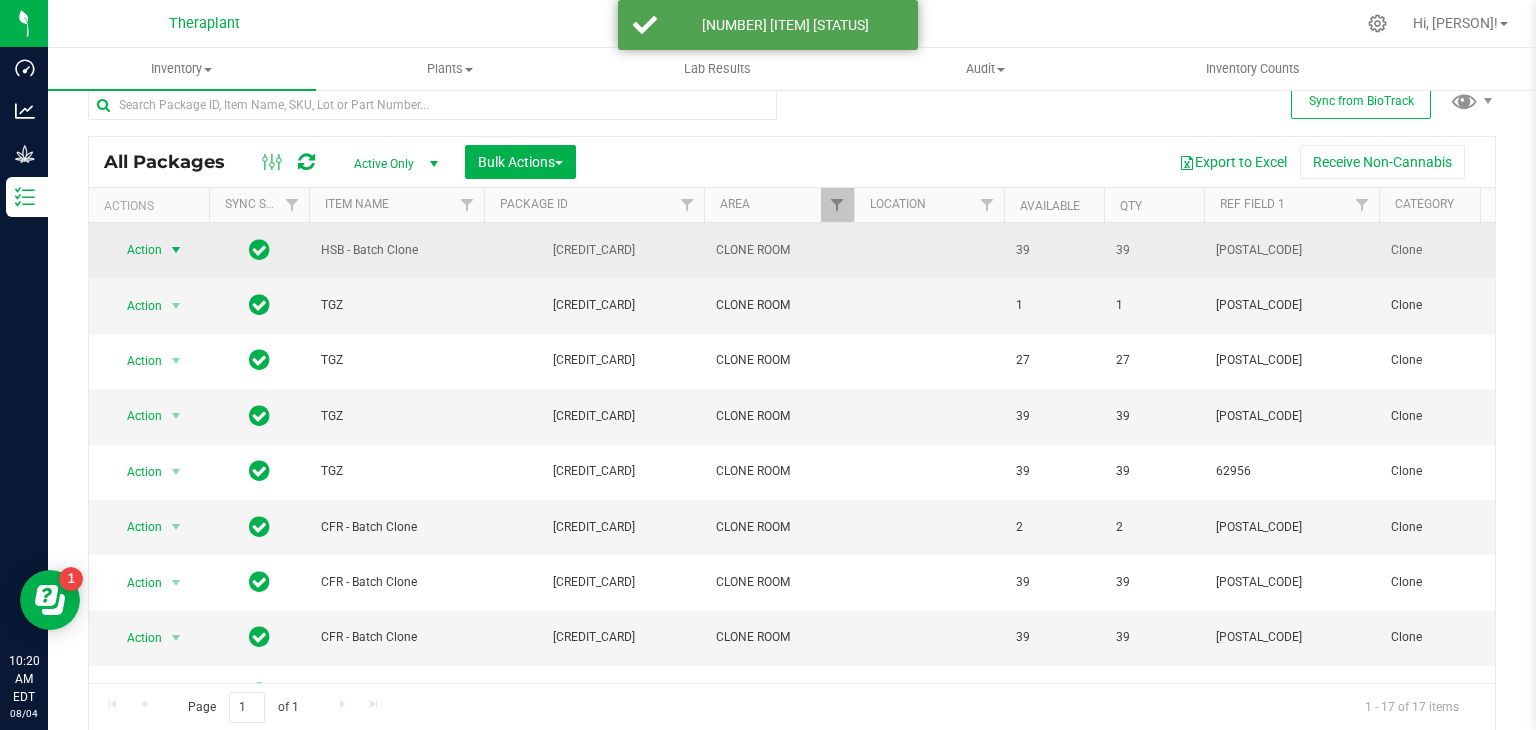 click at bounding box center [176, 250] 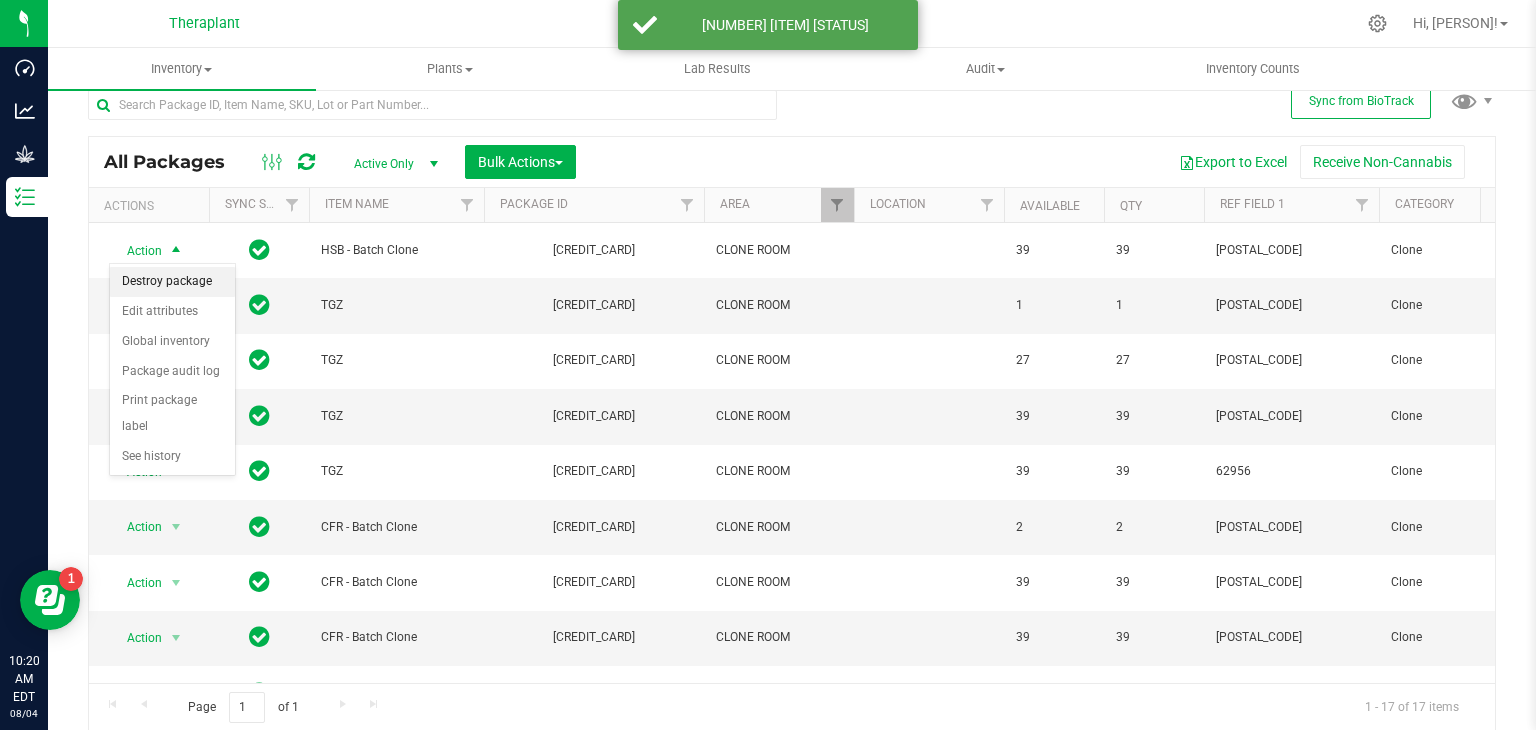click on "Destroy package" at bounding box center [172, 282] 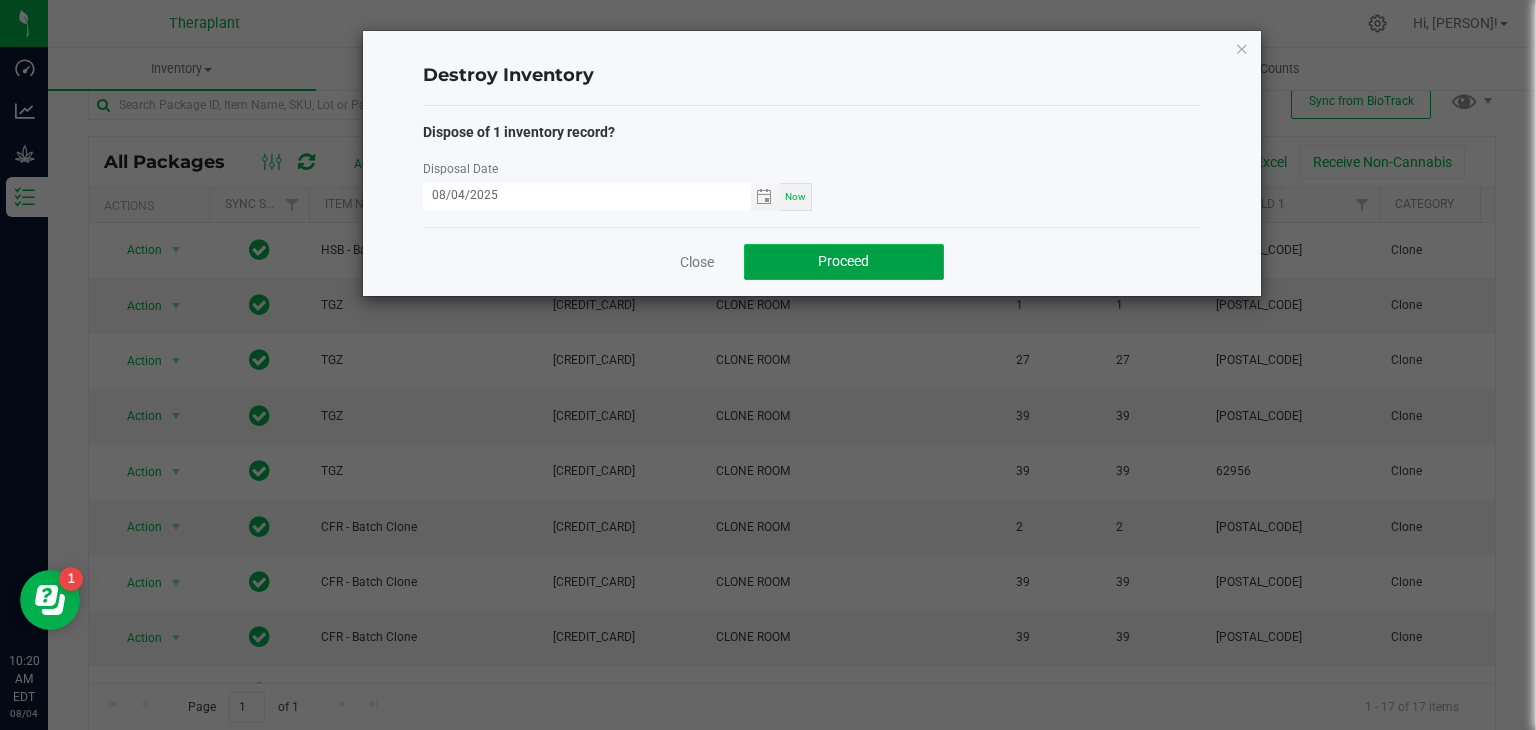 click on "Proceed" 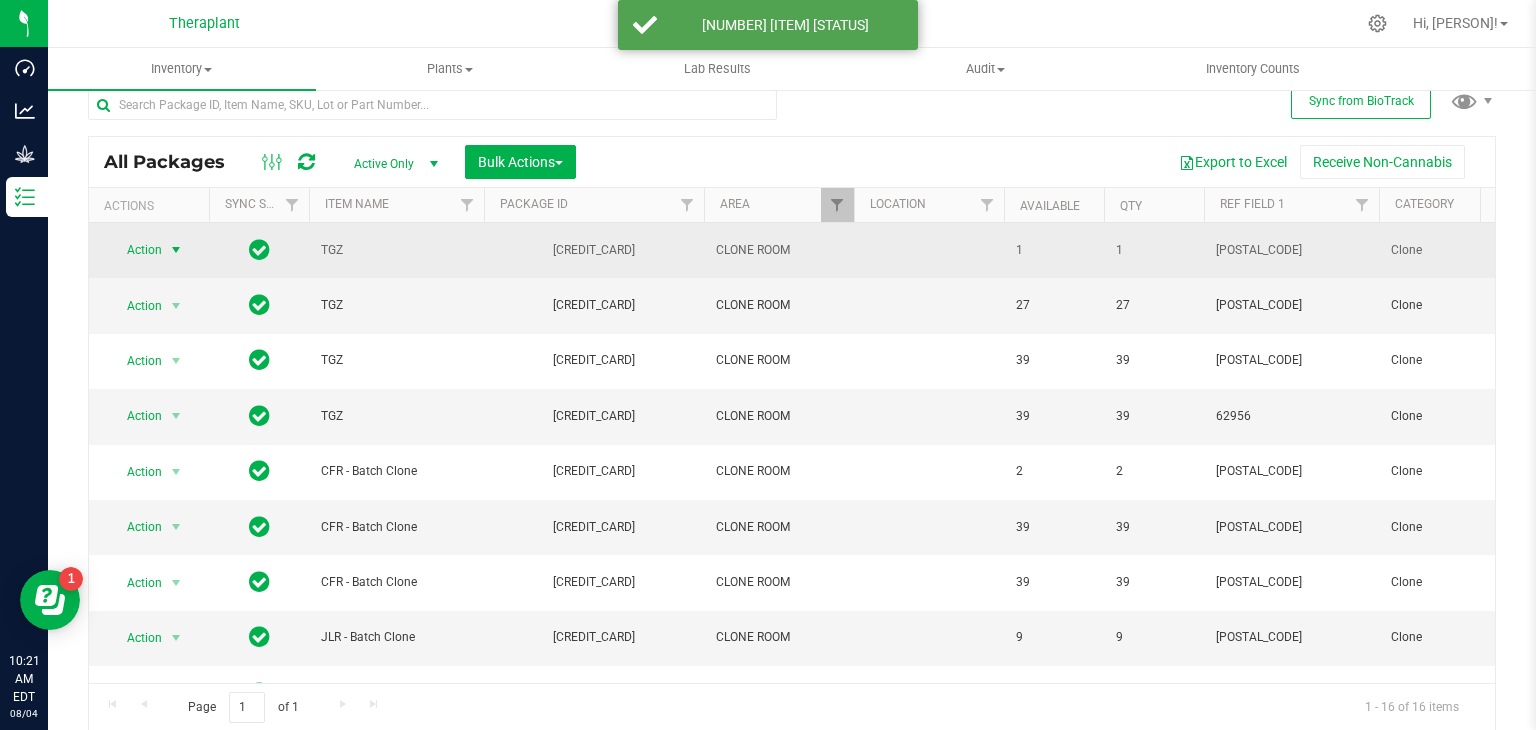 click at bounding box center (176, 250) 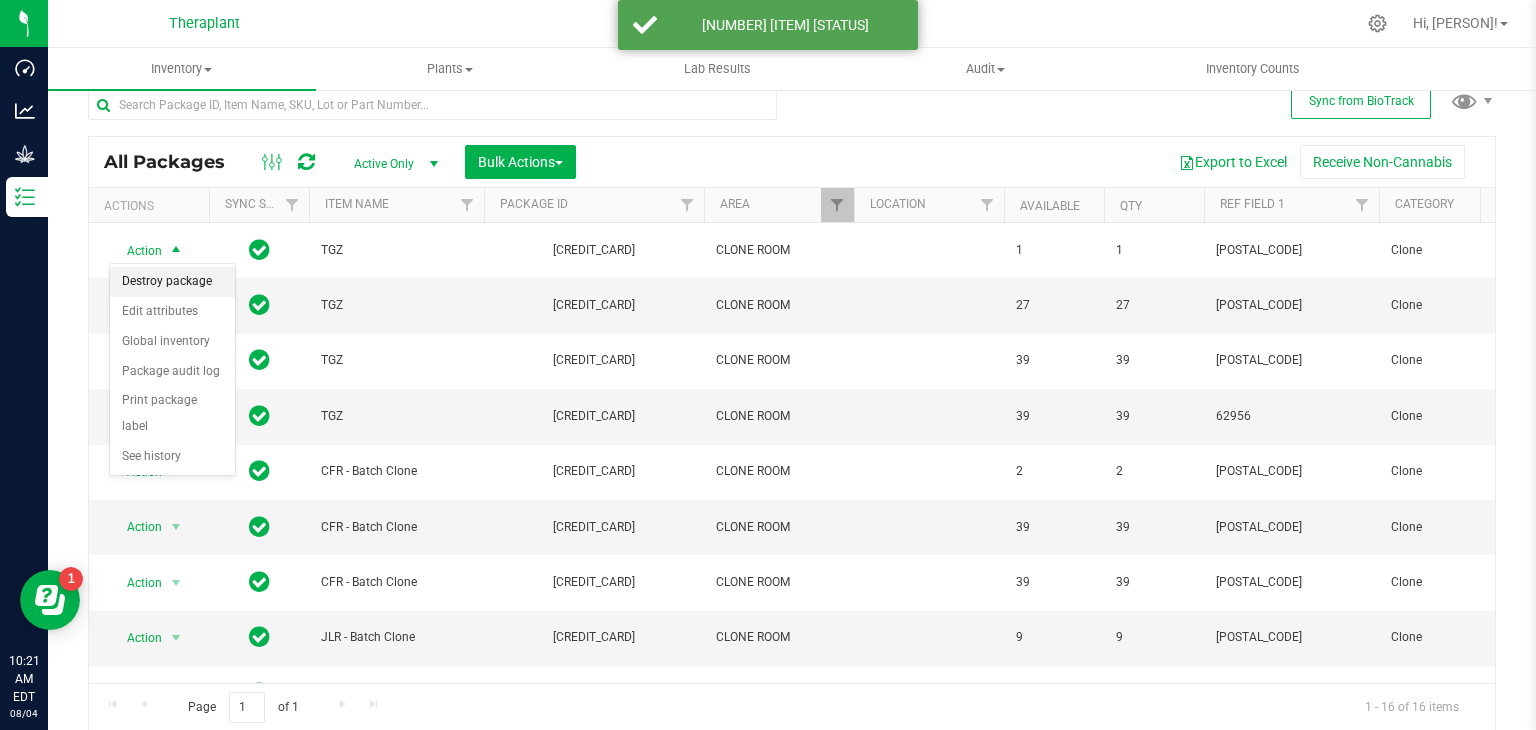 click on "Destroy package" at bounding box center [172, 282] 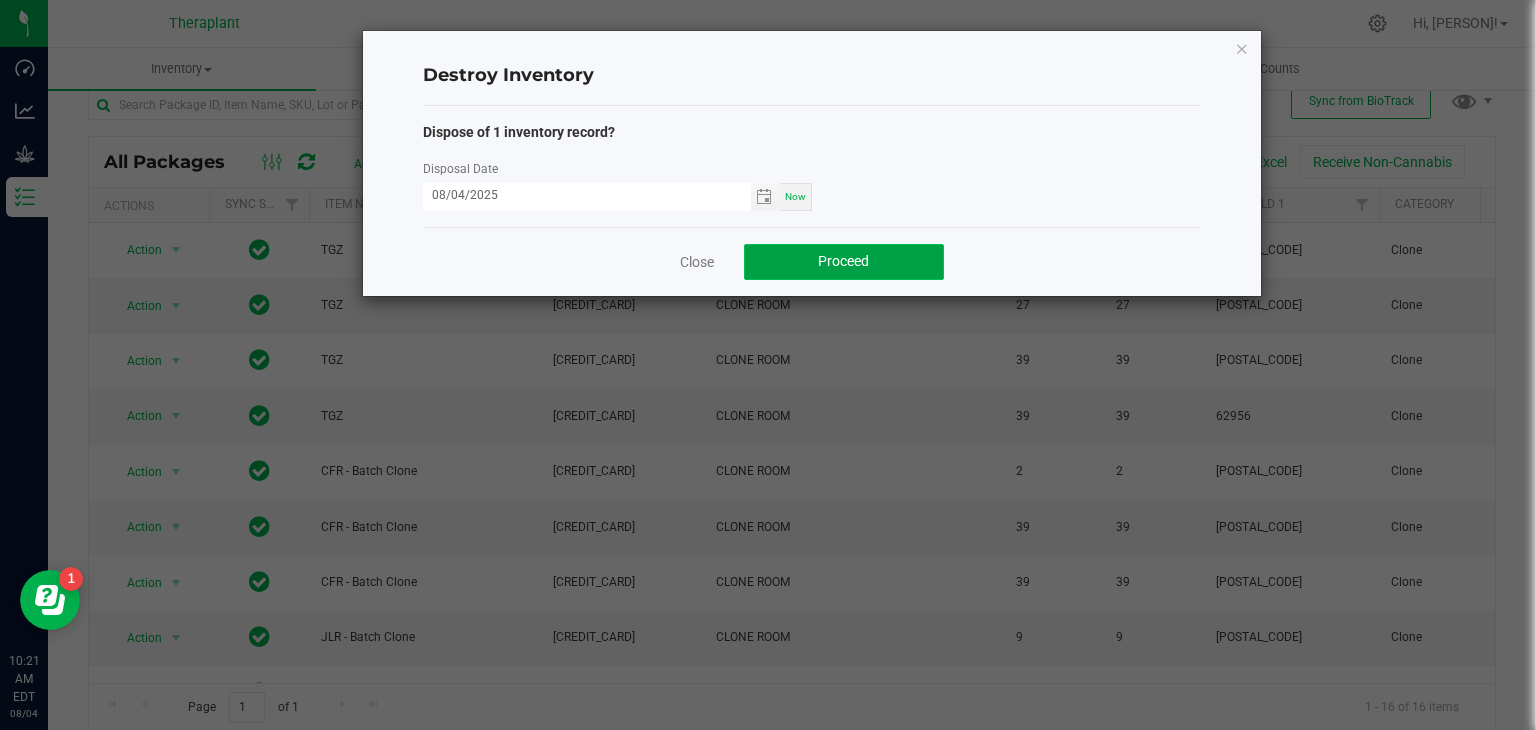click on "Proceed" 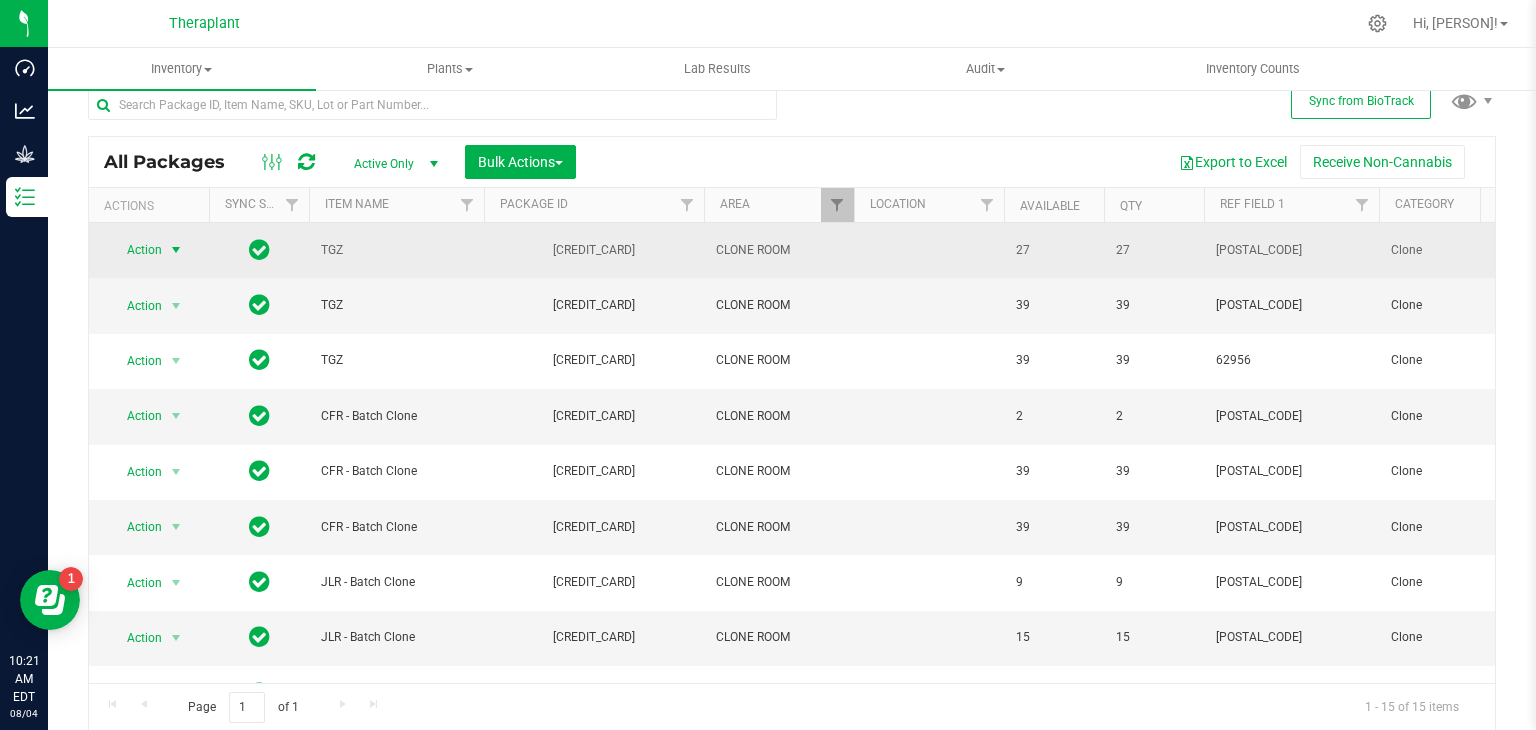 click at bounding box center (176, 250) 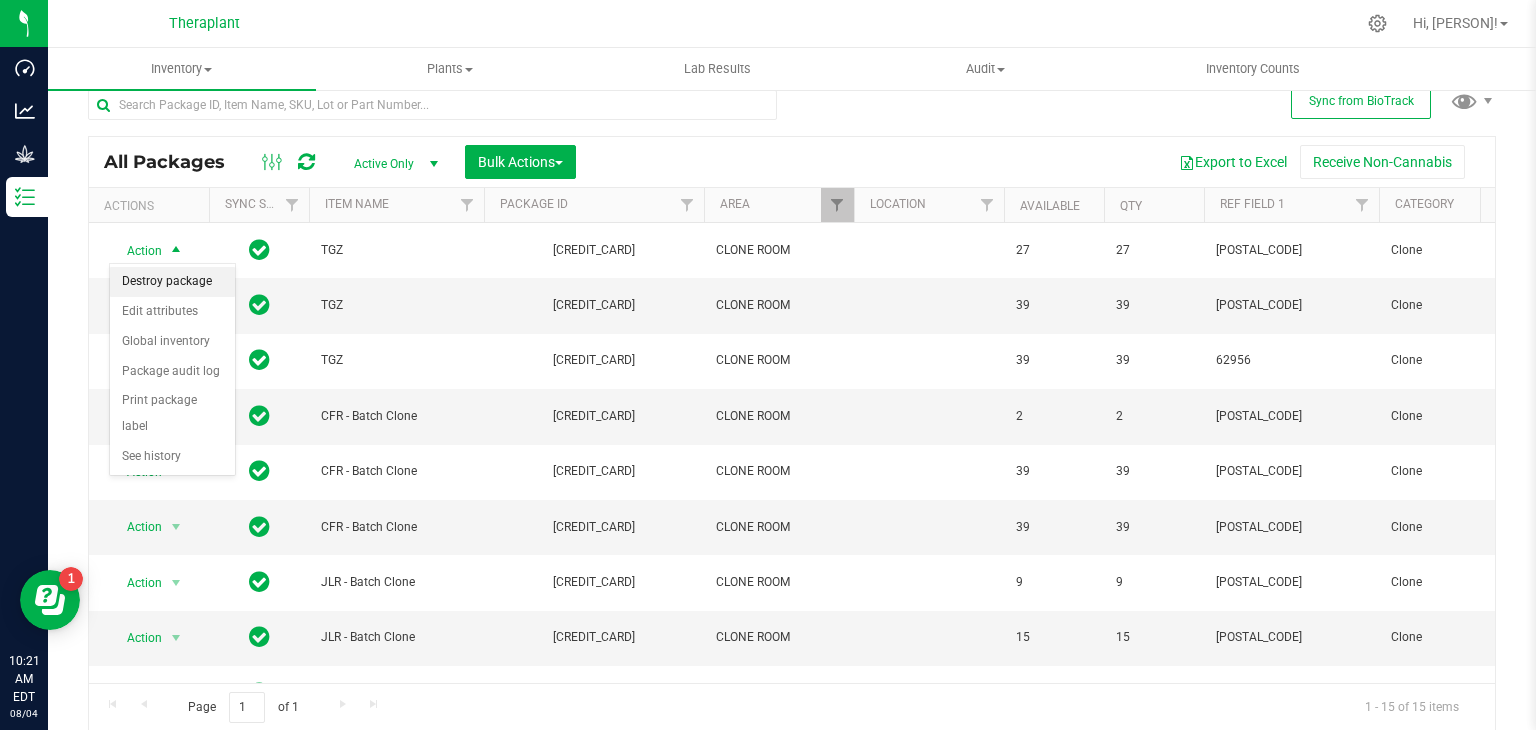 click on "Destroy package" at bounding box center (172, 282) 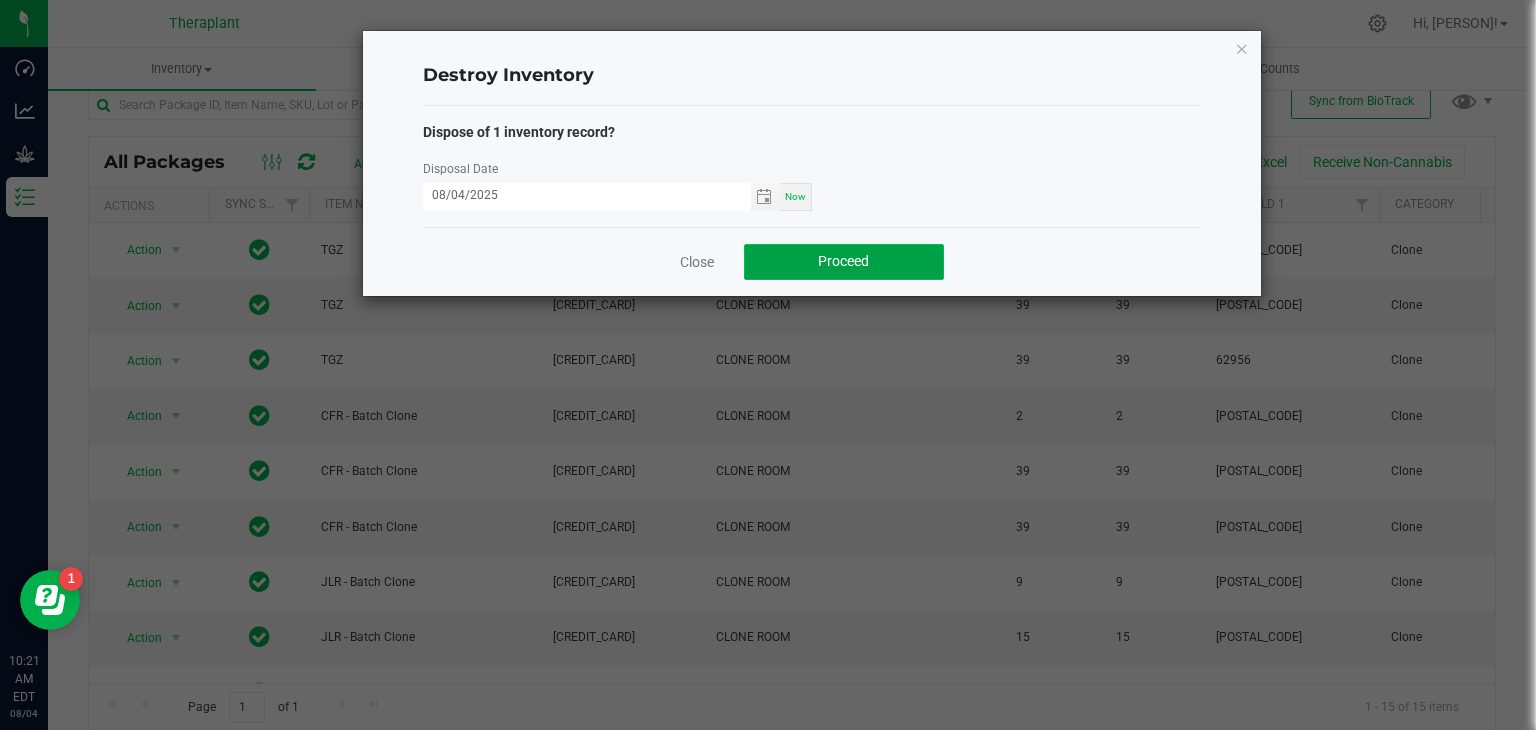 click on "Proceed" 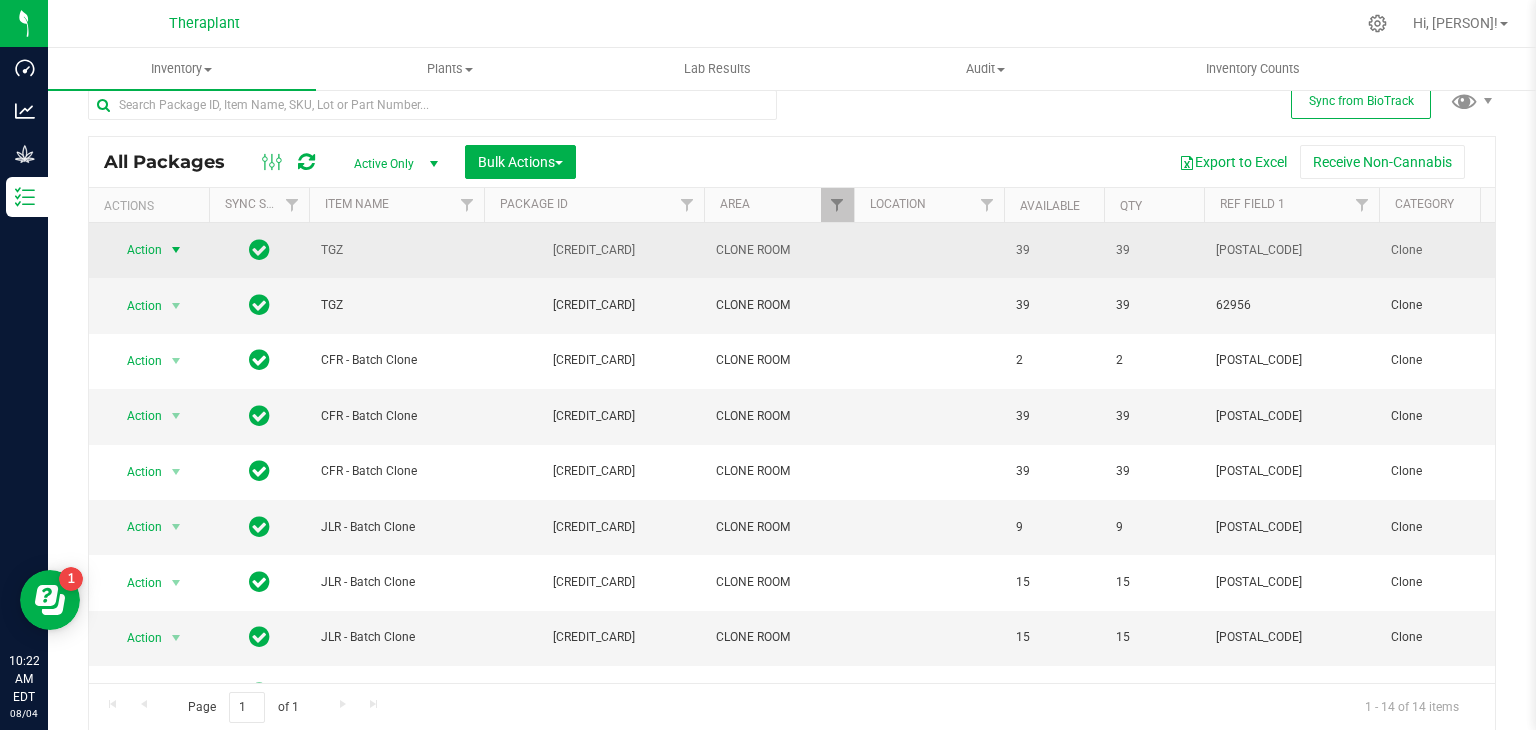 click at bounding box center (176, 250) 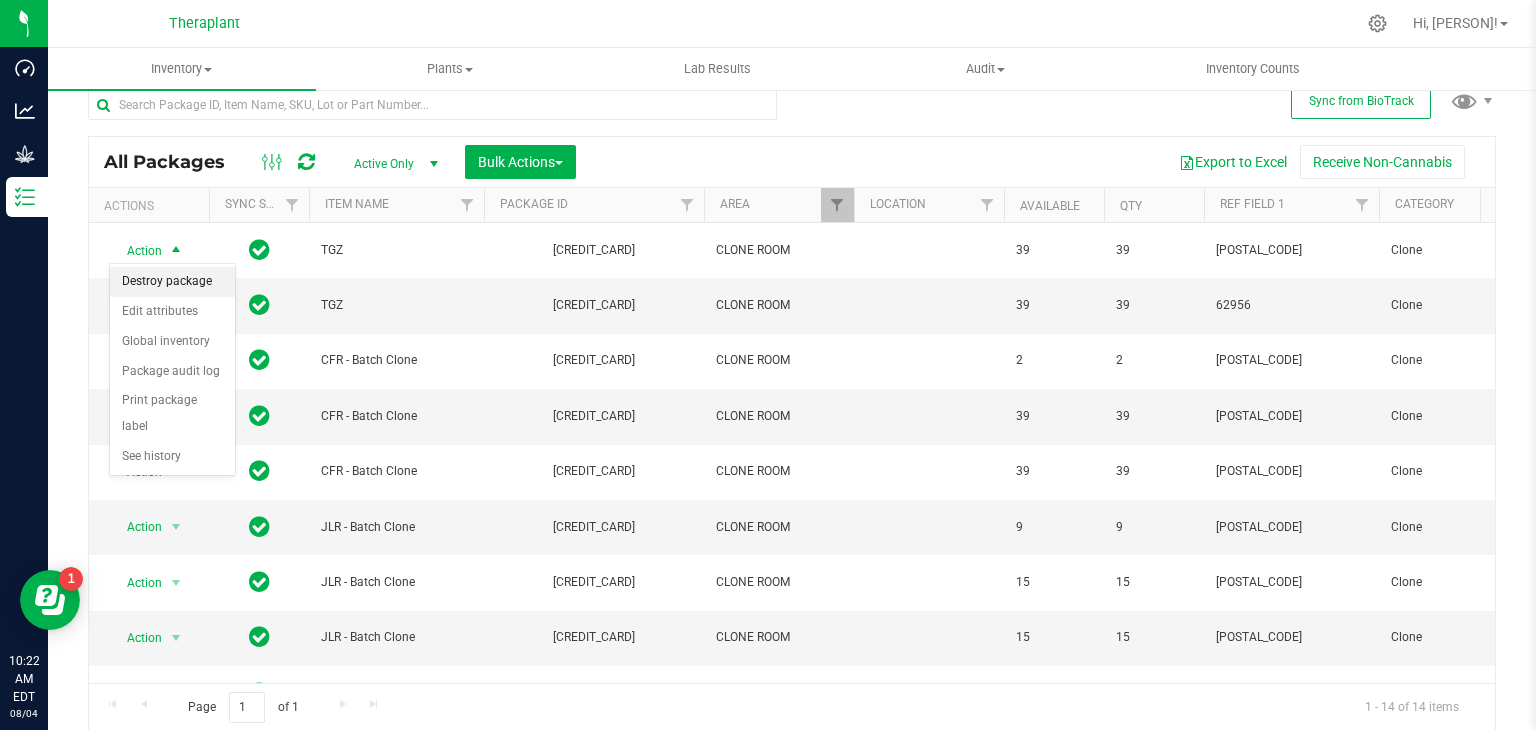 click on "Destroy package" at bounding box center (172, 282) 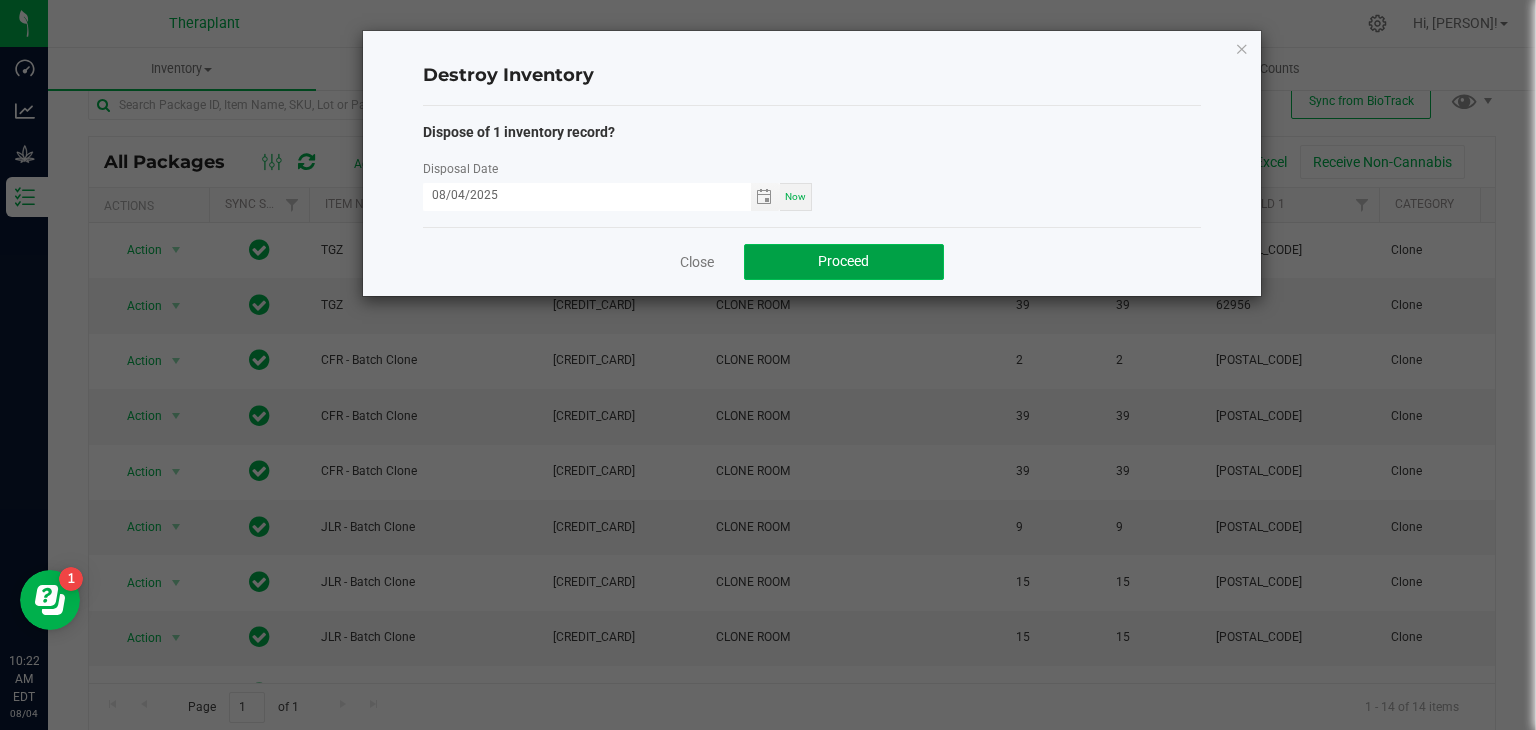 click on "Proceed" 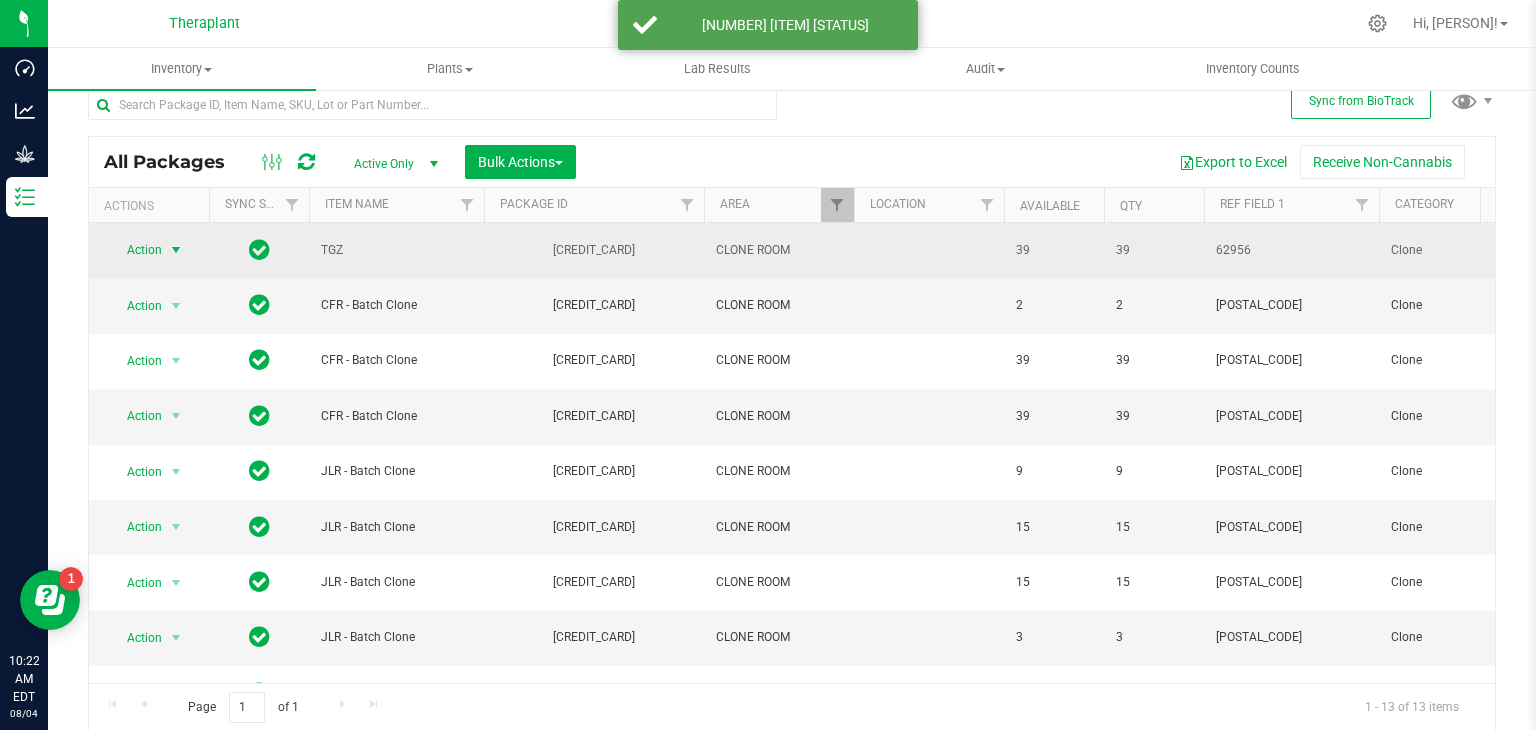 click at bounding box center [176, 250] 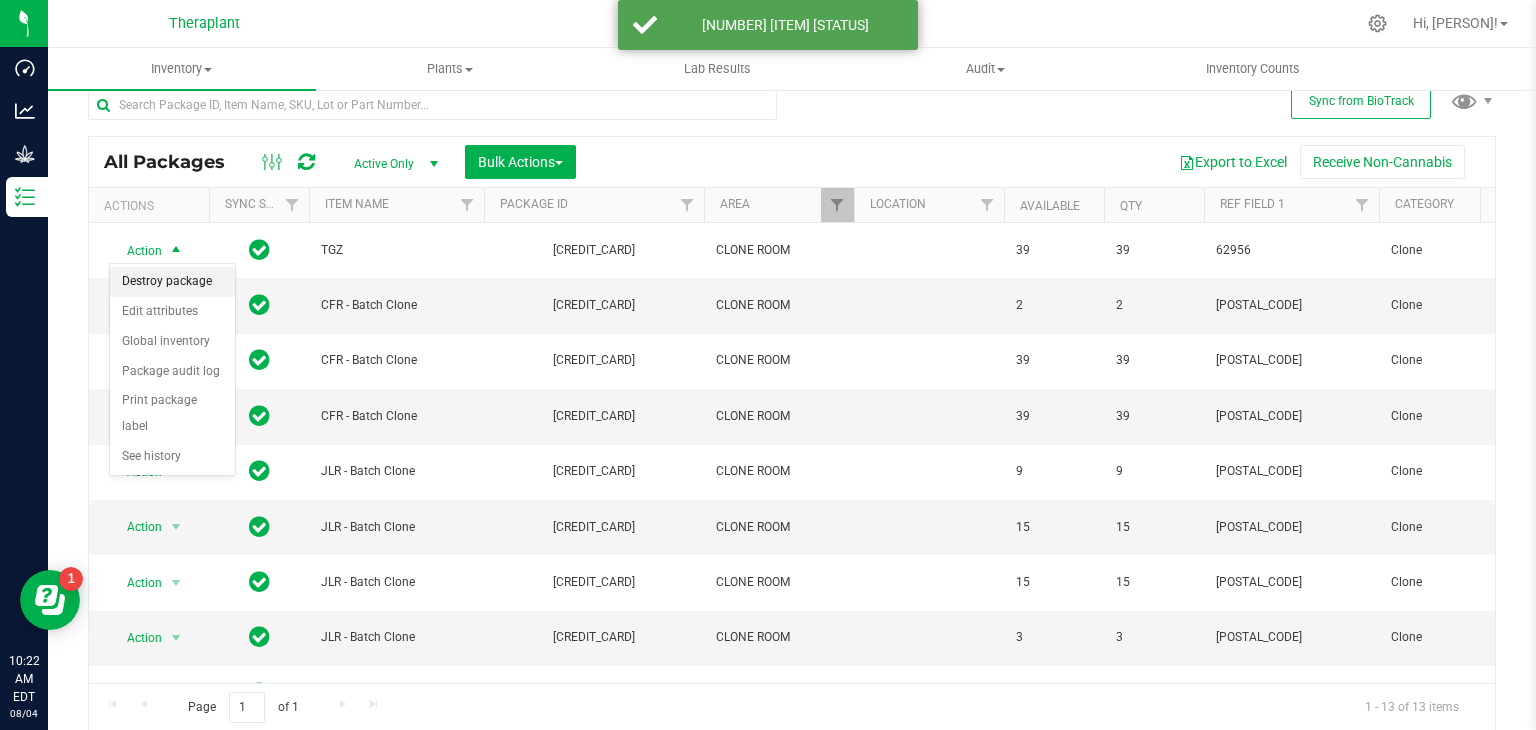 click on "Destroy package" at bounding box center [172, 282] 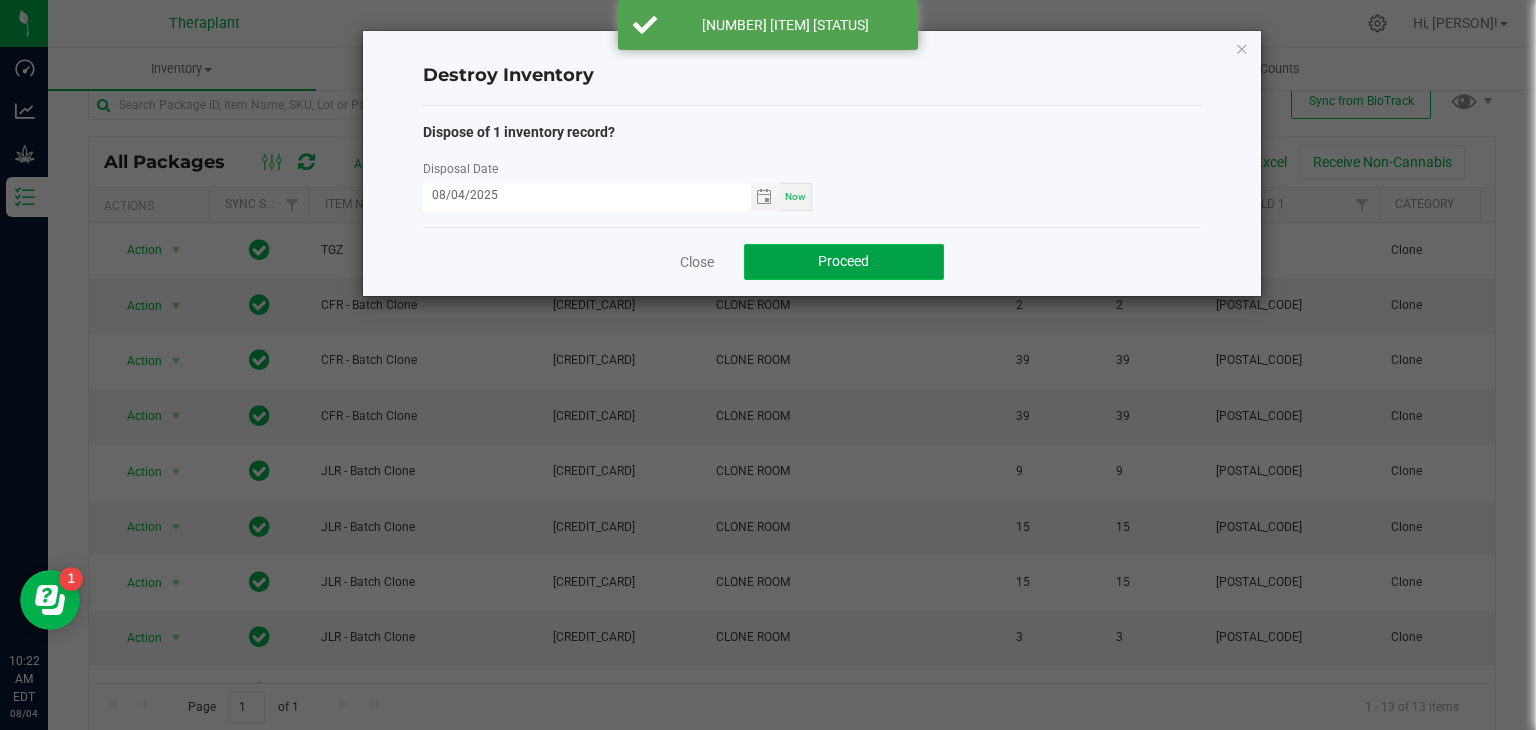 click on "Proceed" 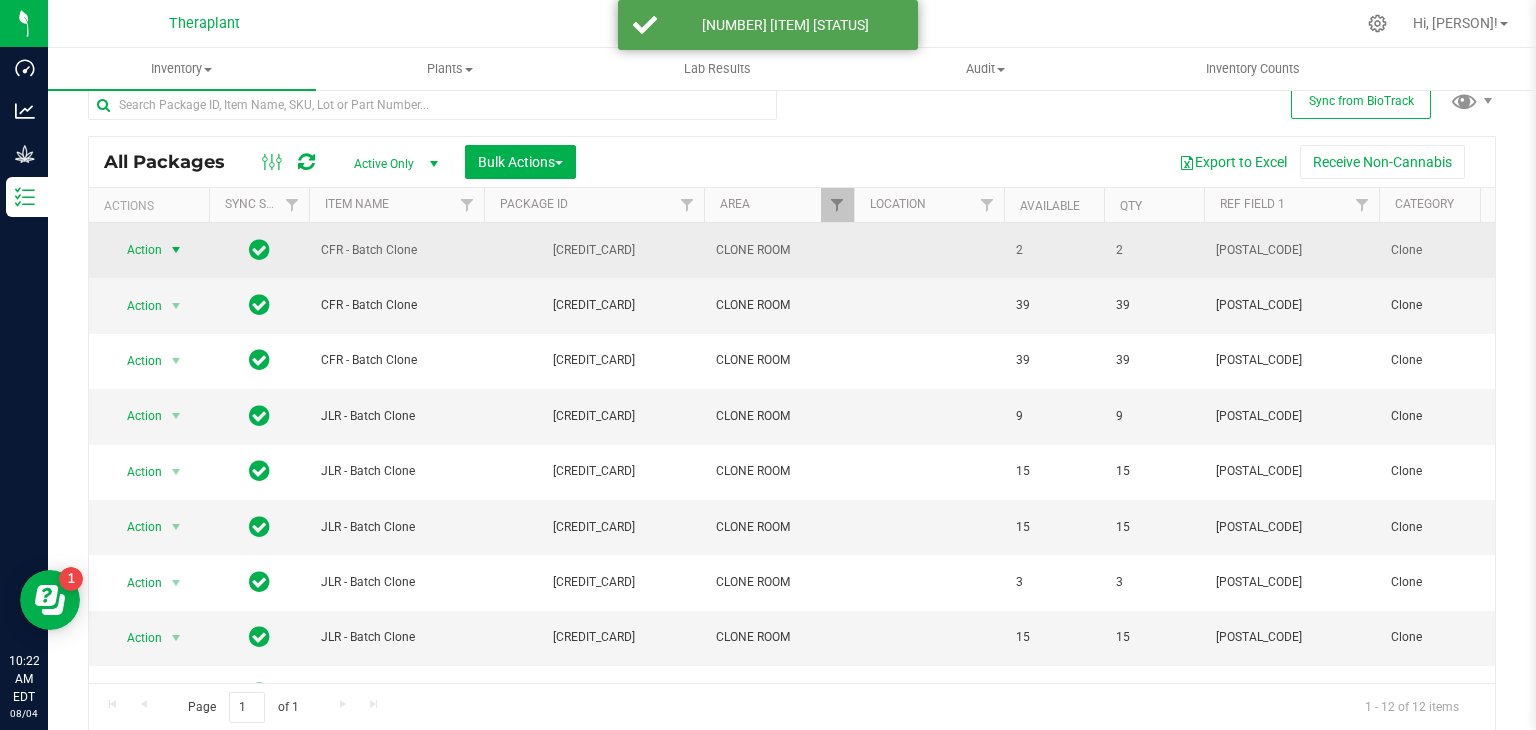 click at bounding box center (176, 250) 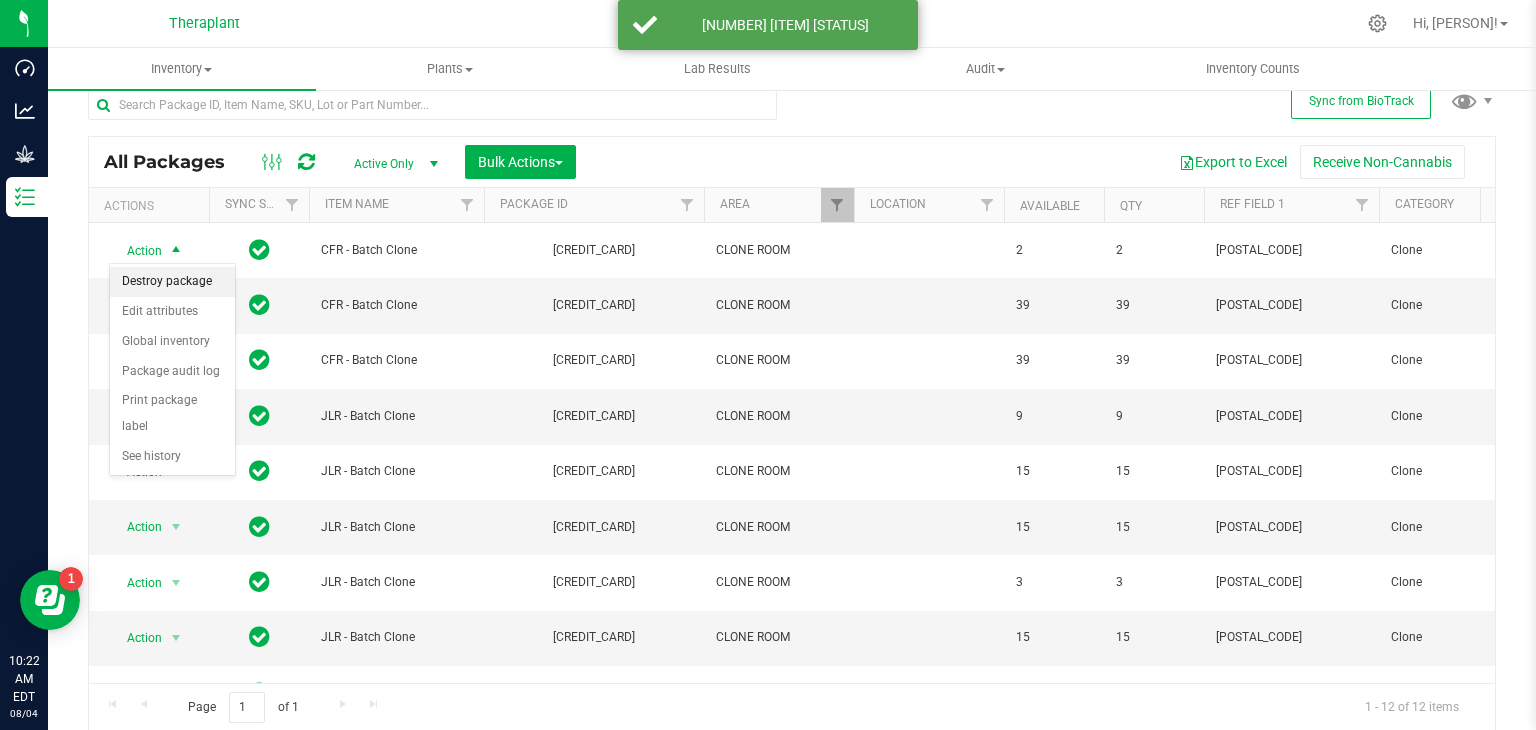 click on "Destroy package" at bounding box center (172, 282) 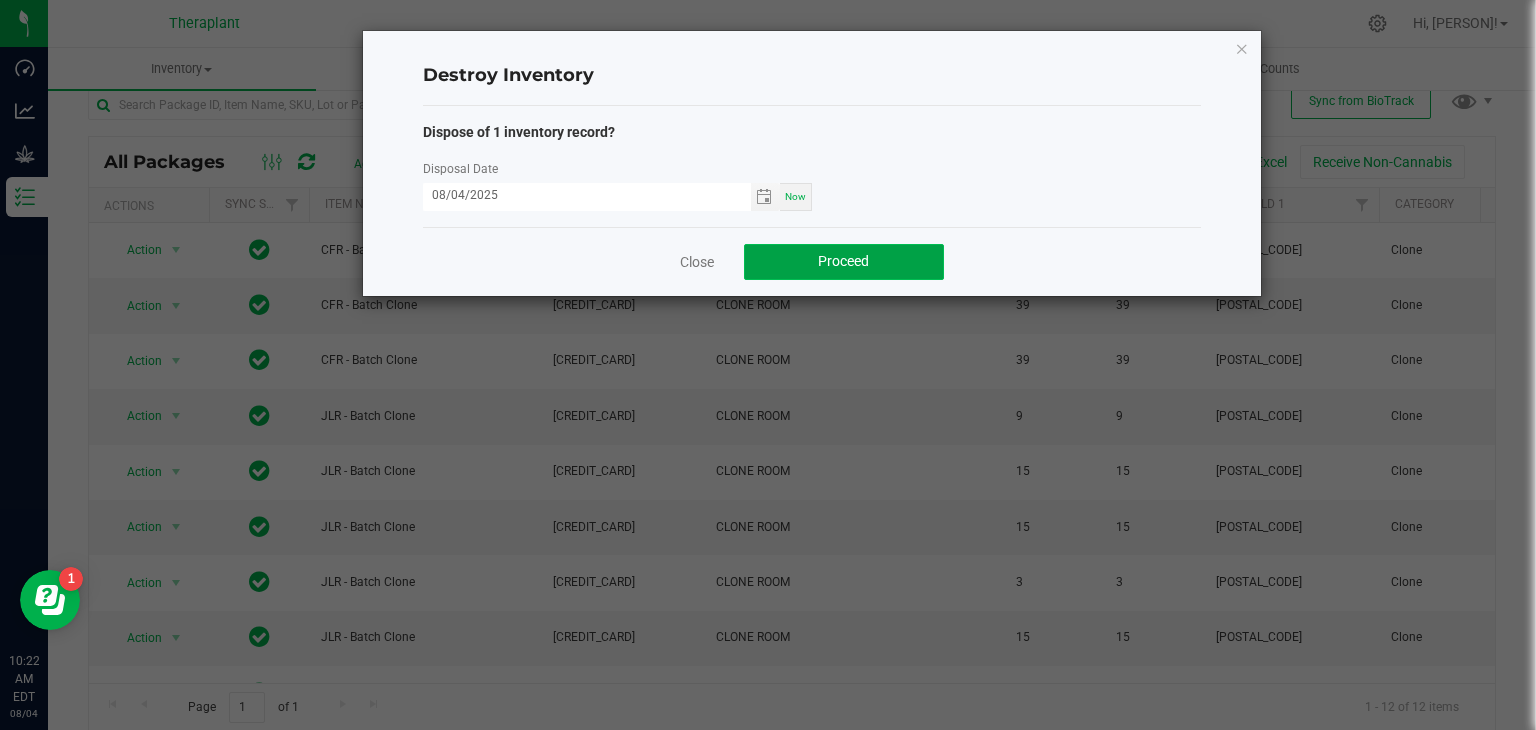 click on "Proceed" 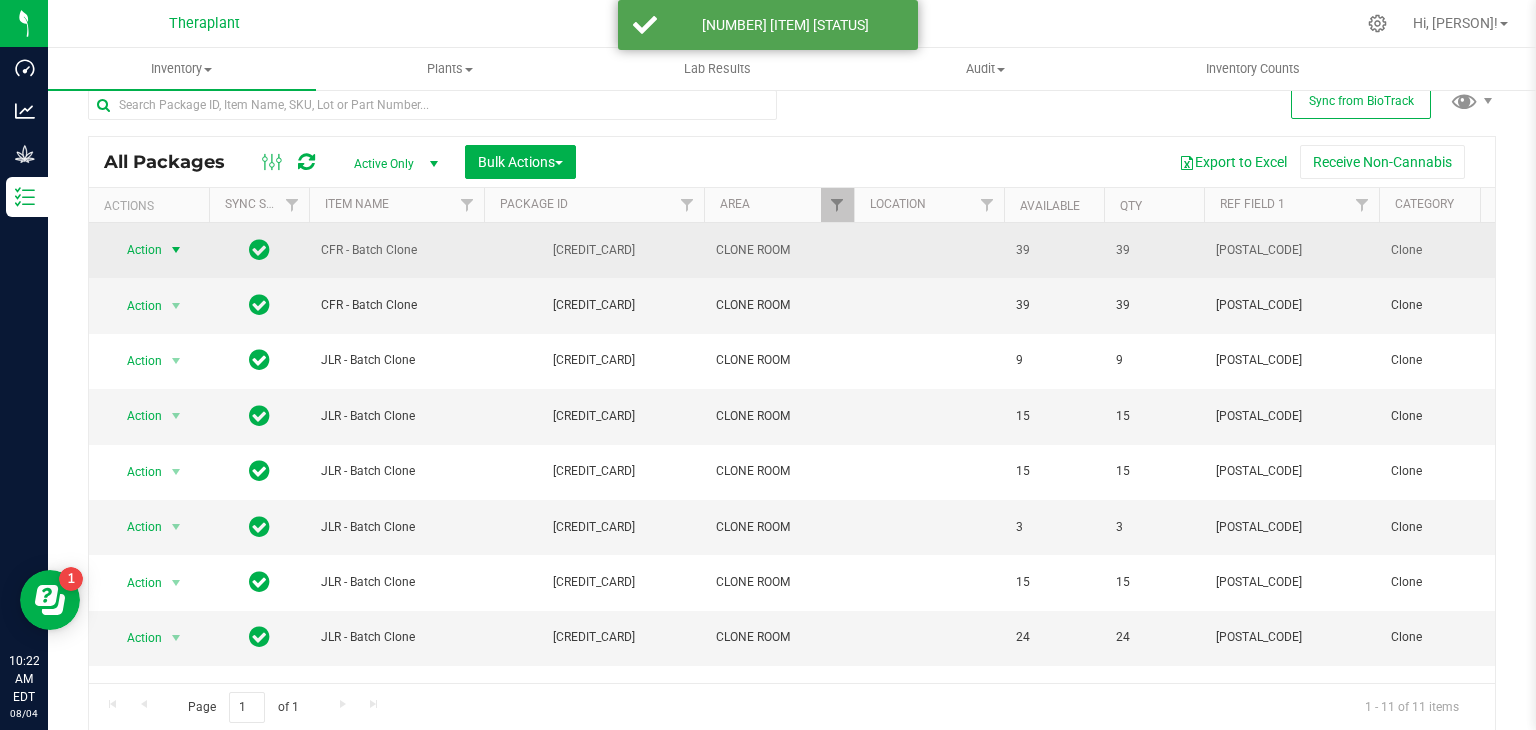 click at bounding box center [176, 250] 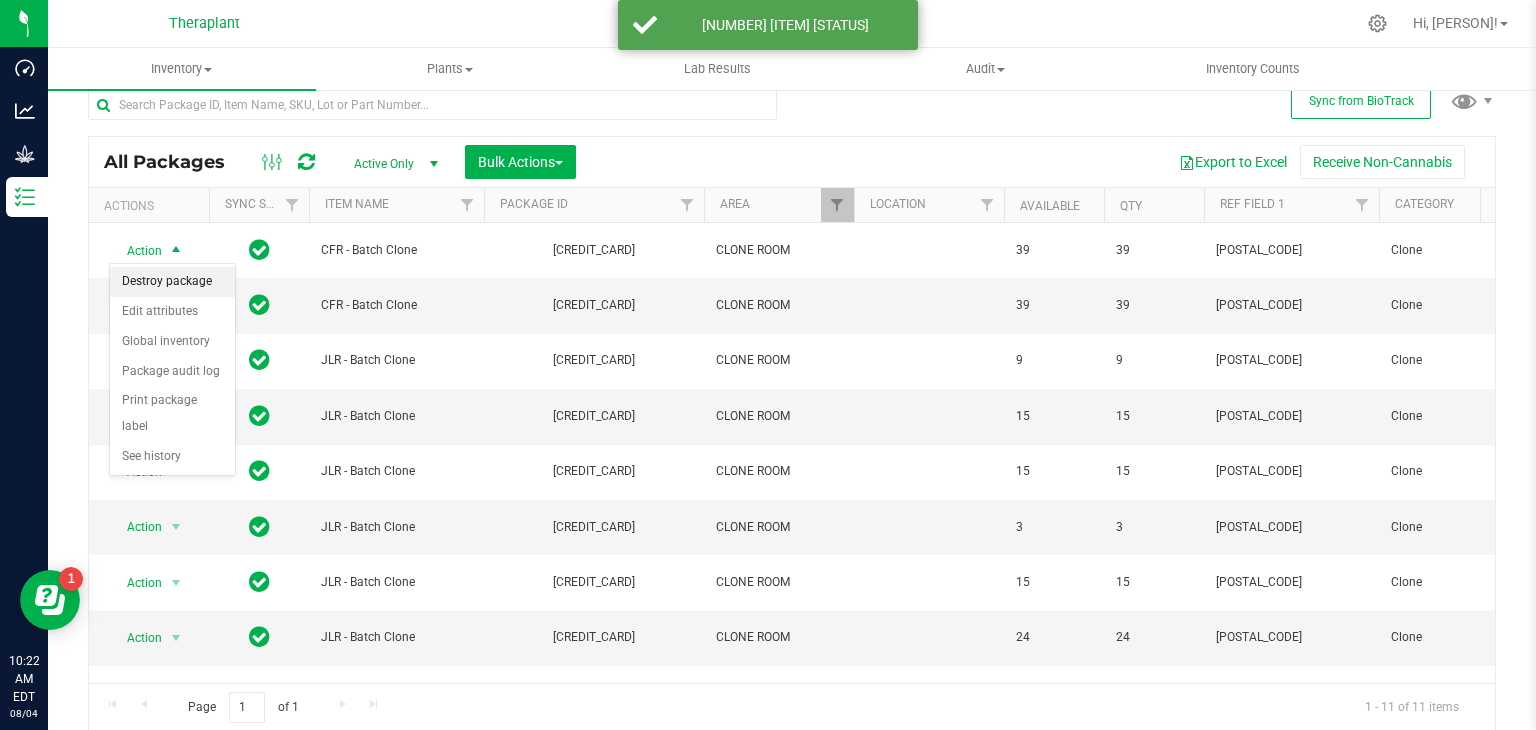 click on "Destroy package" at bounding box center [172, 282] 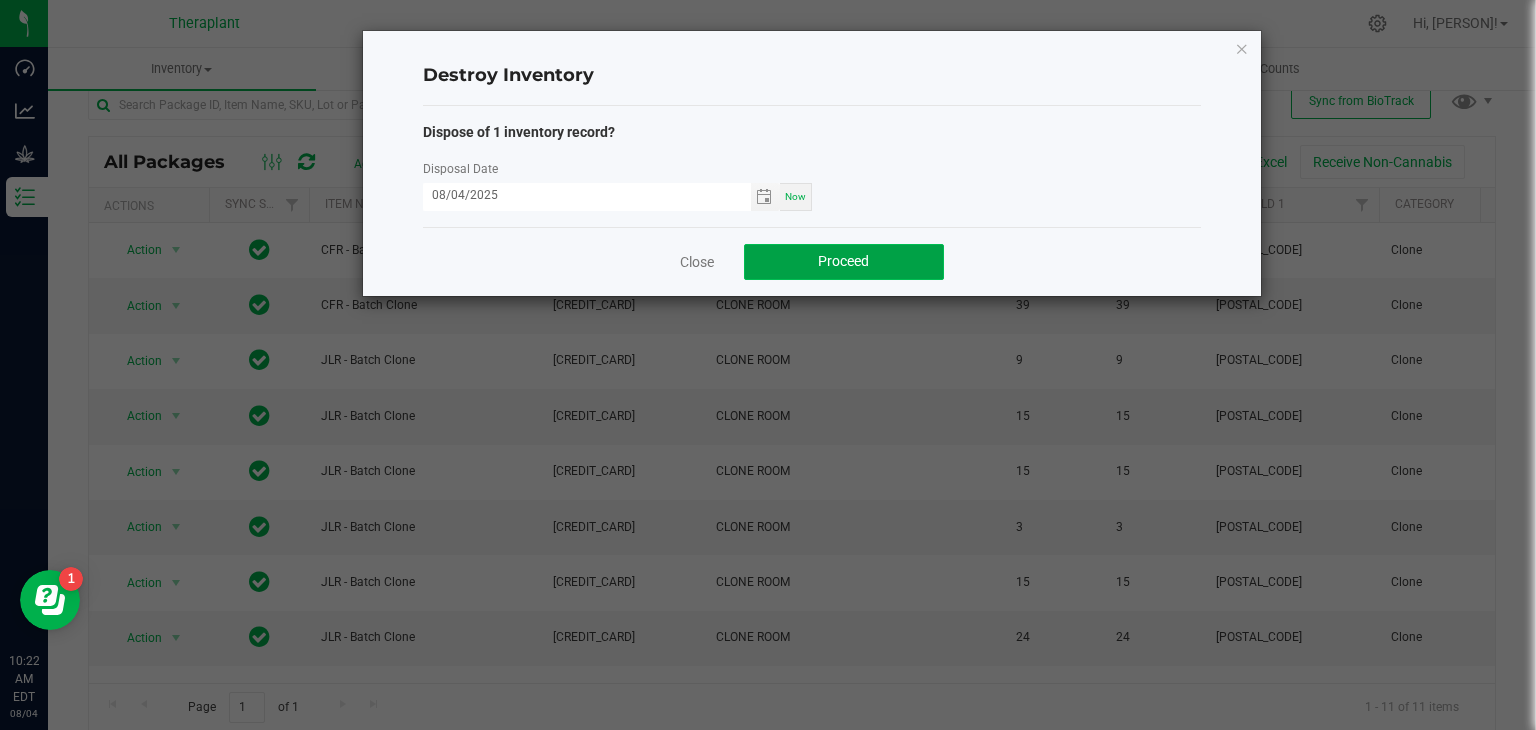 click on "Proceed" 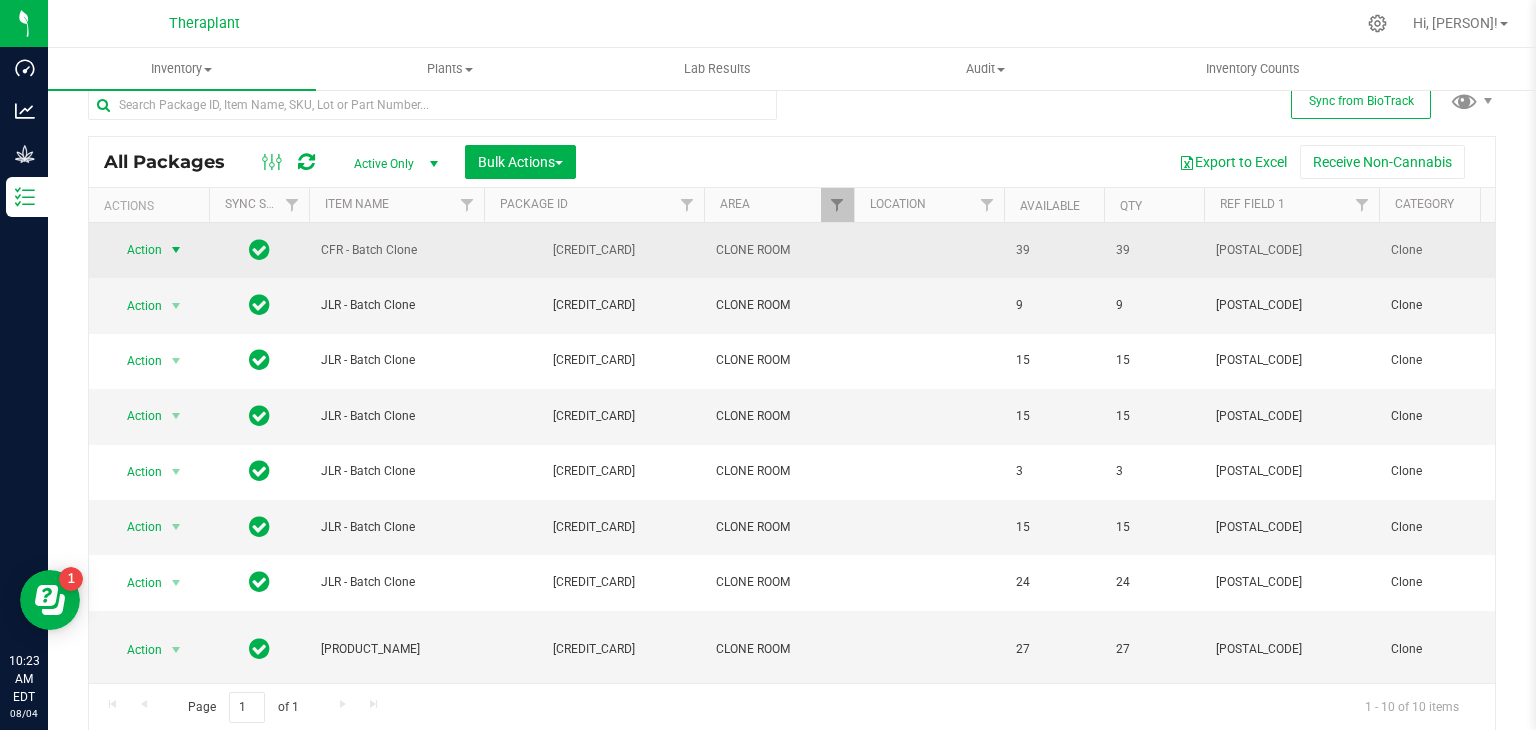 click at bounding box center (176, 250) 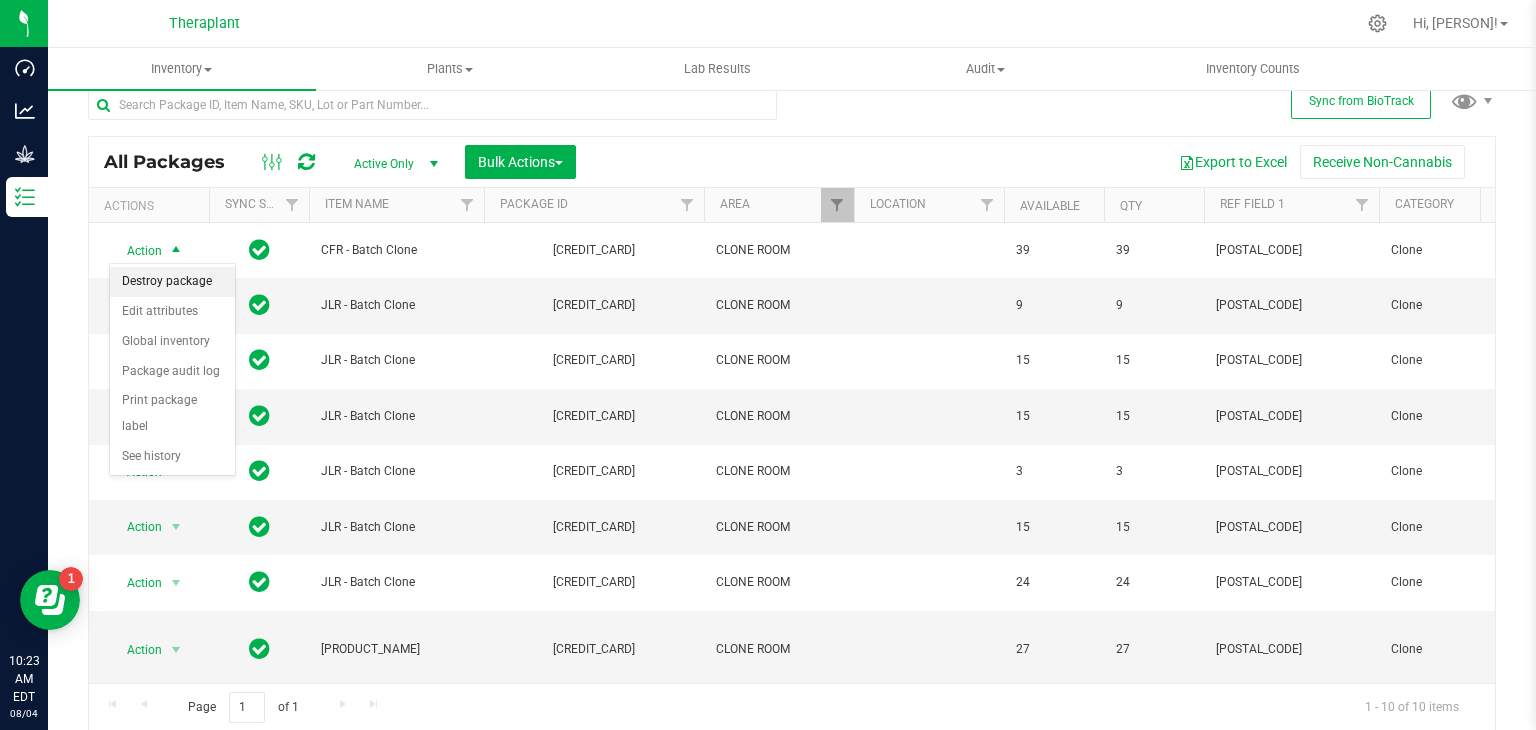 click on "Destroy package" at bounding box center [172, 282] 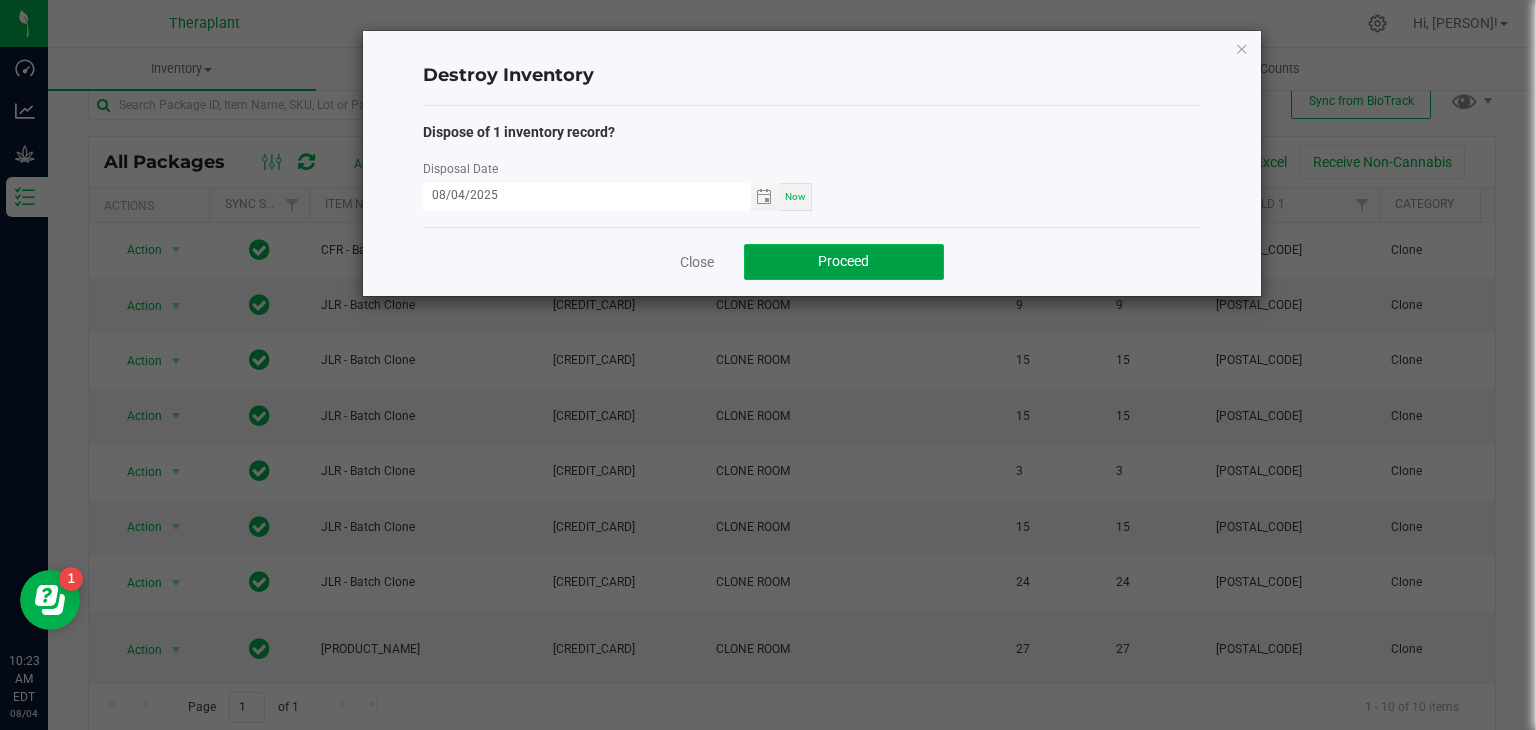 click on "Proceed" 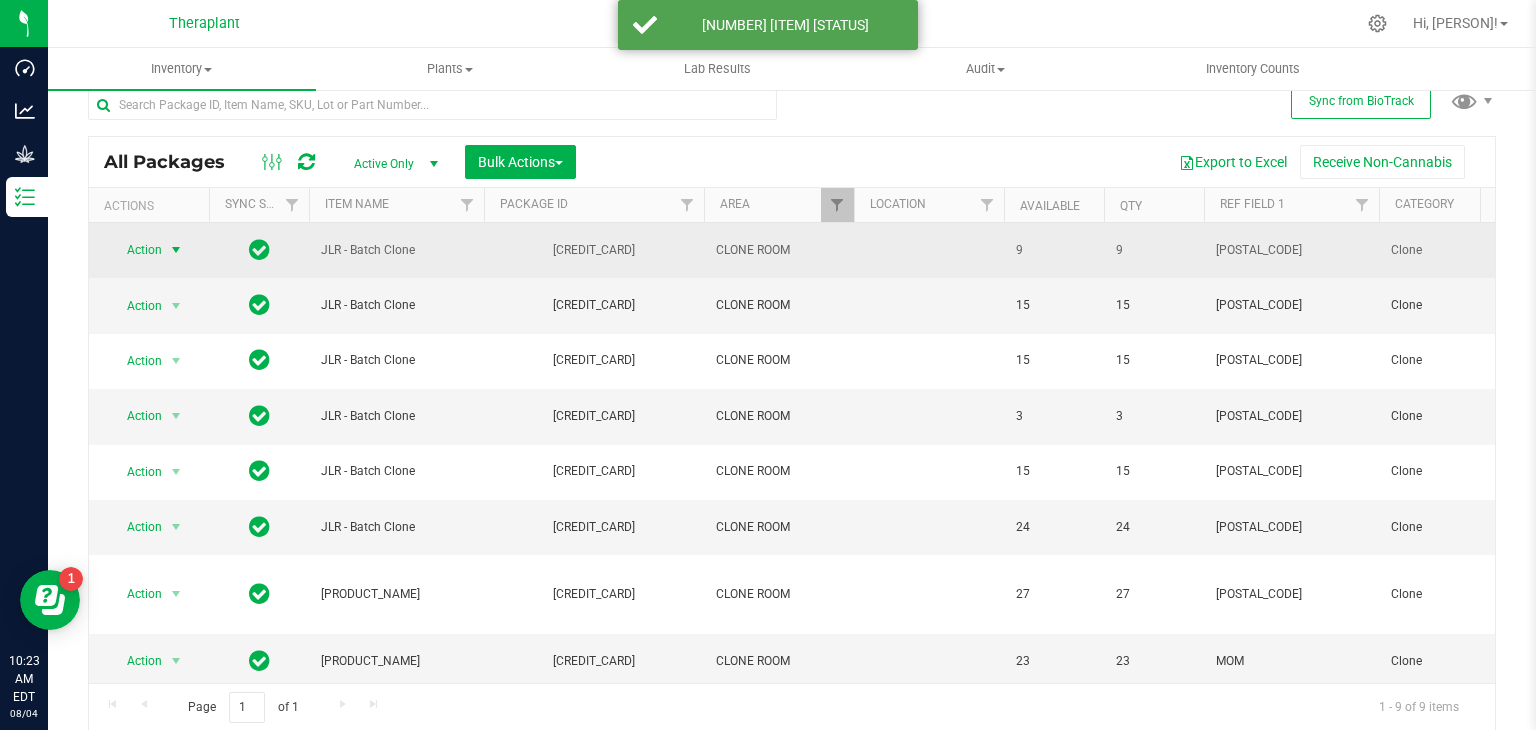 click at bounding box center [176, 250] 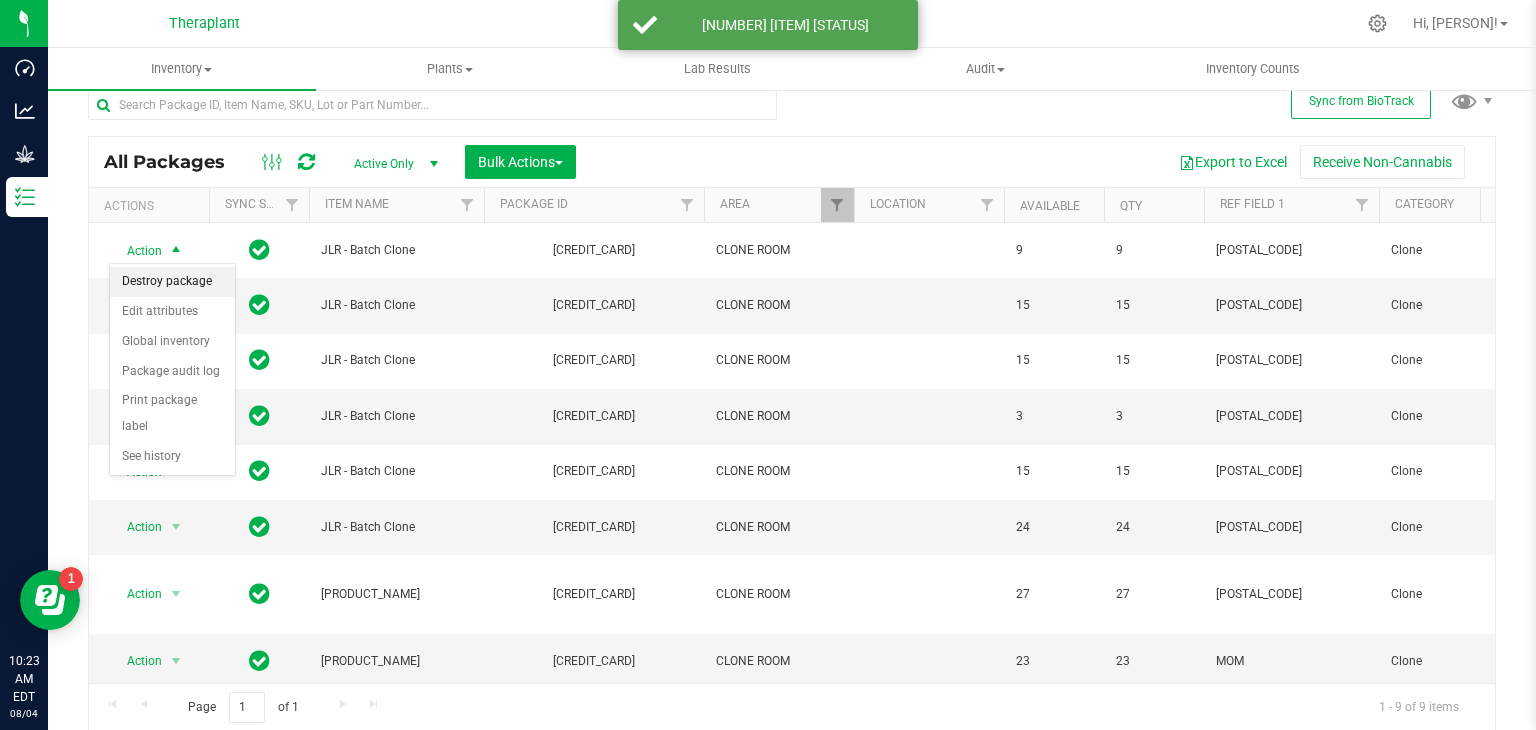 click on "Destroy package" at bounding box center (172, 282) 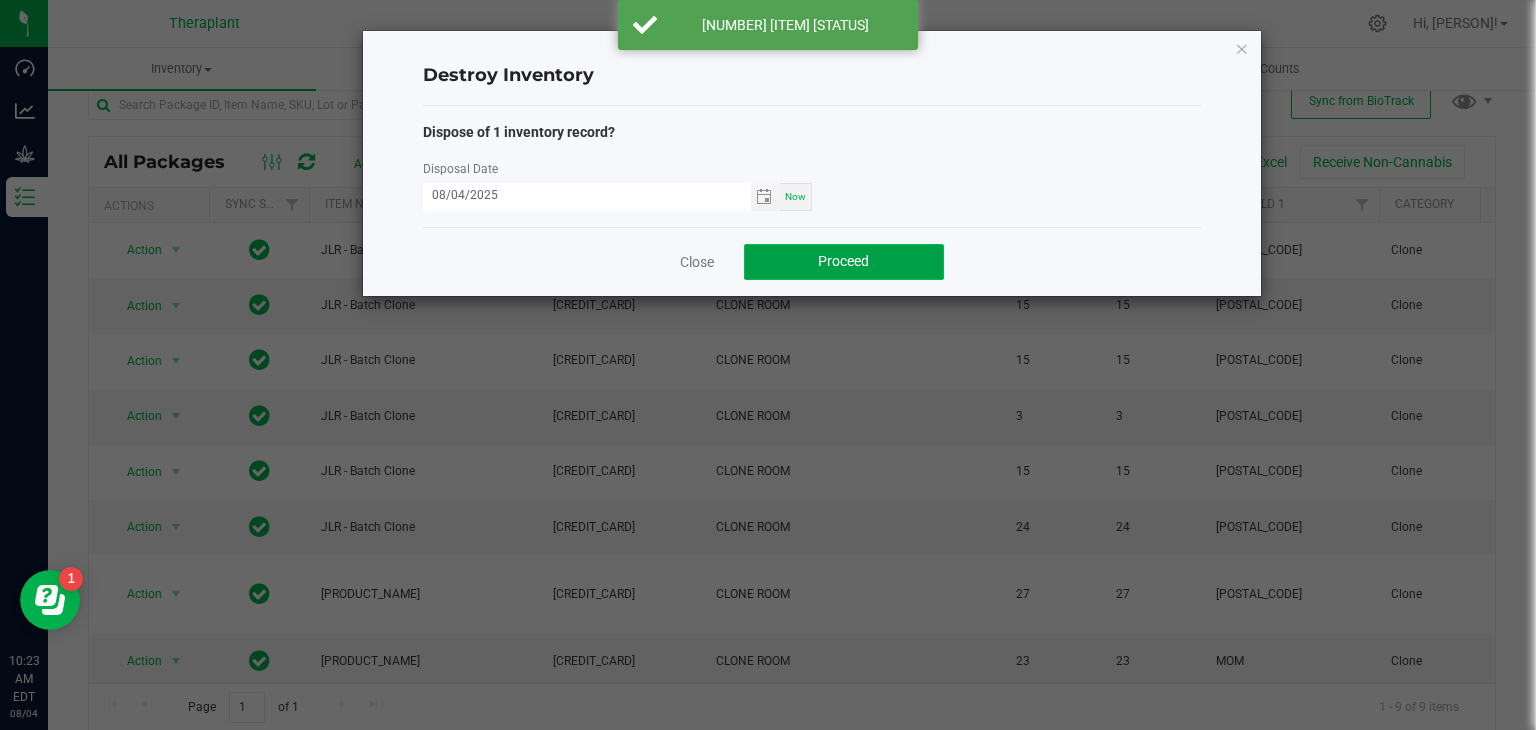 click on "Proceed" 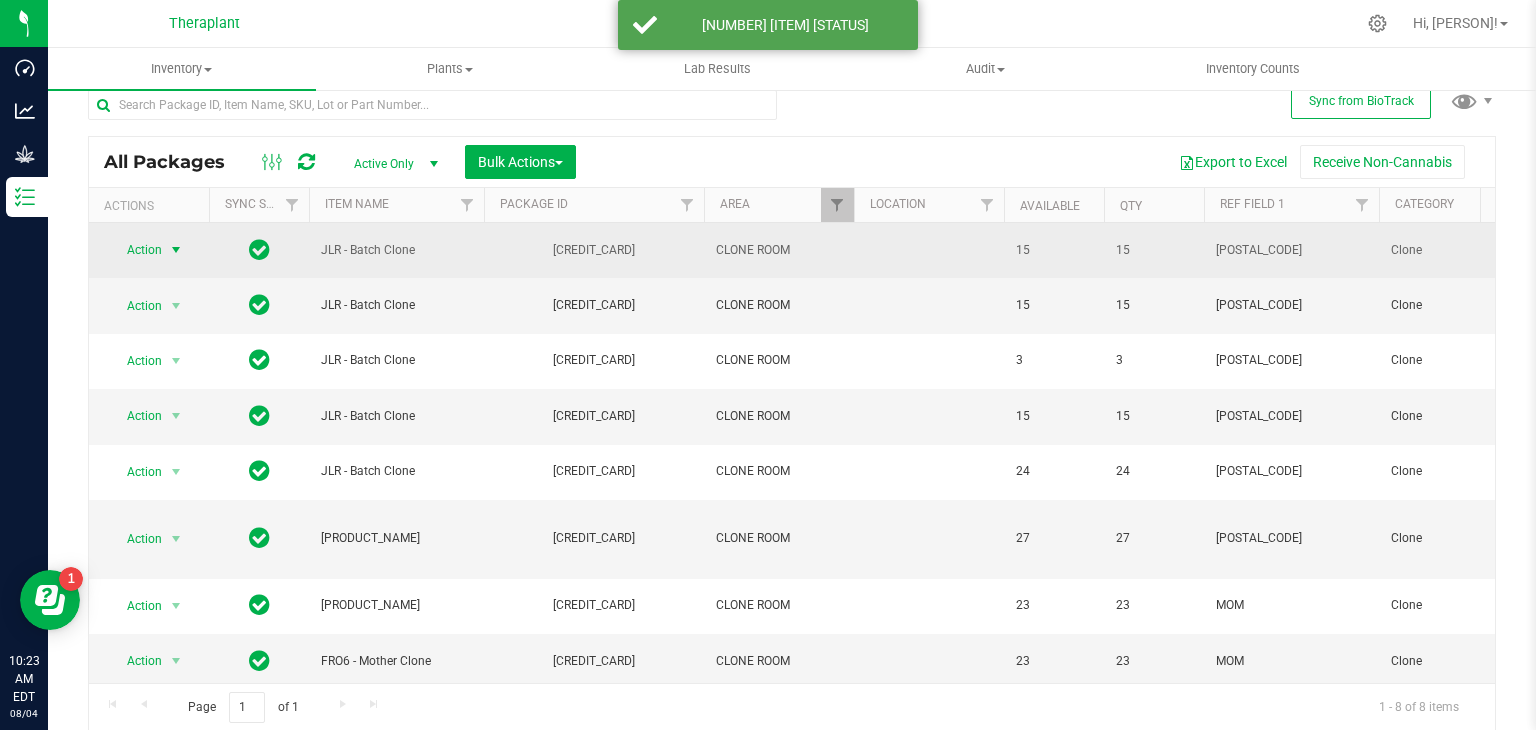 click at bounding box center [176, 250] 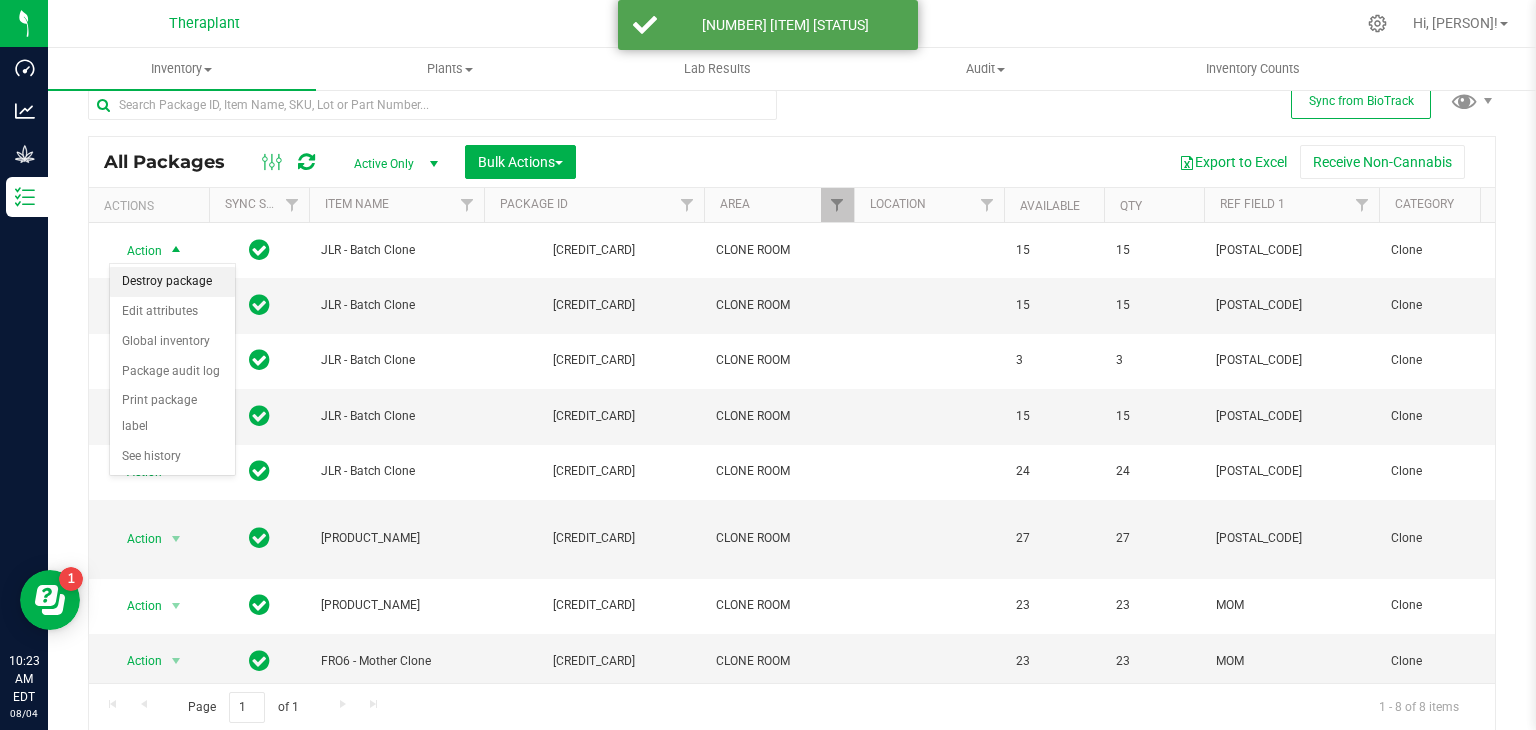 click on "Destroy package" at bounding box center (172, 282) 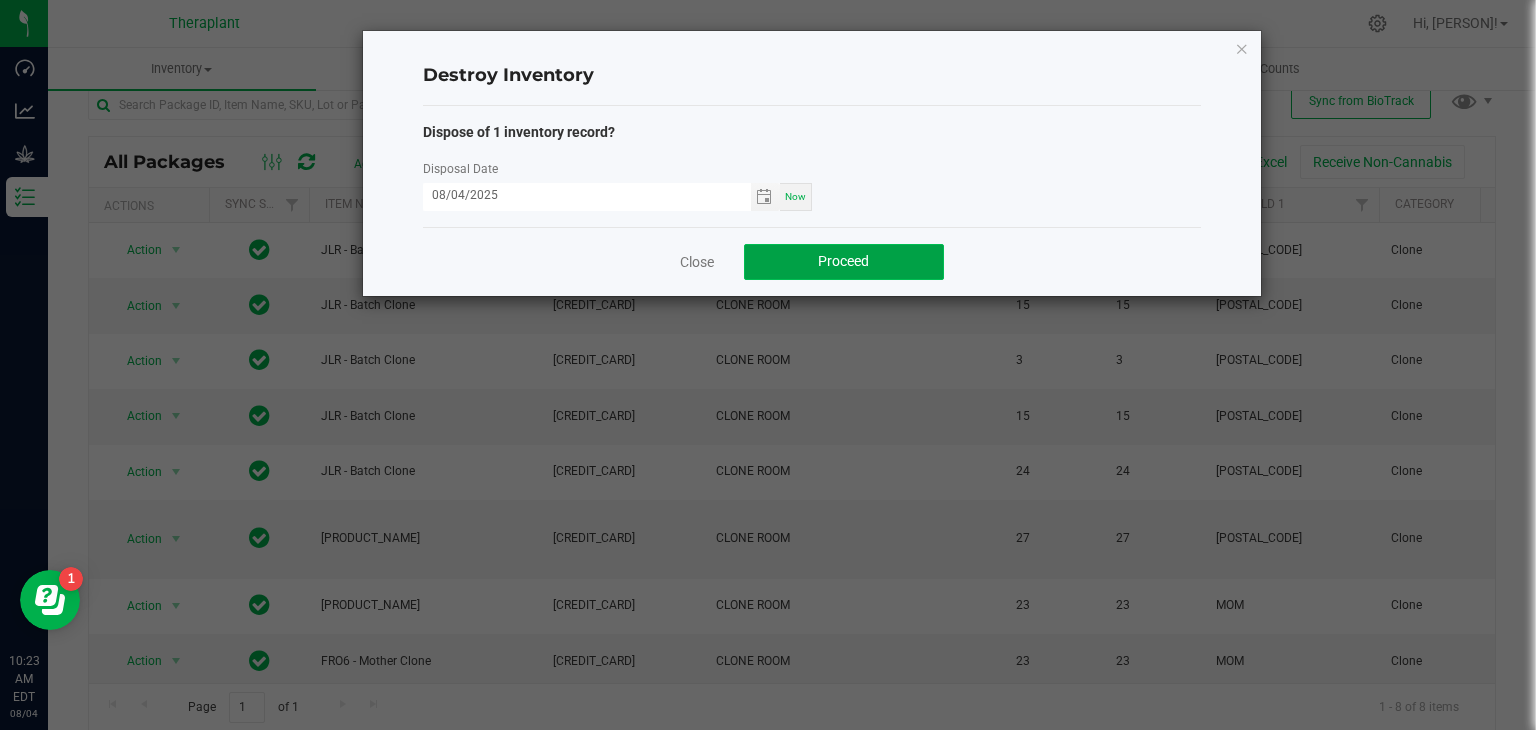click on "Proceed" 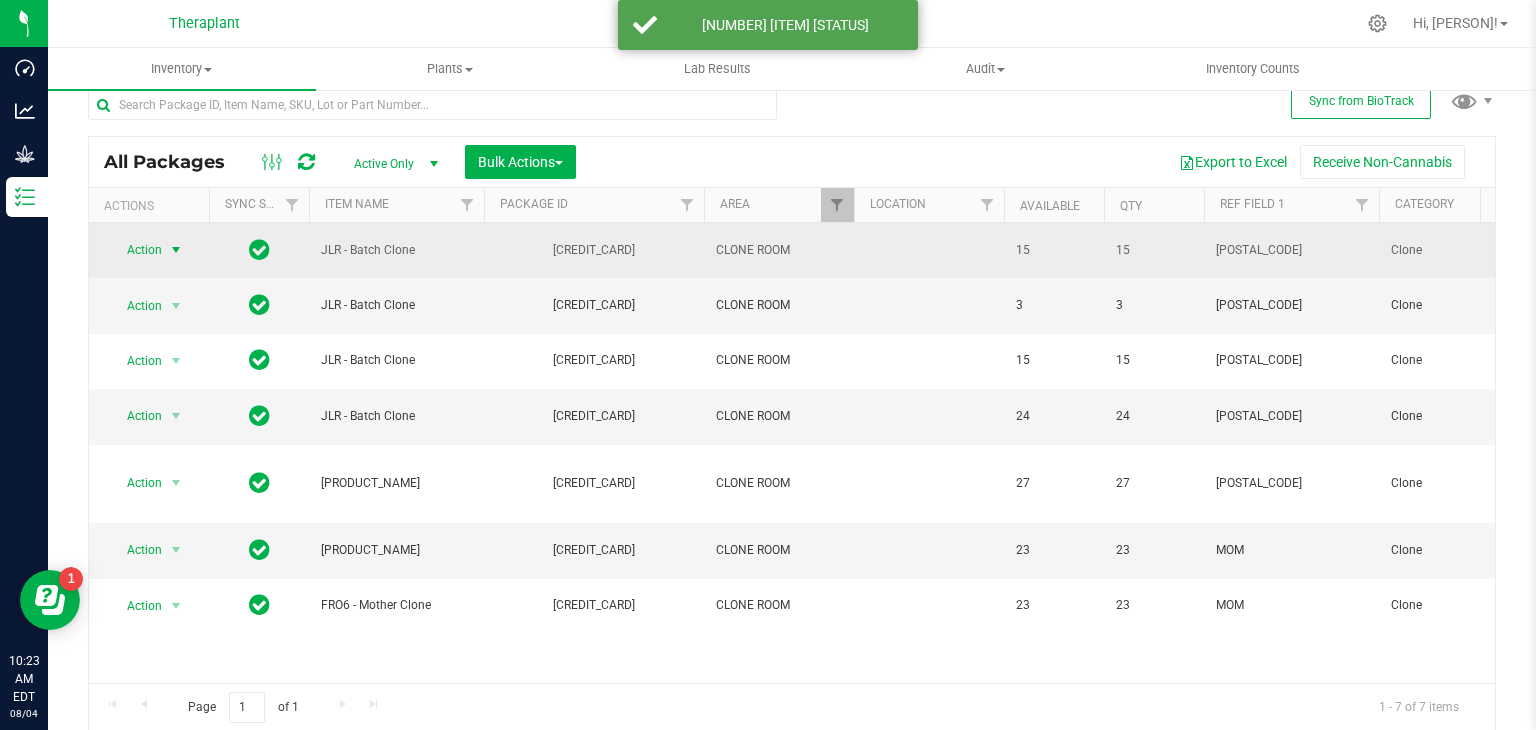 click at bounding box center (176, 250) 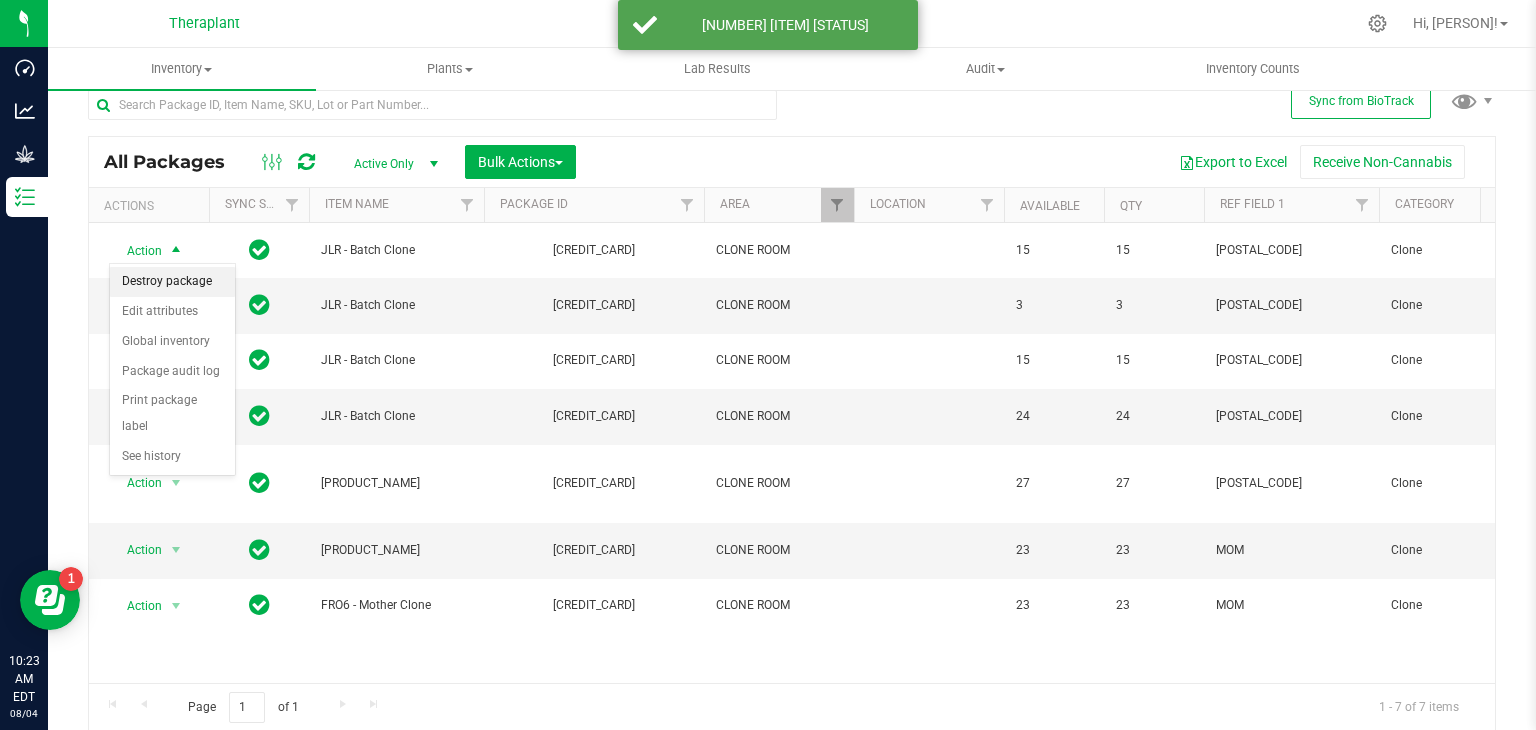 click on "Destroy package" at bounding box center [172, 282] 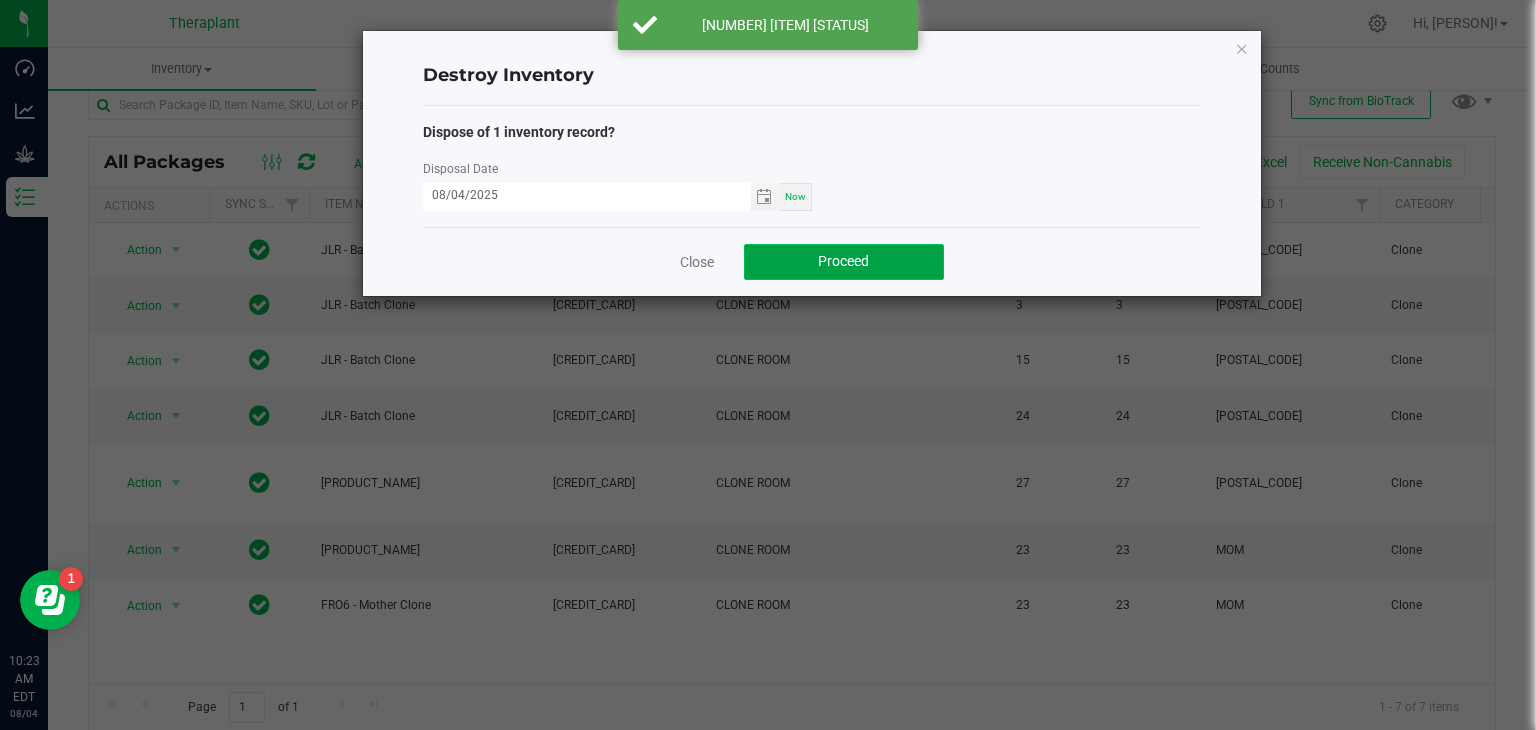 click on "Proceed" 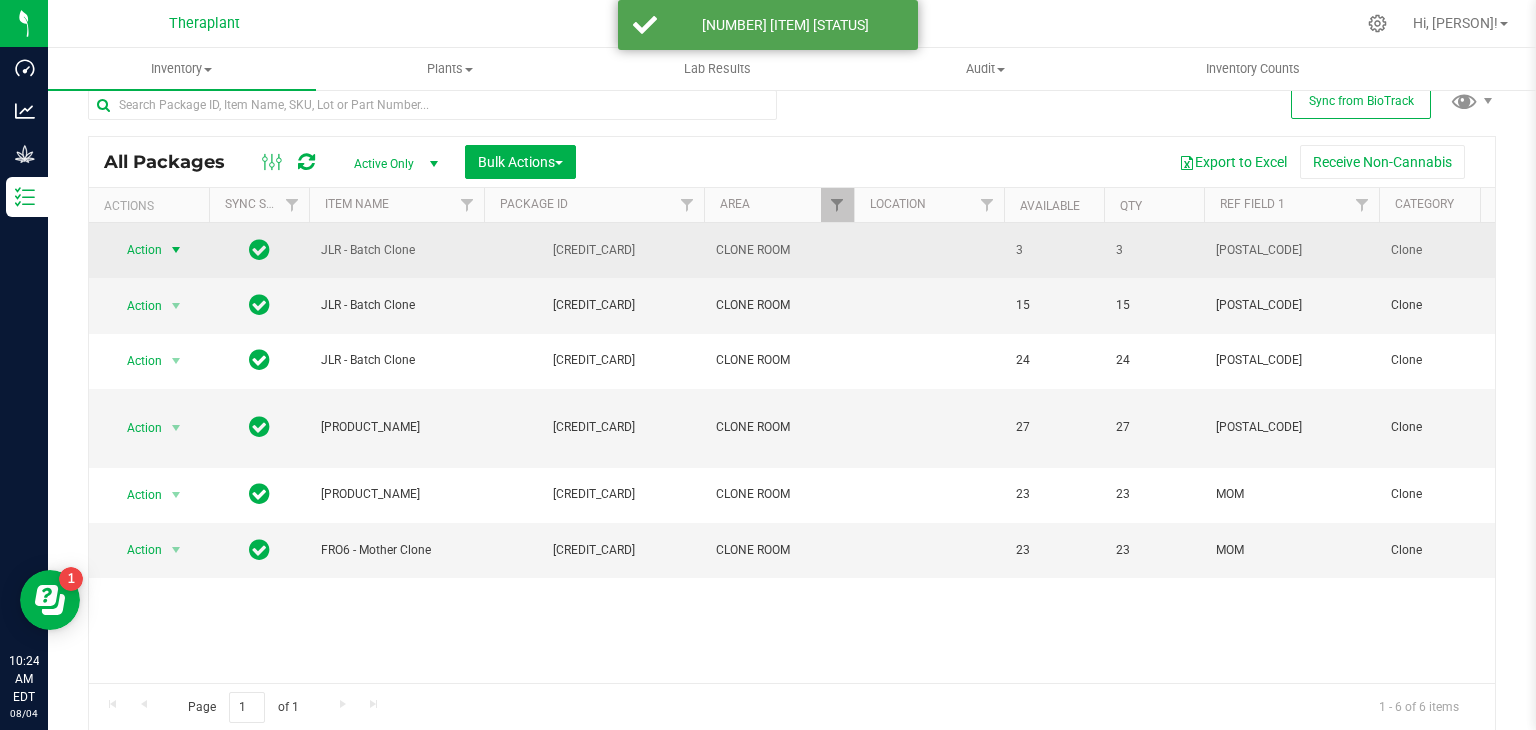 click at bounding box center (176, 250) 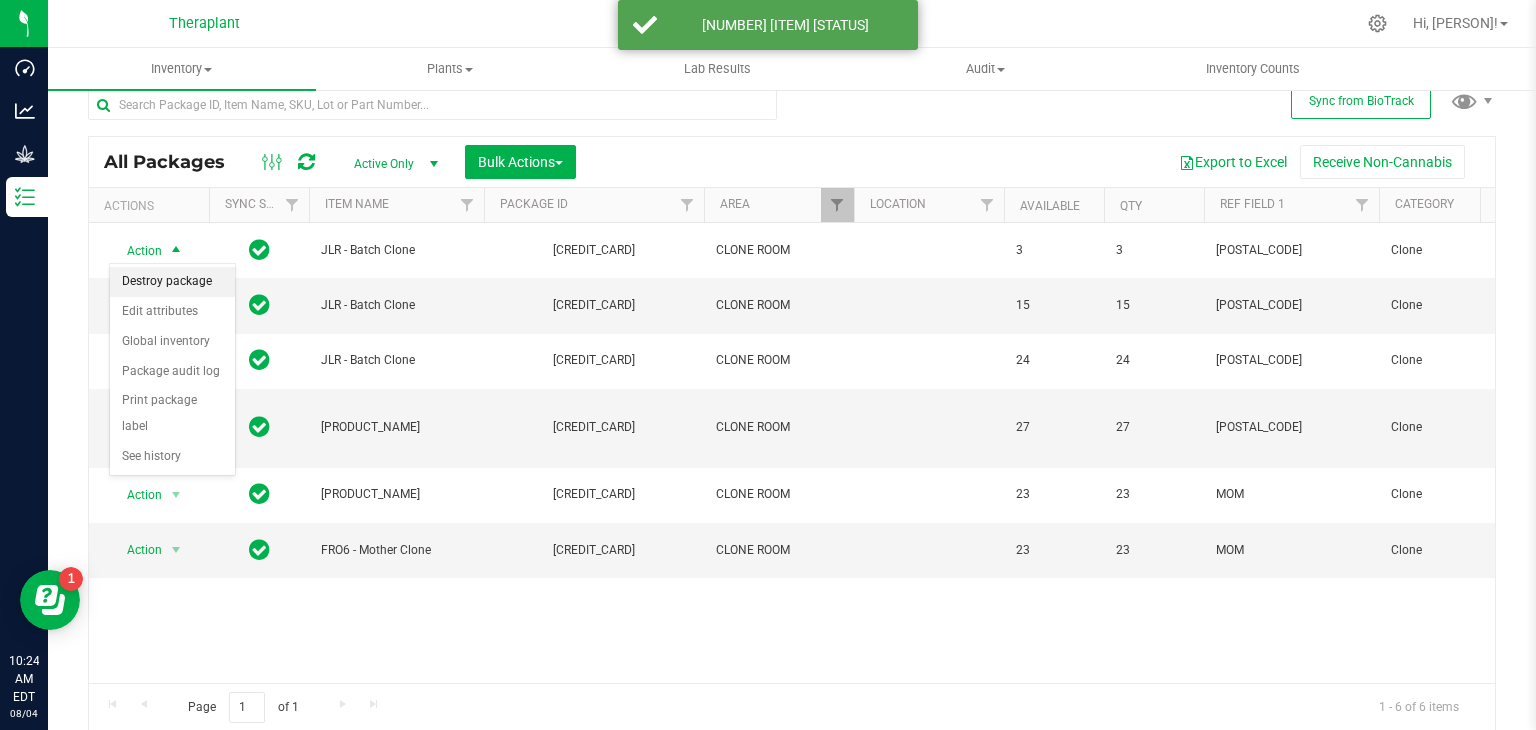 click on "Destroy package" at bounding box center (172, 282) 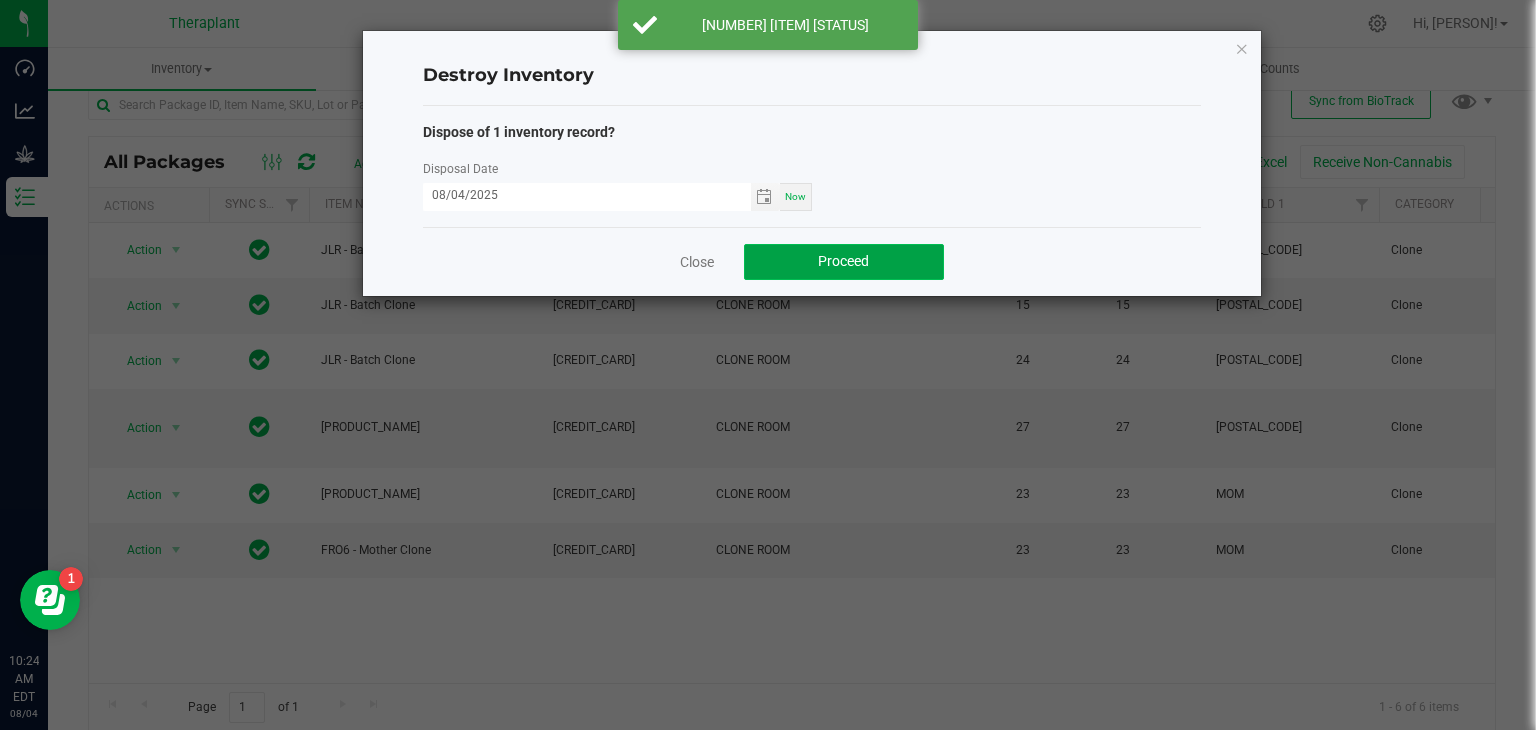 click on "Proceed" 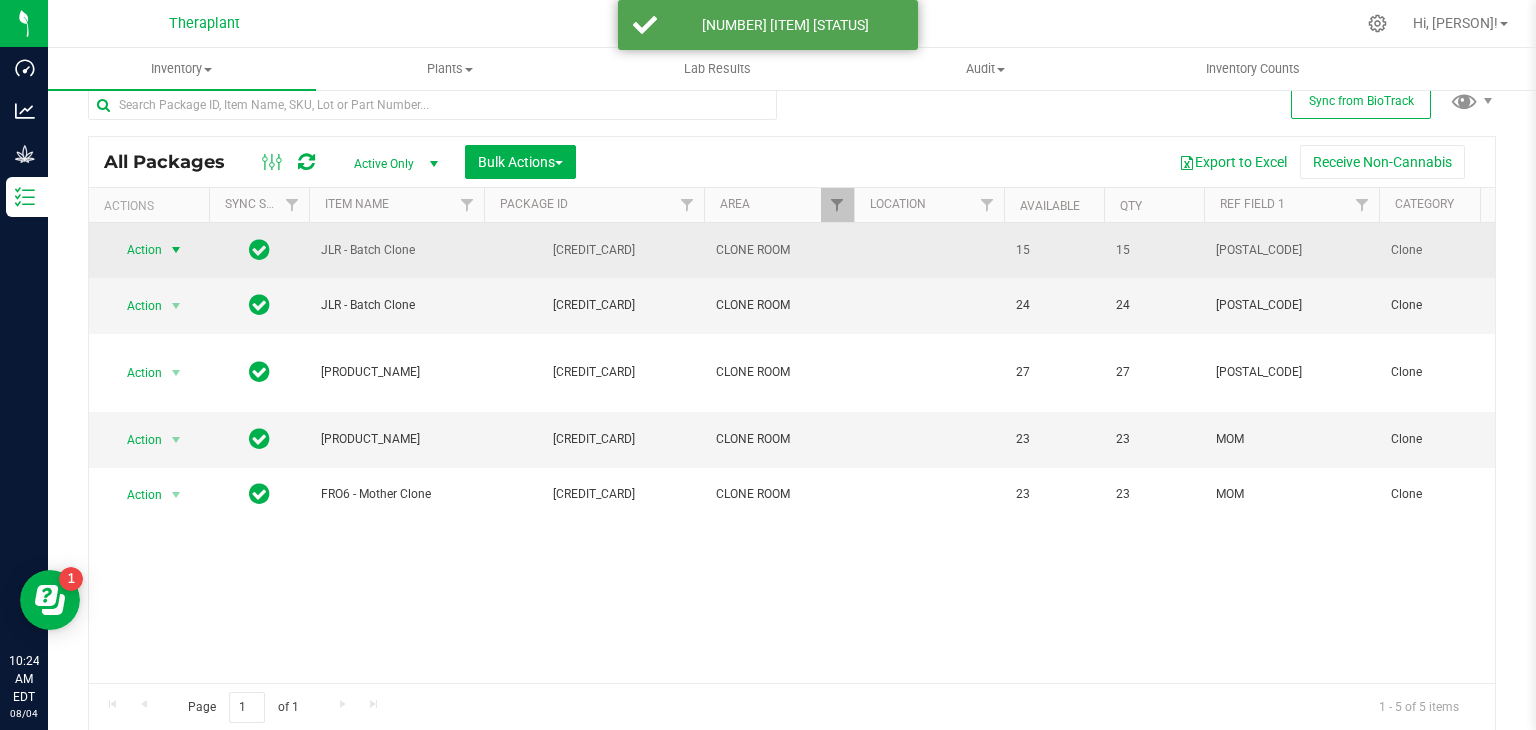 click at bounding box center [176, 250] 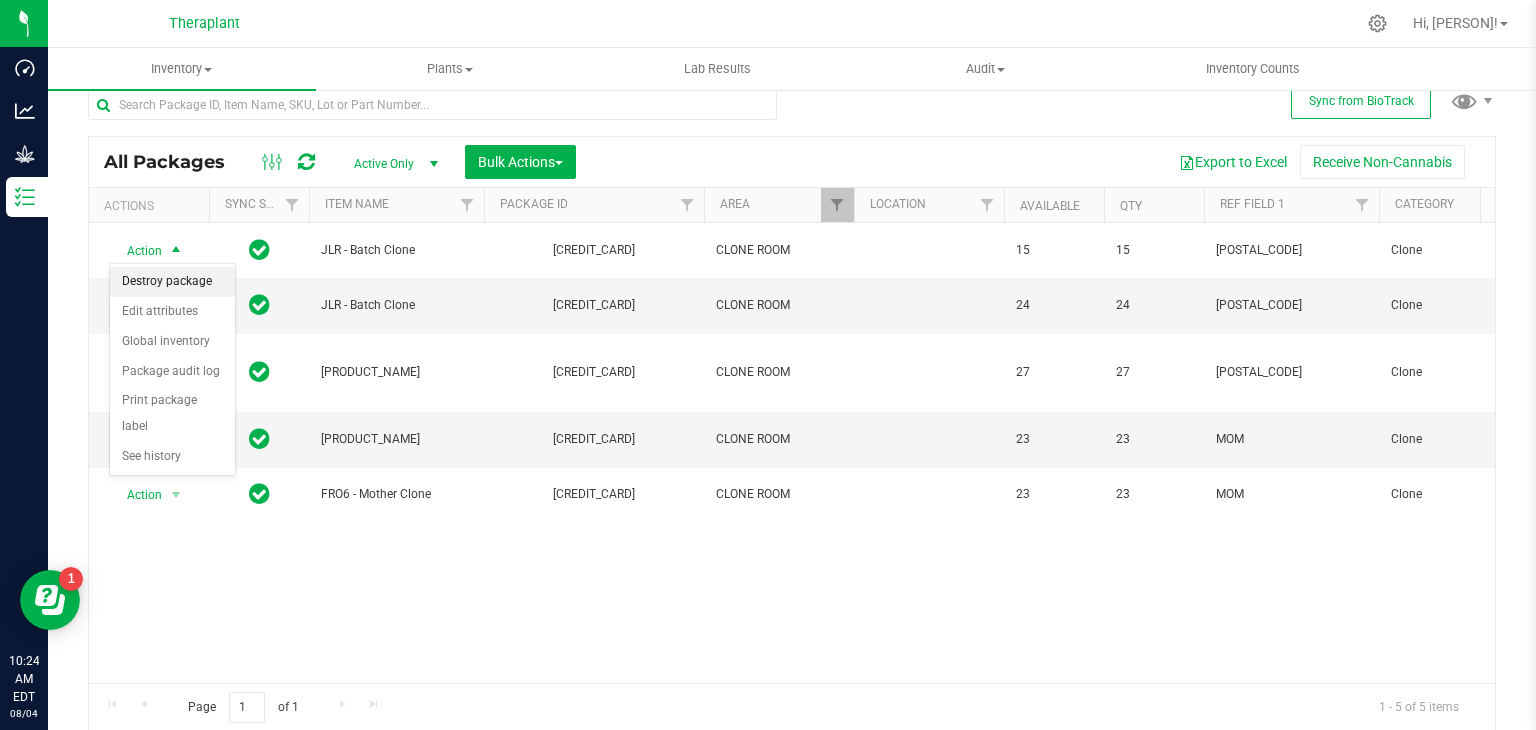 click on "Destroy package" at bounding box center [172, 282] 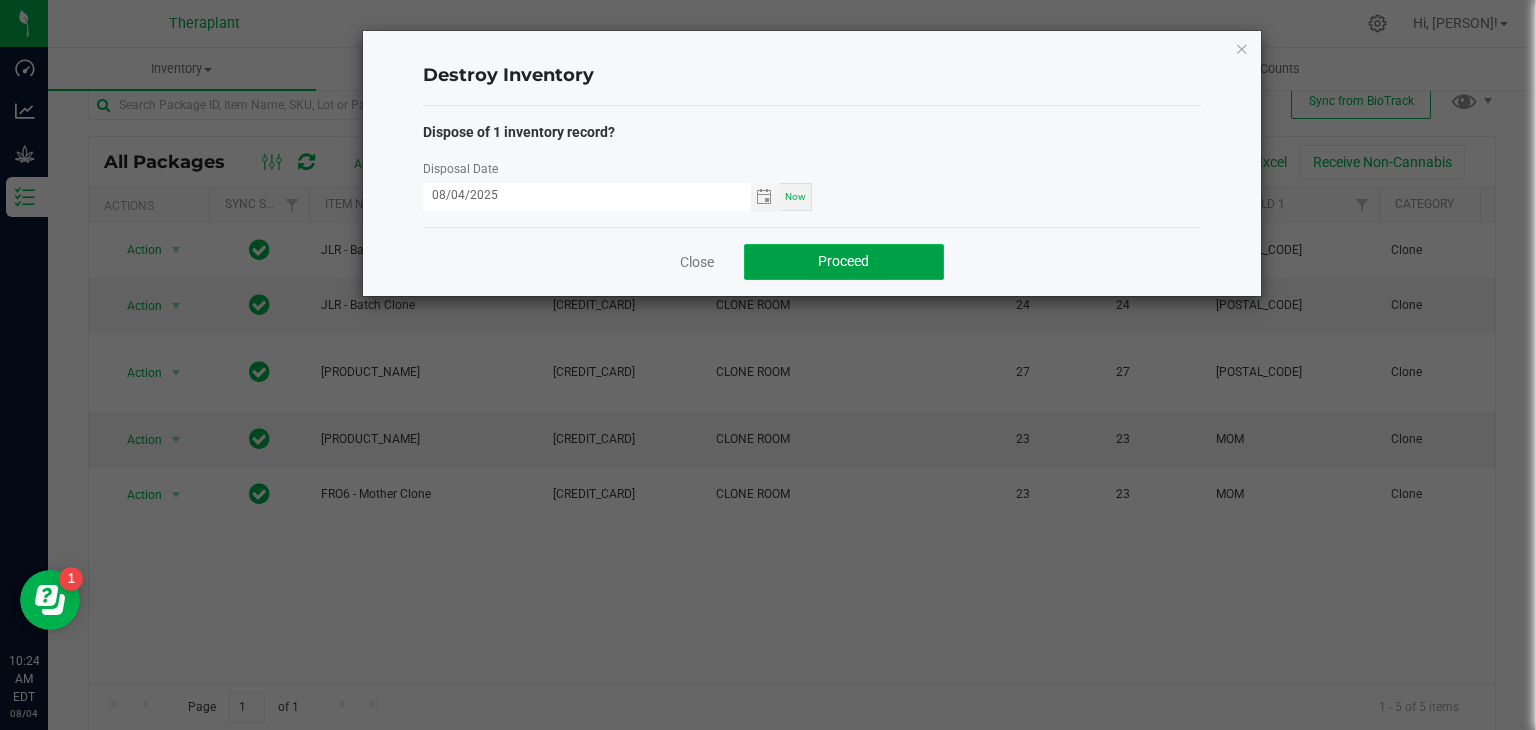click on "Proceed" 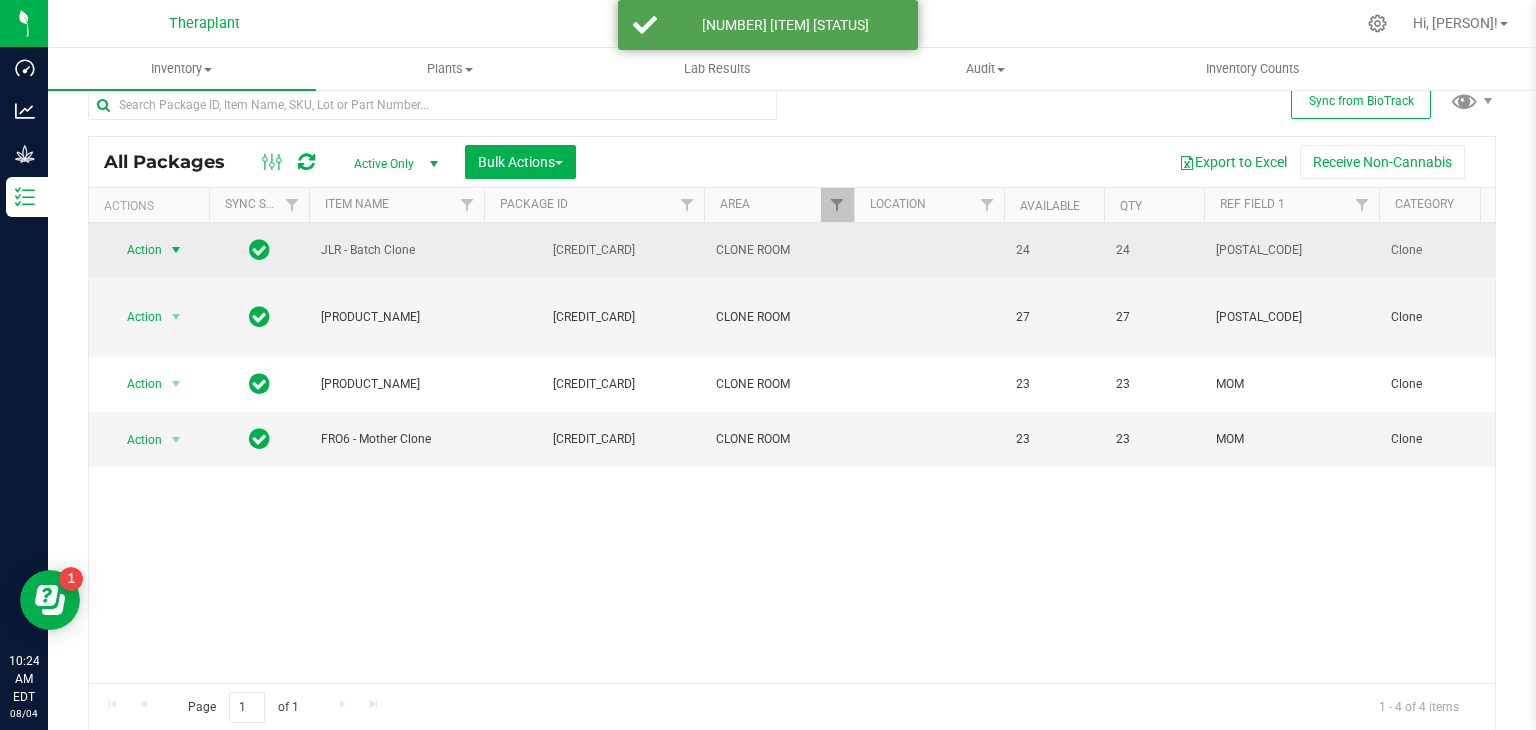 click at bounding box center (176, 250) 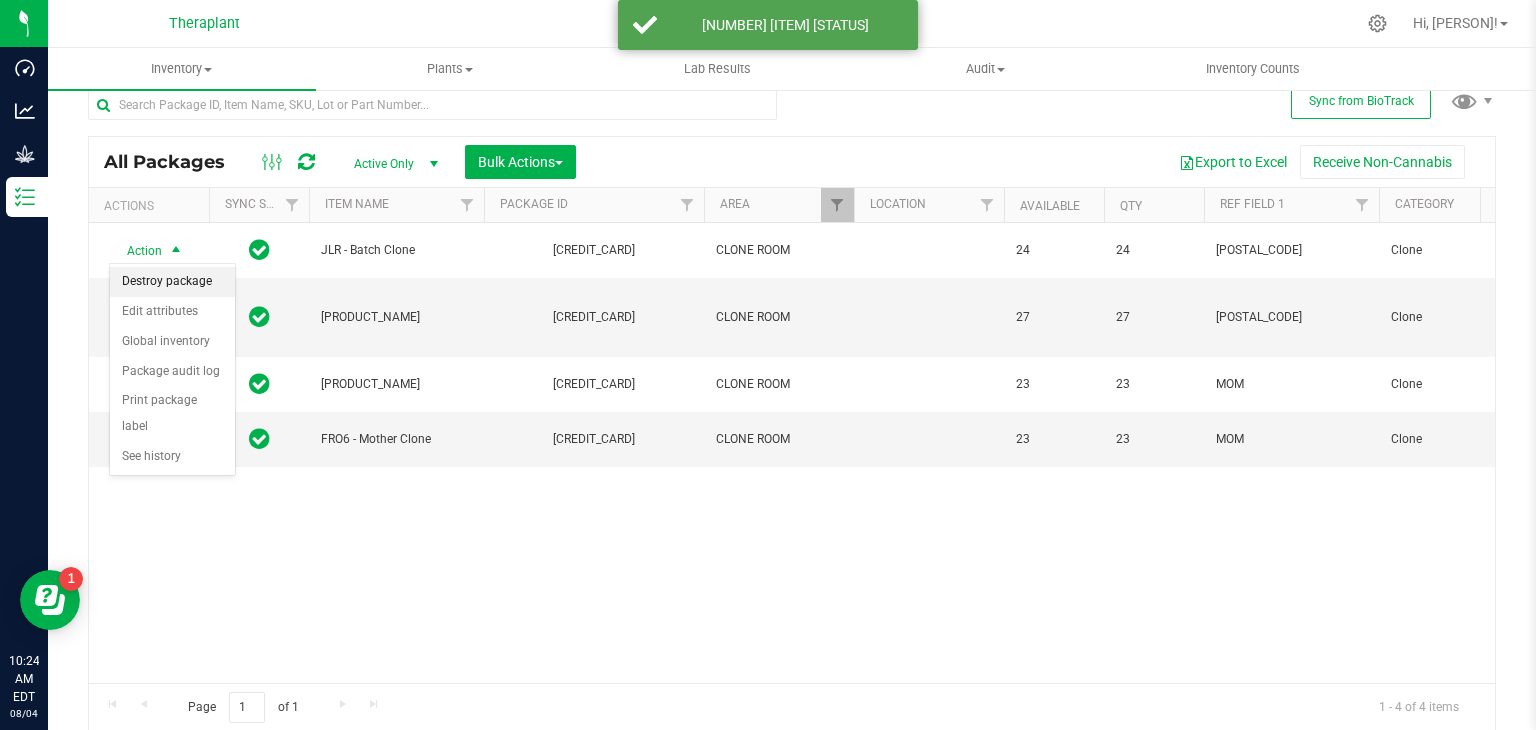 click on "Destroy package" at bounding box center (172, 282) 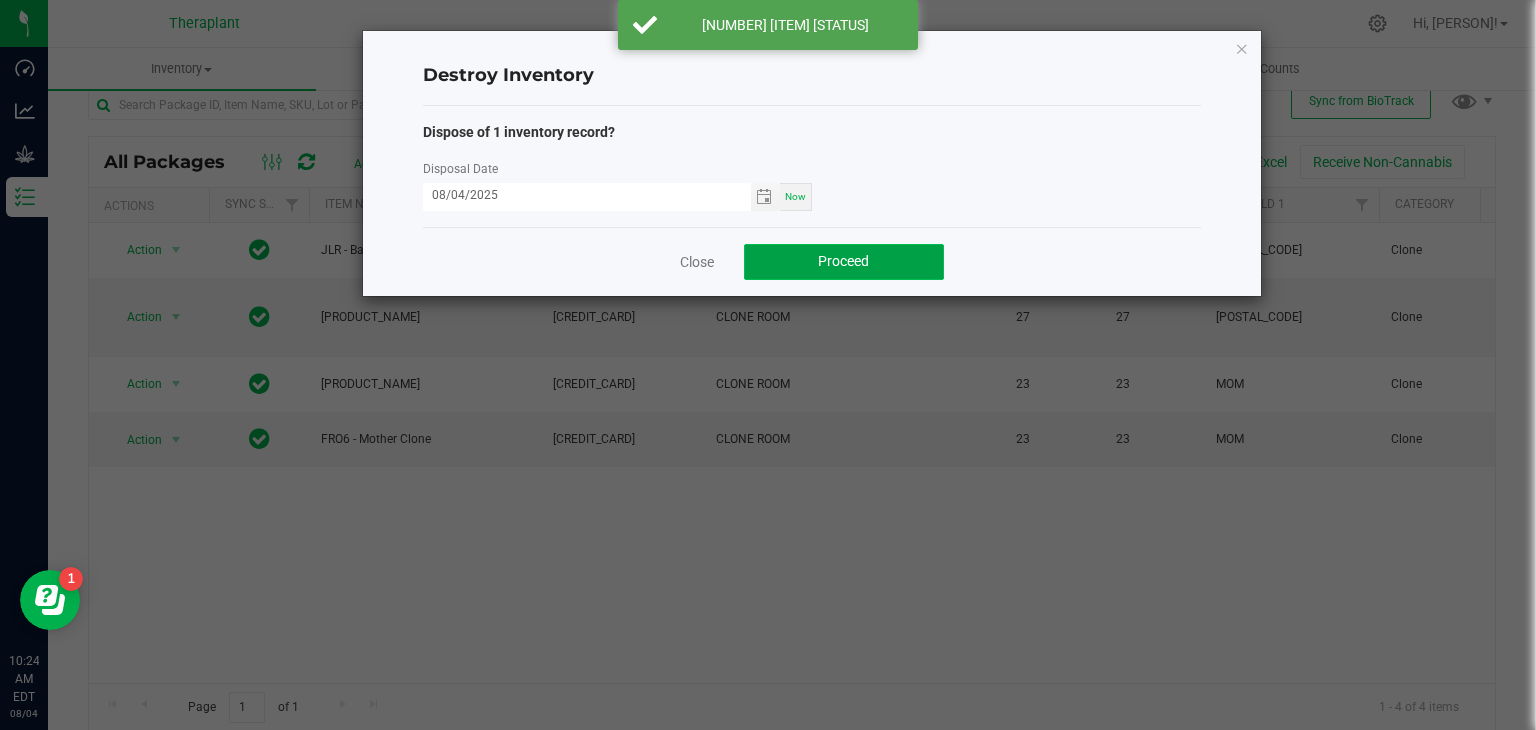 click on "Proceed" 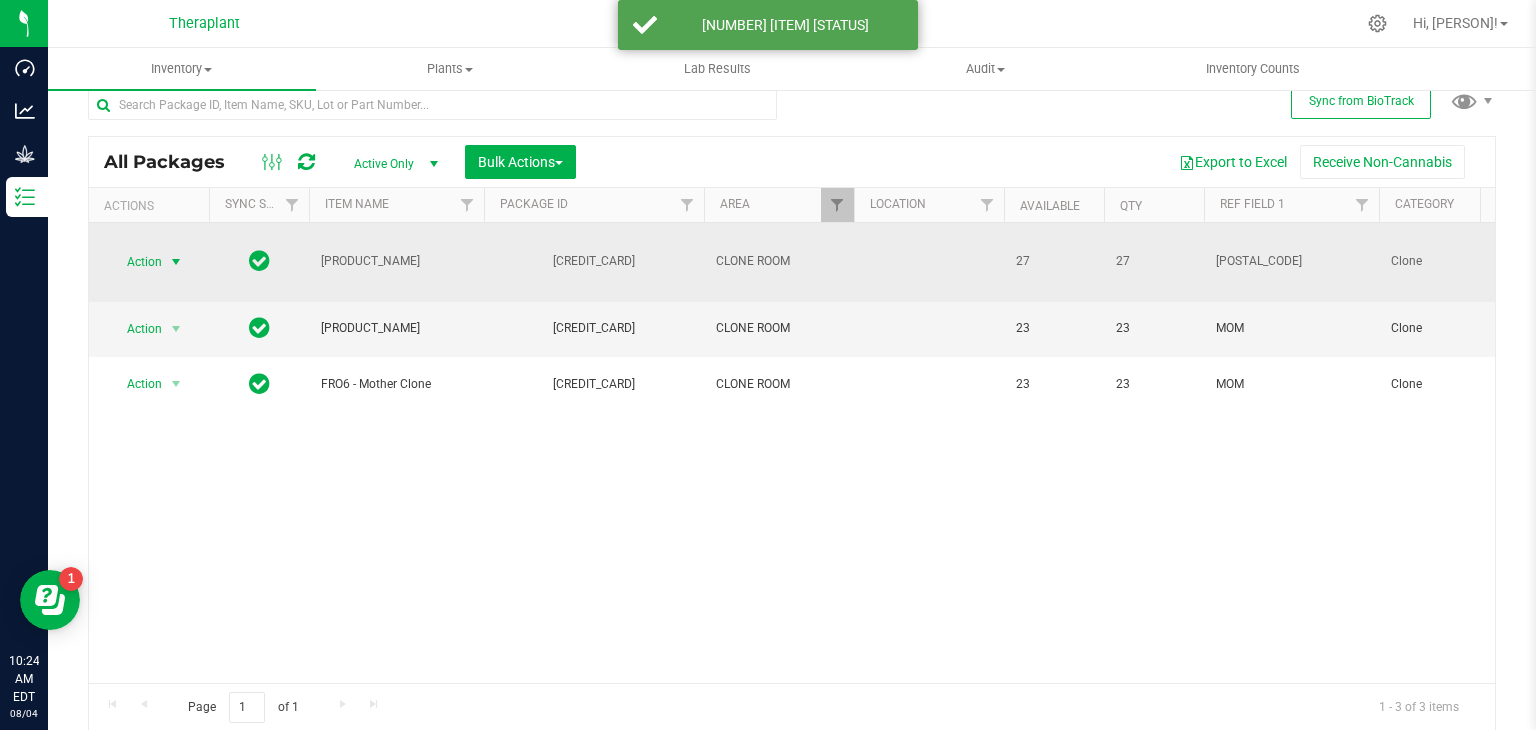 click at bounding box center (176, 262) 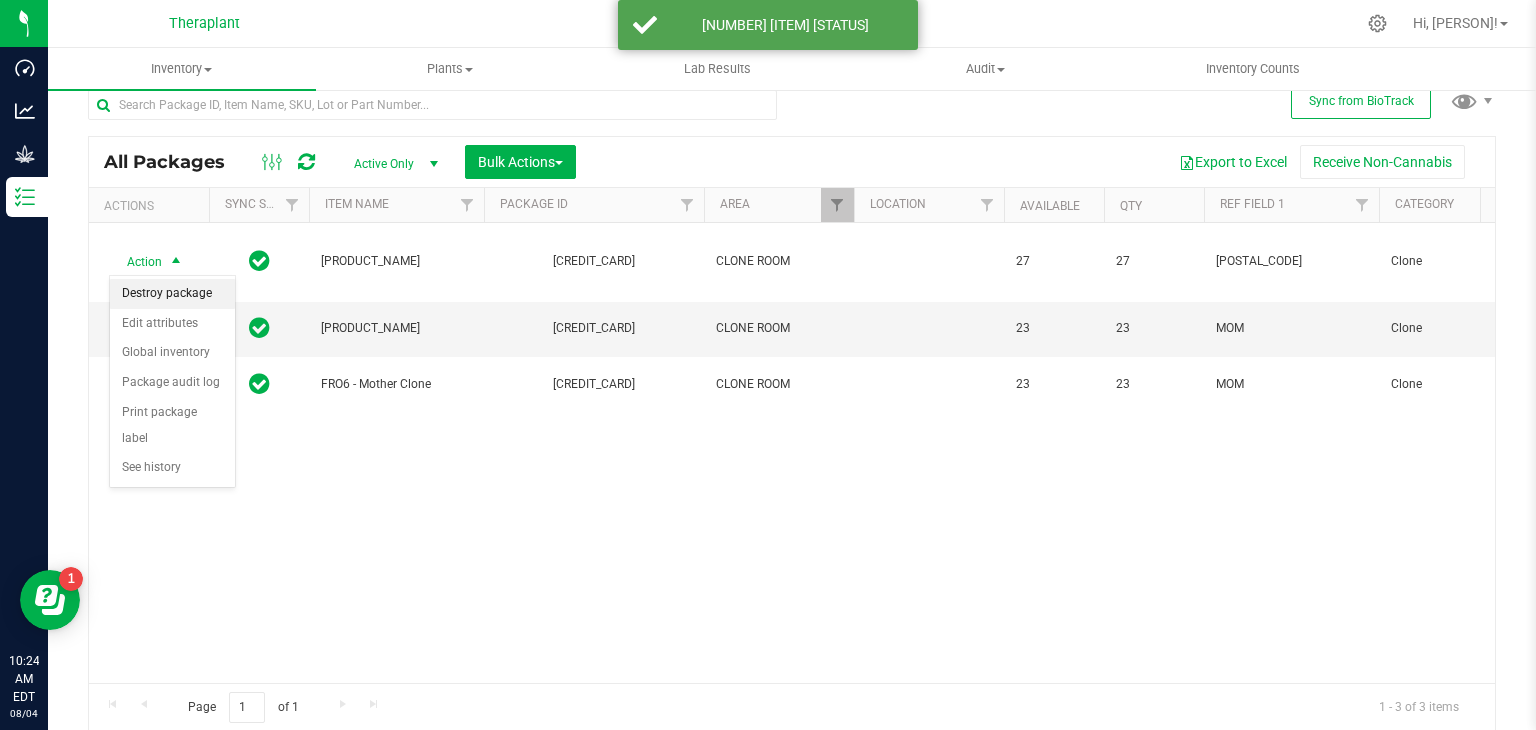 click on "Destroy package" at bounding box center (172, 294) 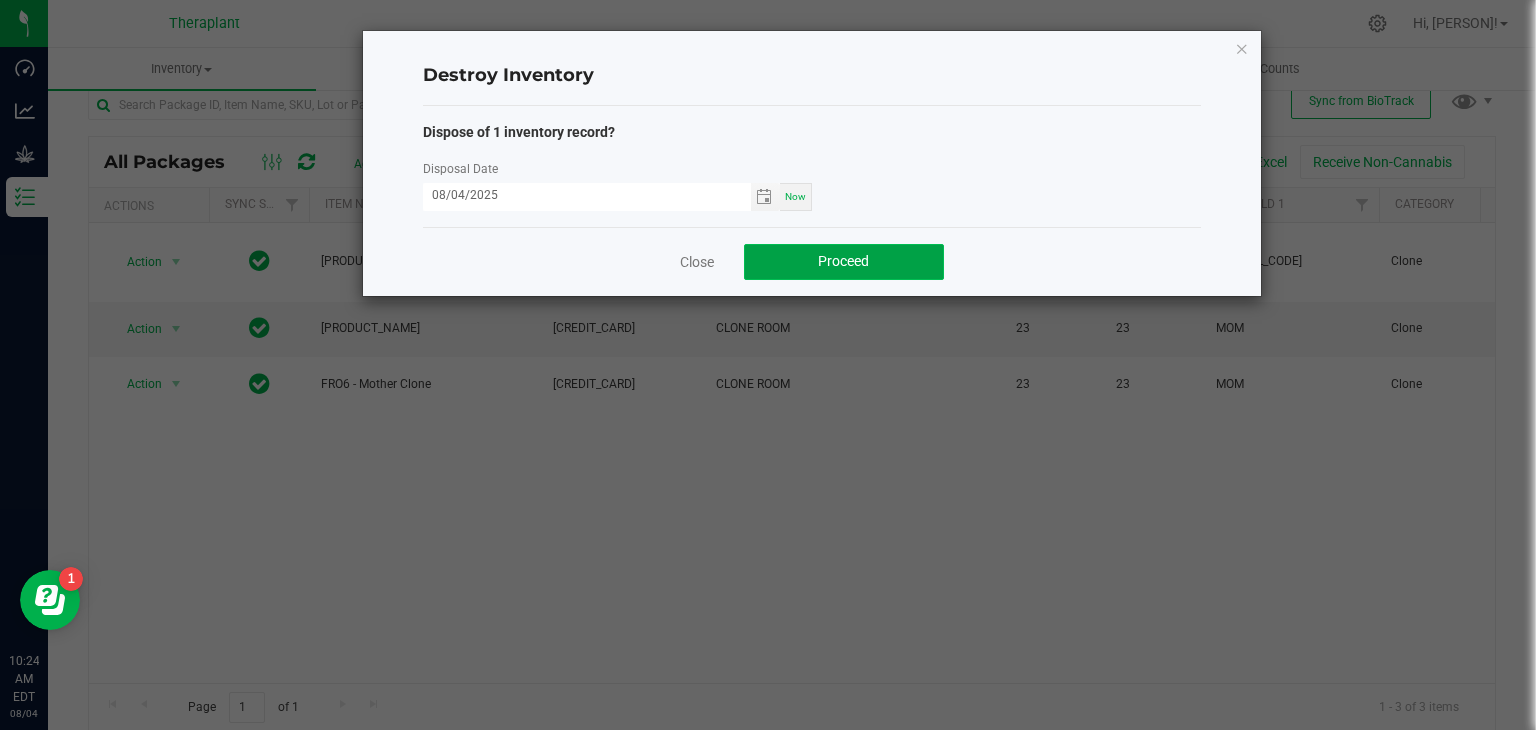click on "Proceed" 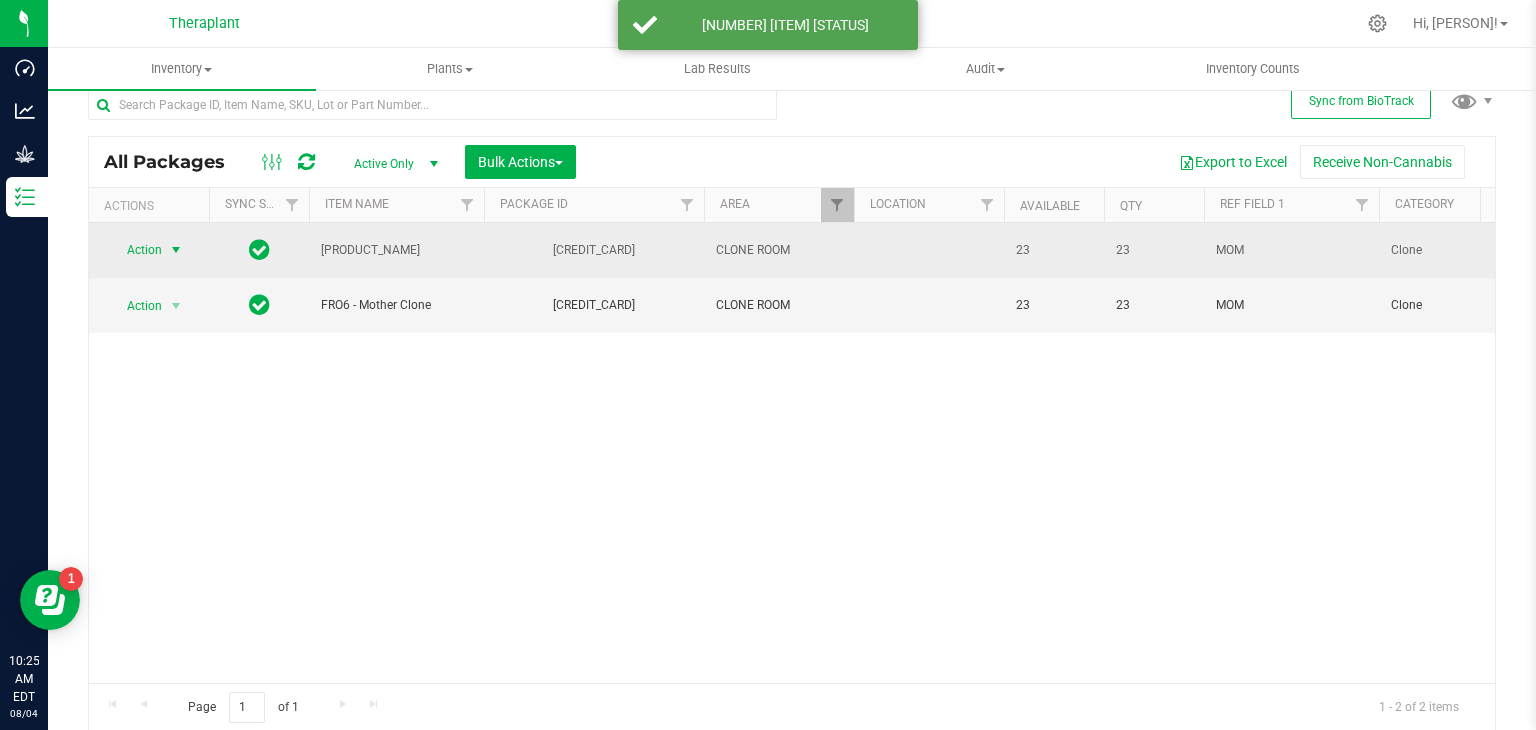 click at bounding box center [176, 250] 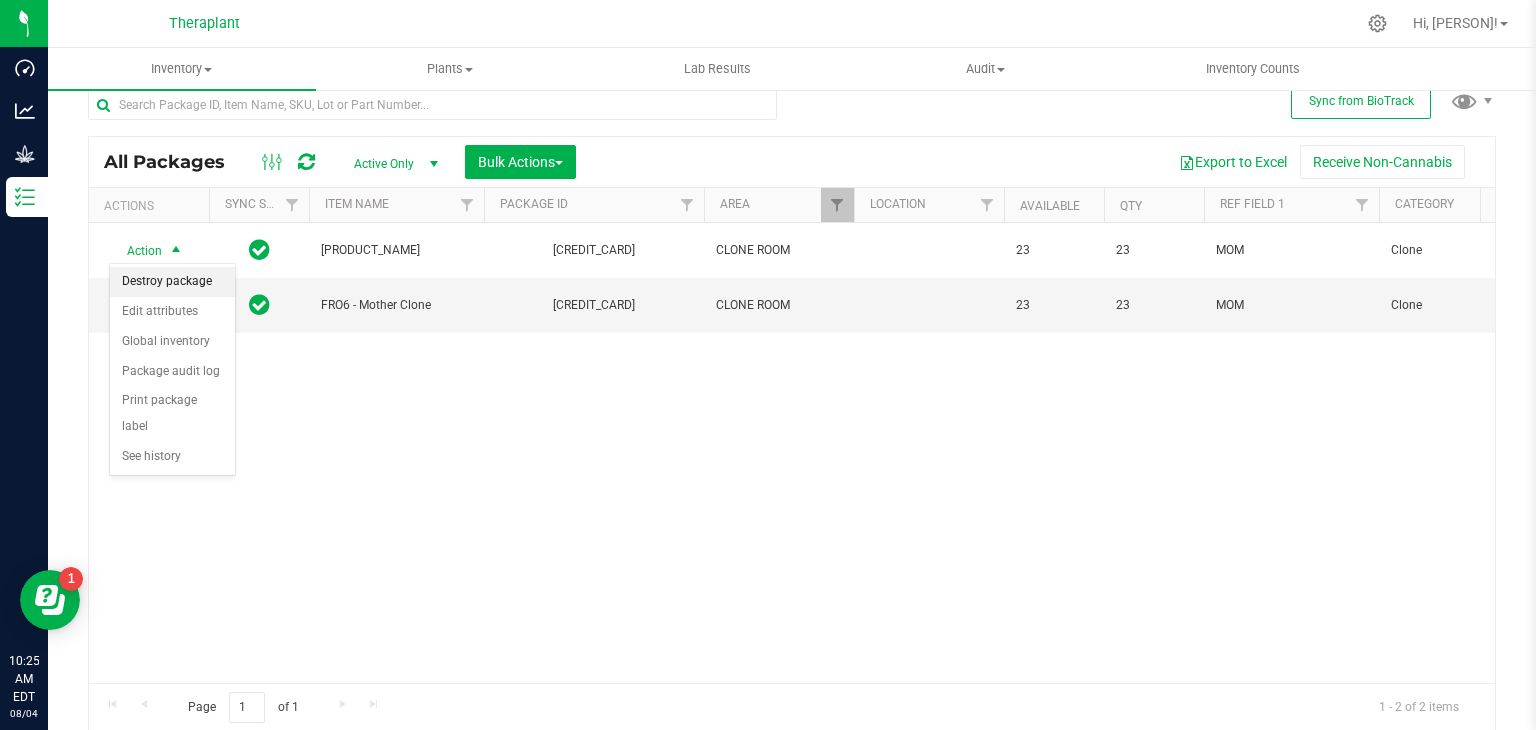 click on "Destroy package" at bounding box center [172, 282] 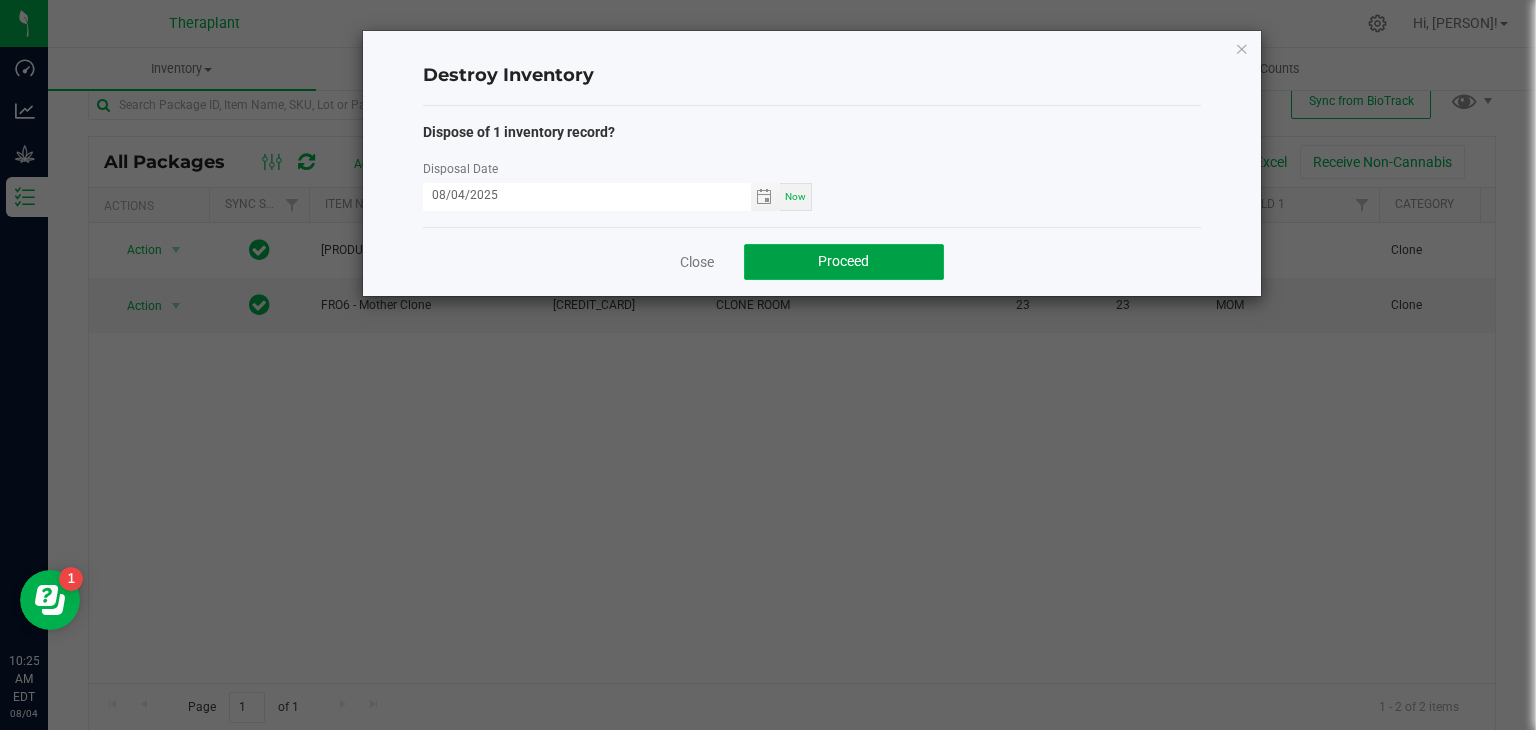 click on "Proceed" 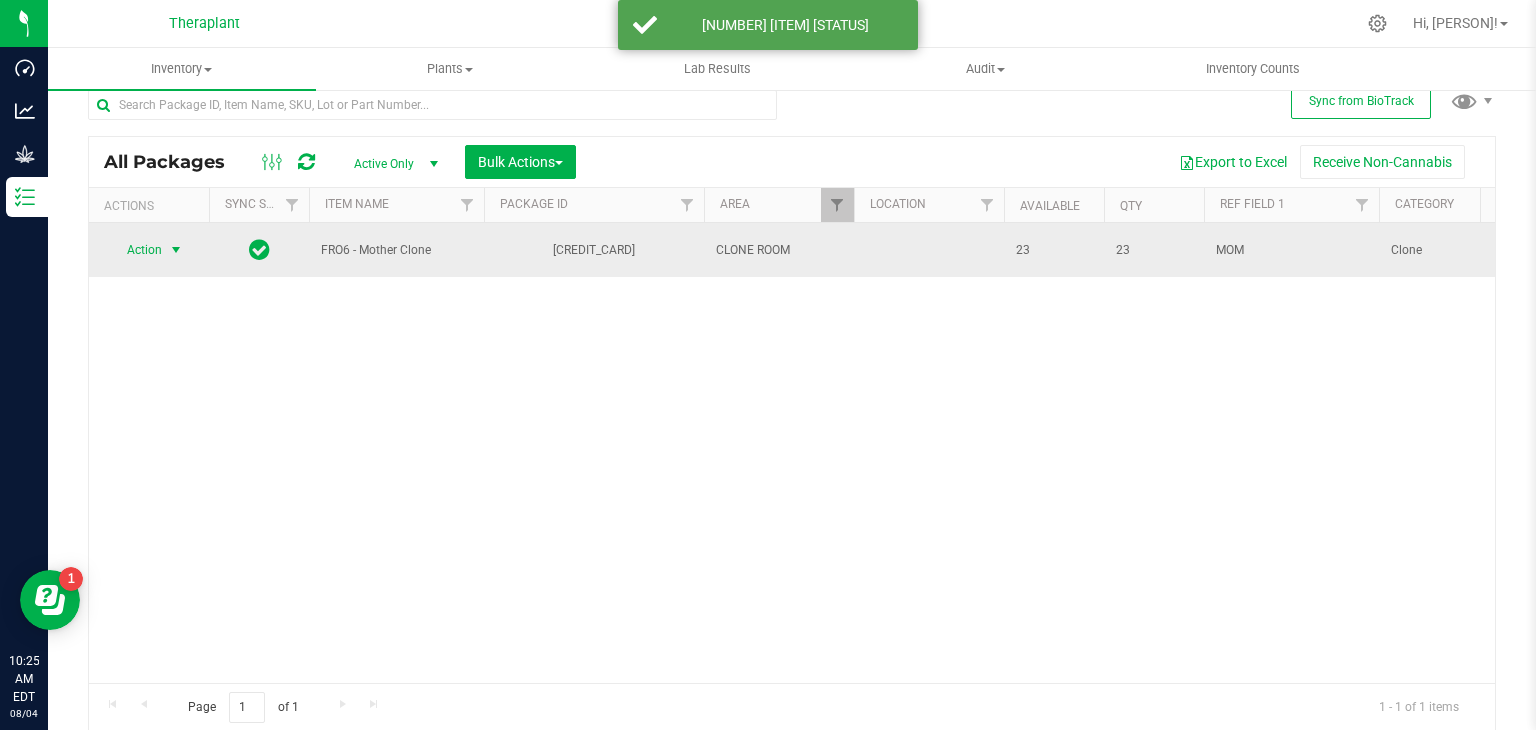 click at bounding box center (176, 250) 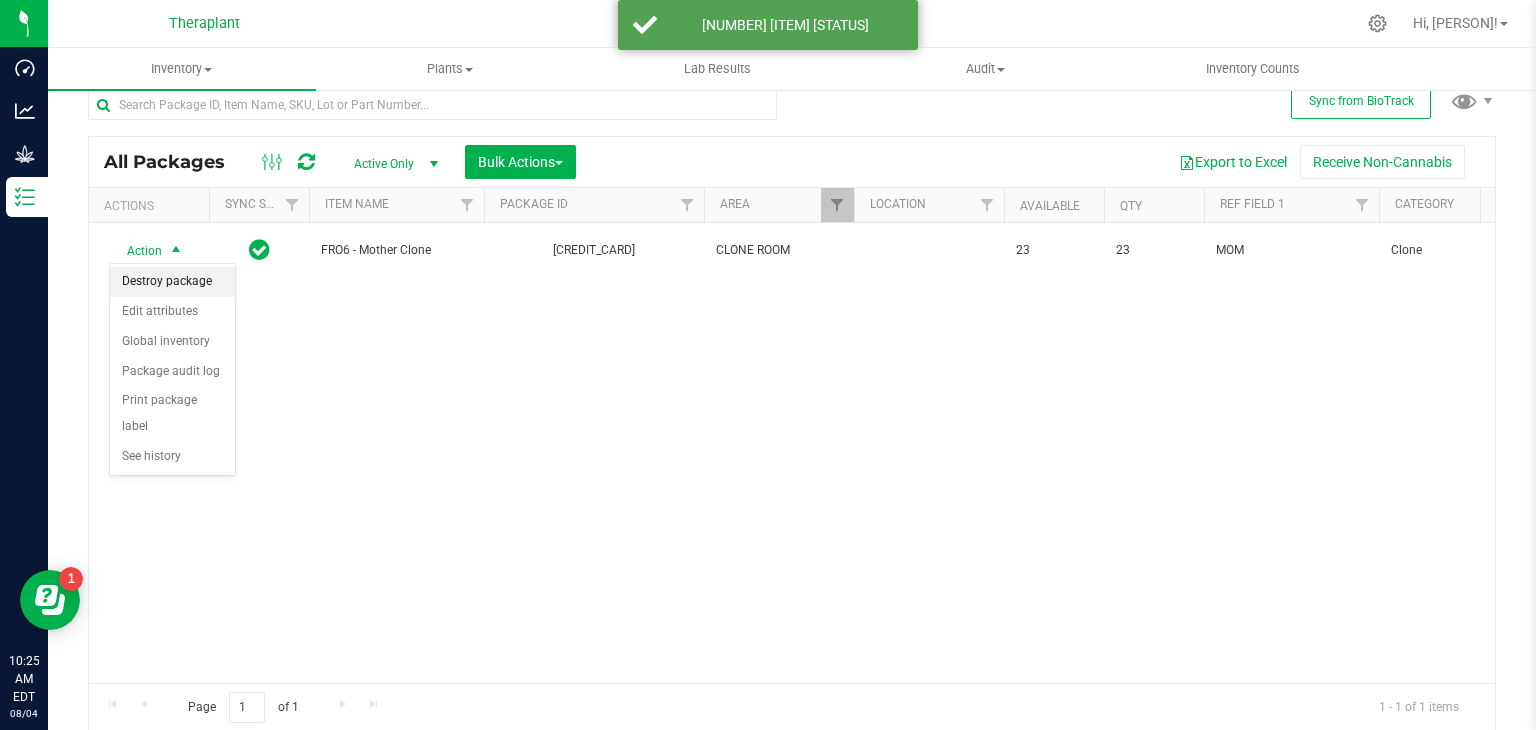 click on "Destroy package" at bounding box center (172, 282) 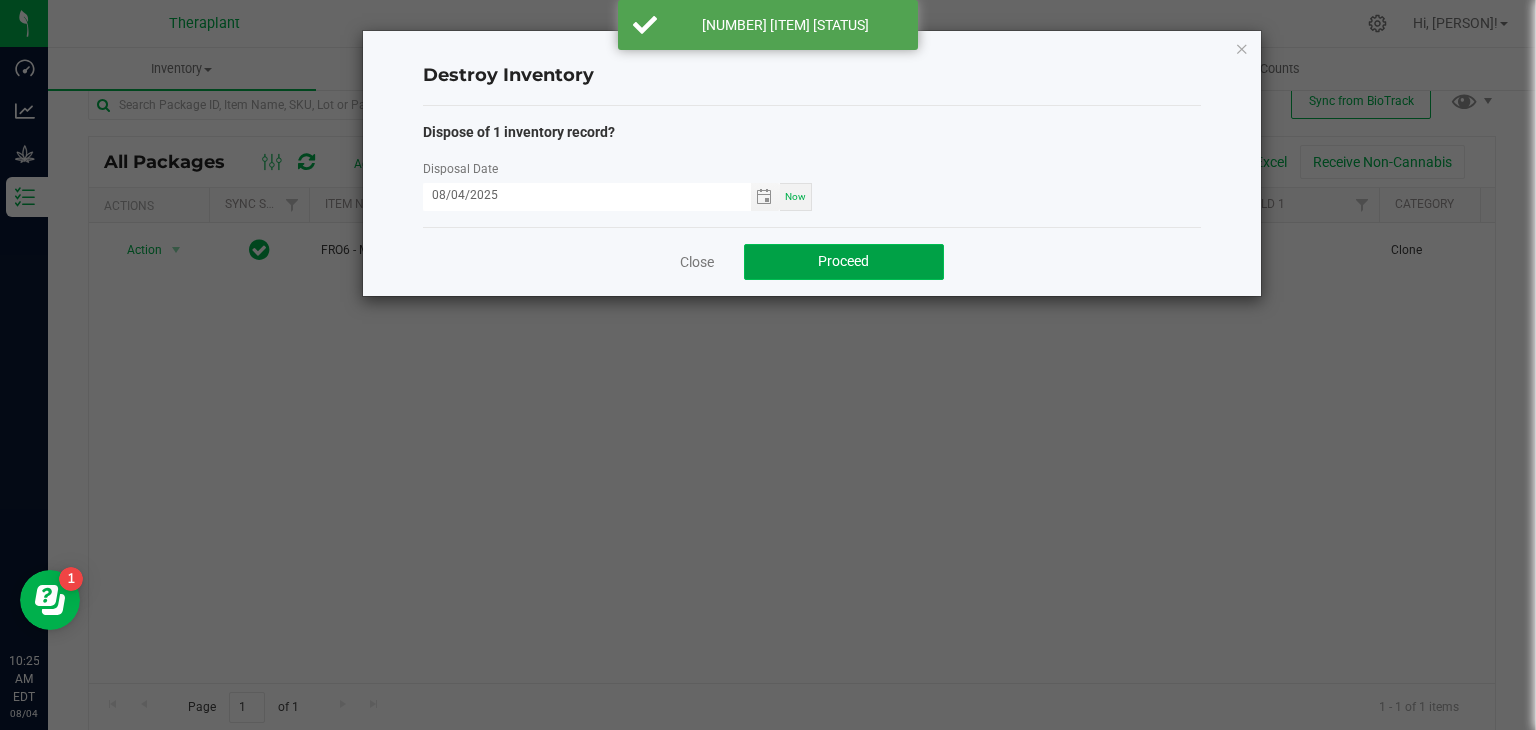 click on "Proceed" 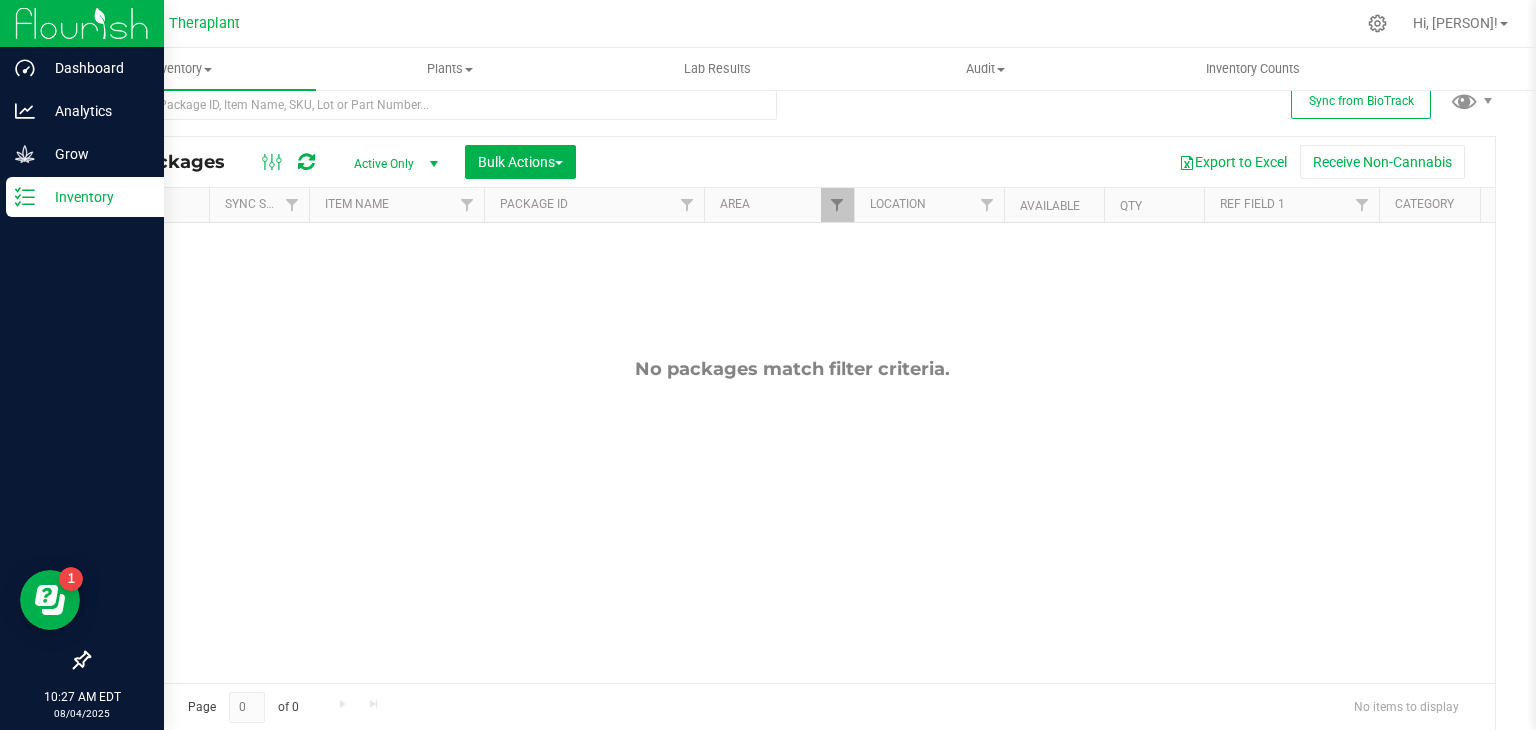 click on "Inventory" at bounding box center [95, 197] 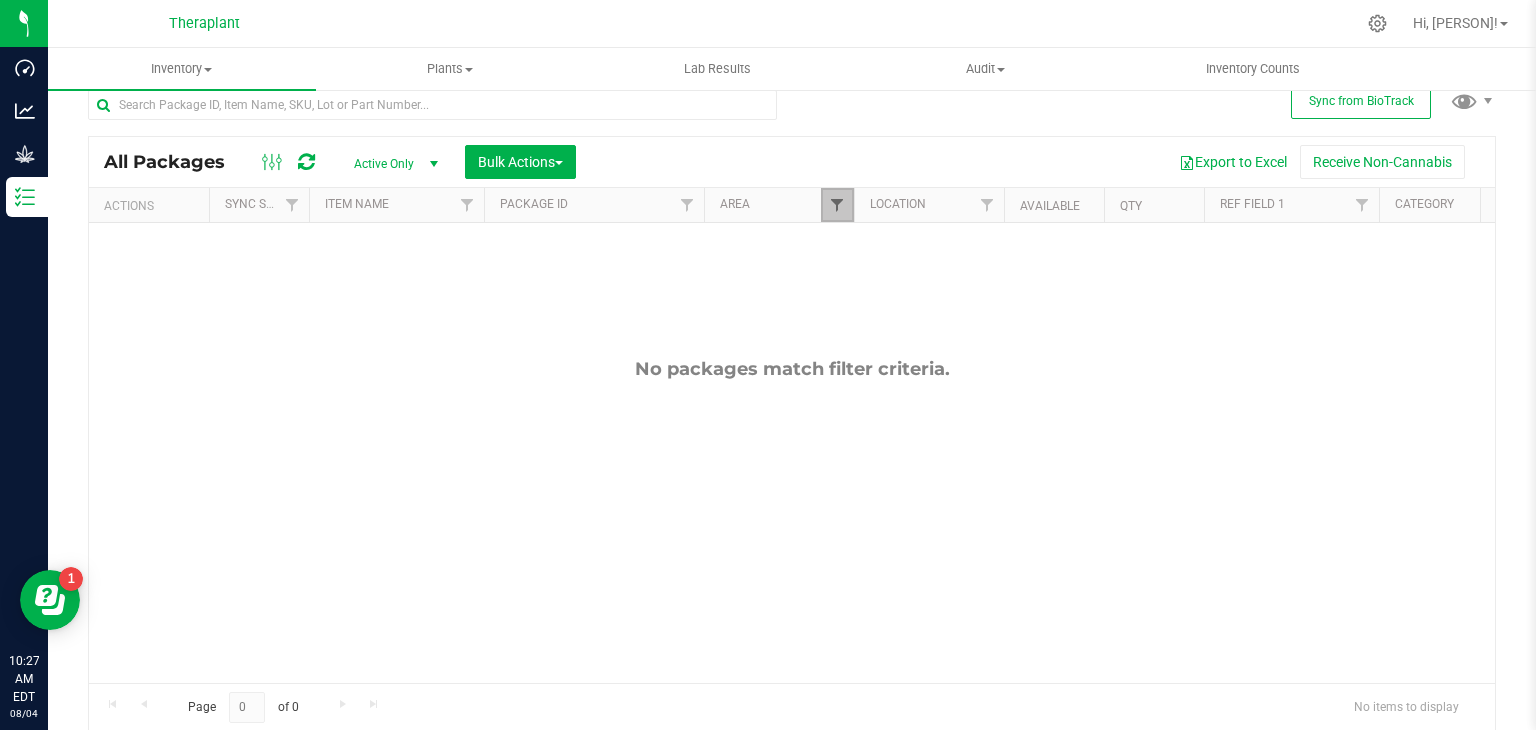 click at bounding box center (837, 205) 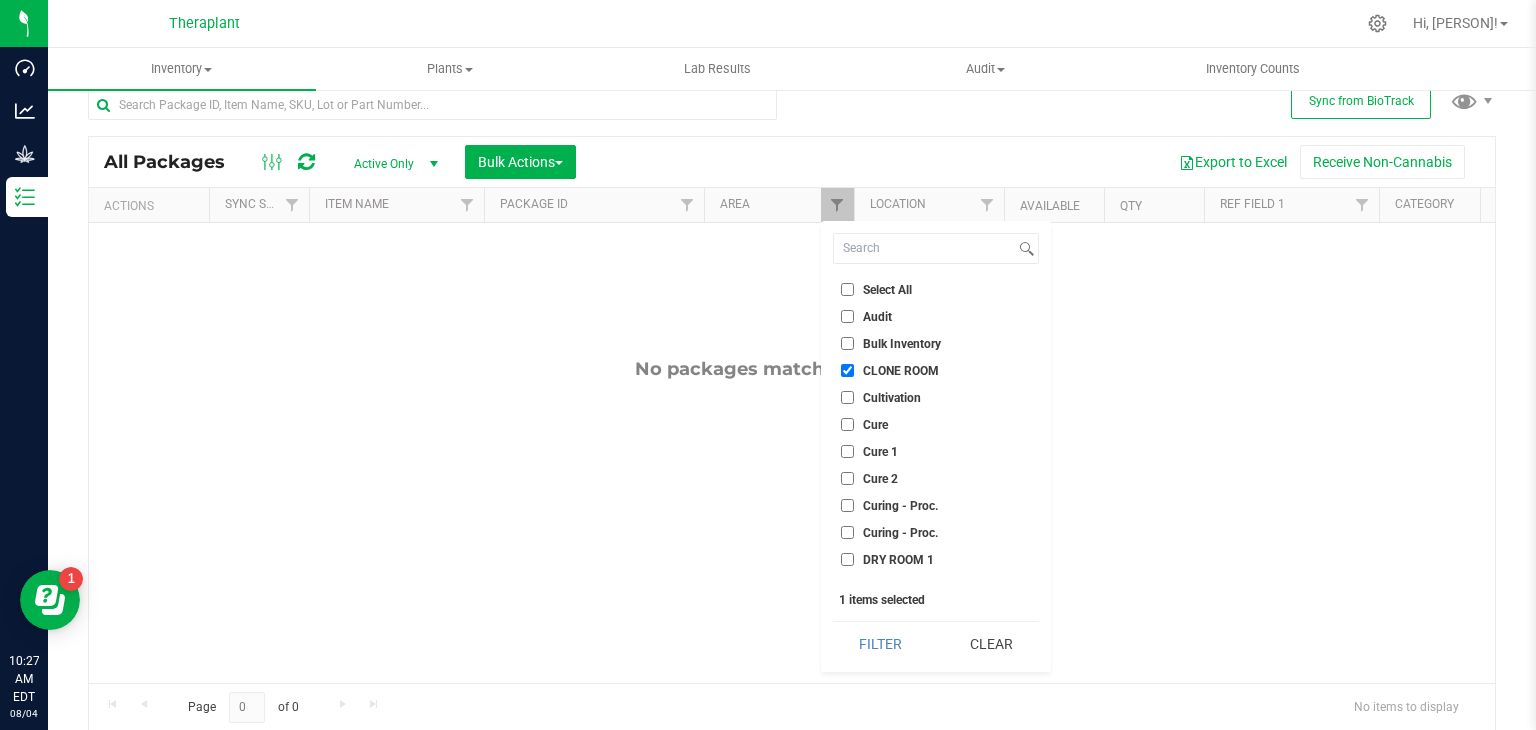 click on "CLONE ROOM" at bounding box center (847, 370) 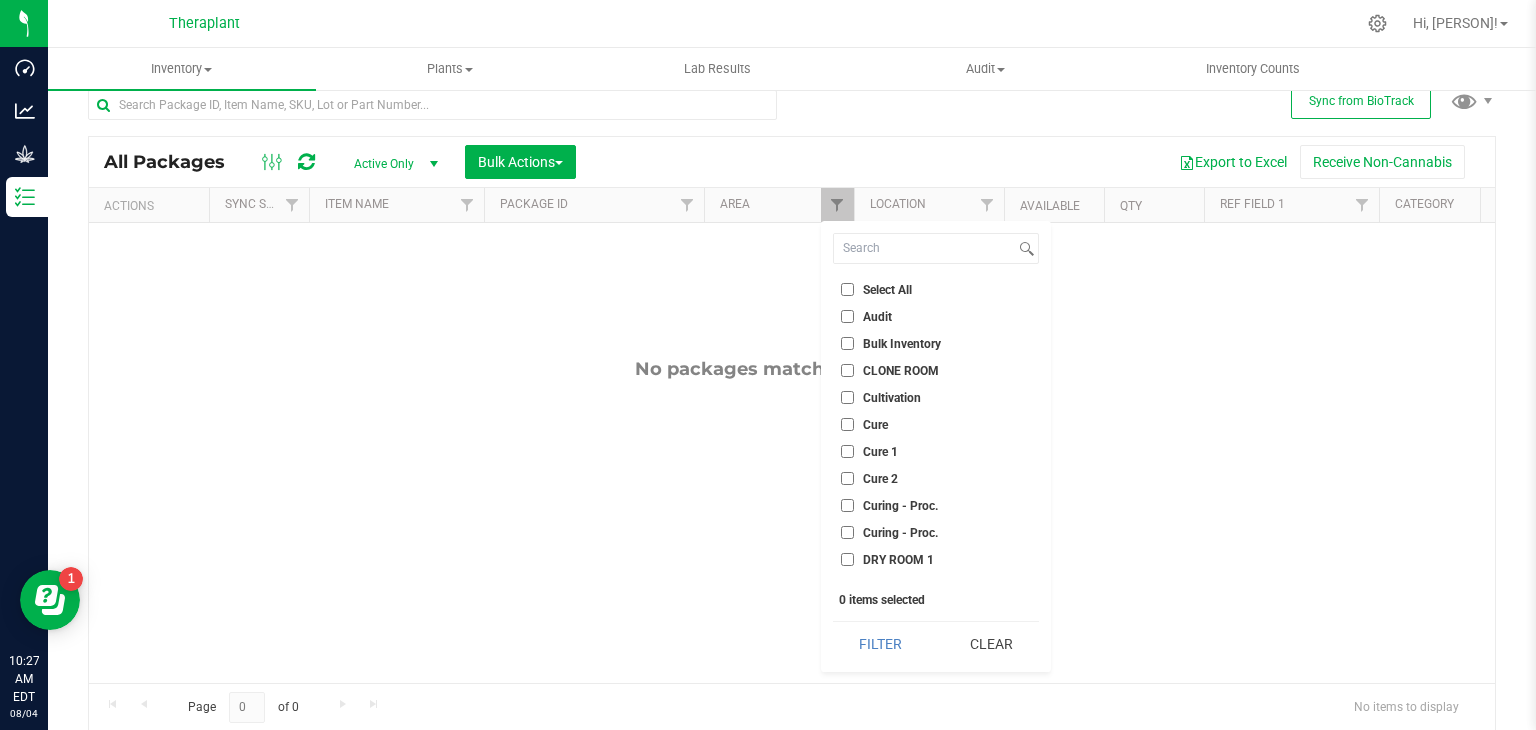 click on "Export to Excel
Receive Non-Cannabis" at bounding box center (1035, 162) 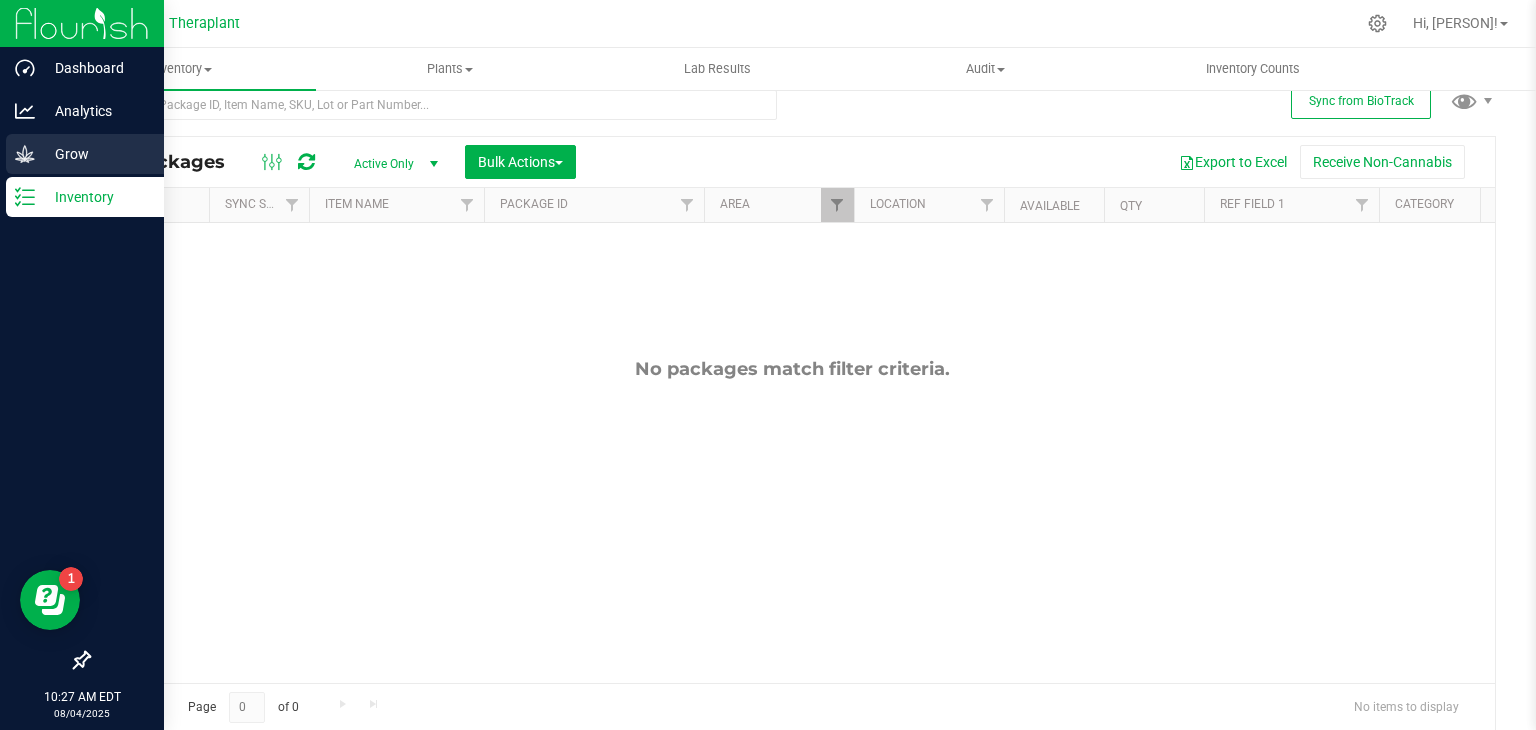 click on "Grow" at bounding box center (95, 154) 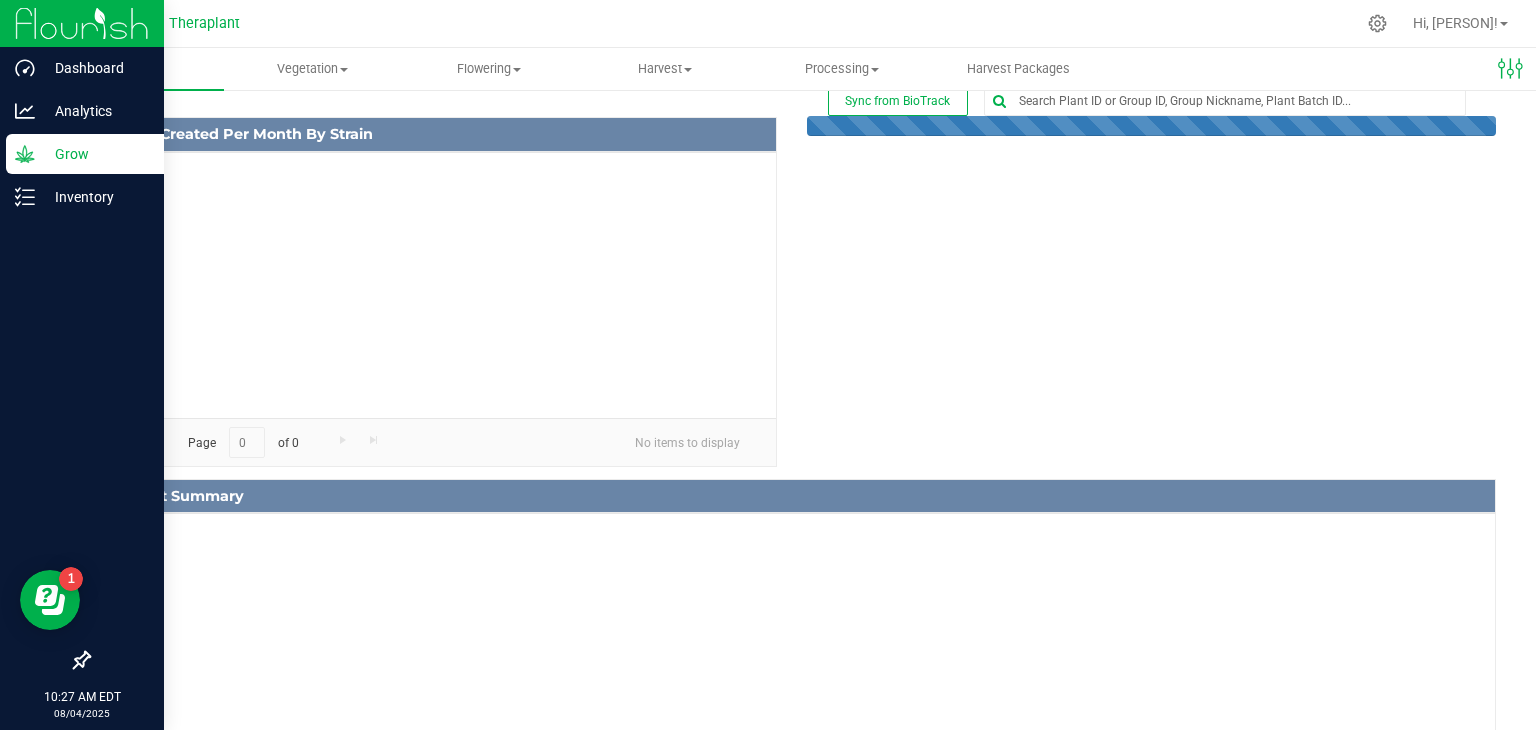 scroll, scrollTop: 0, scrollLeft: 0, axis: both 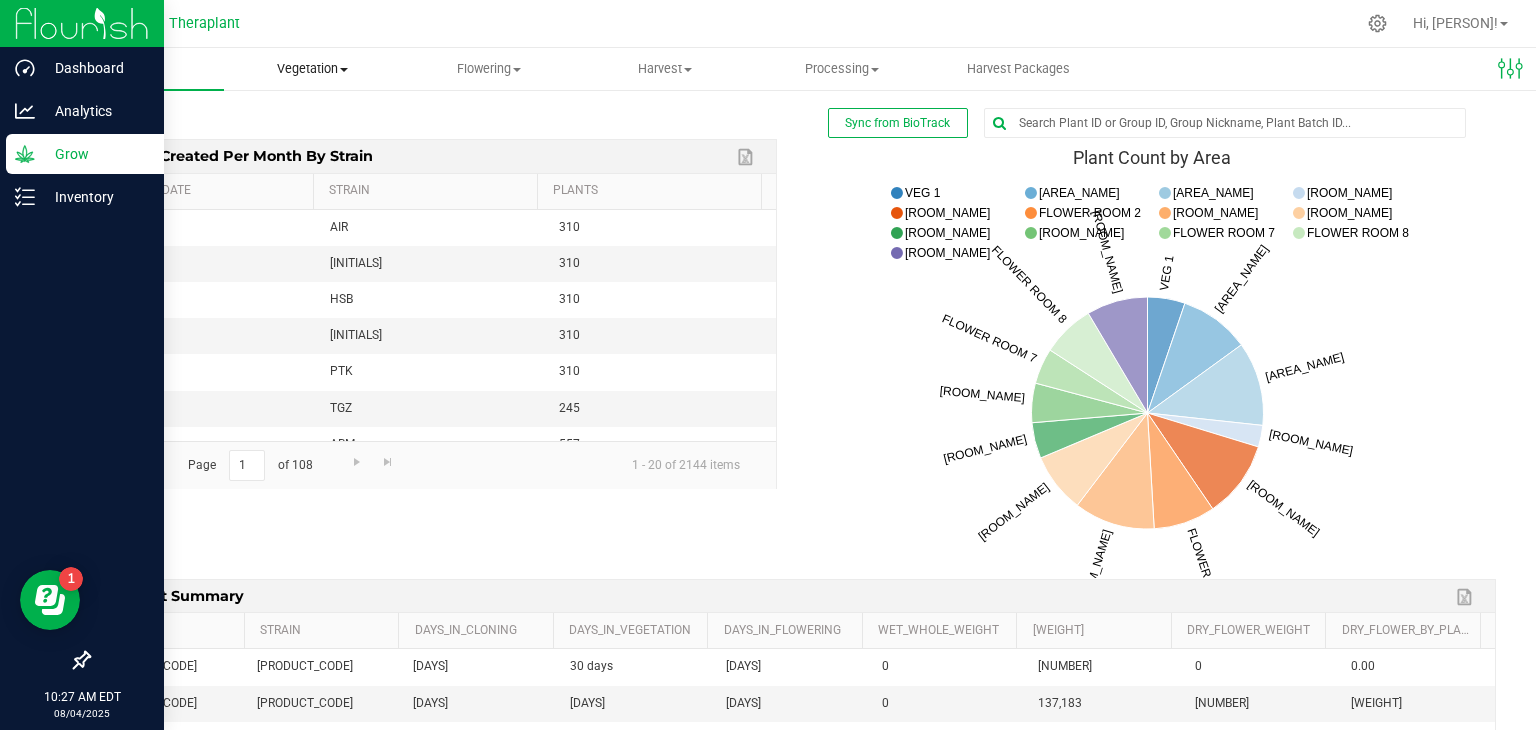 click on "Vegetation" at bounding box center (312, 69) 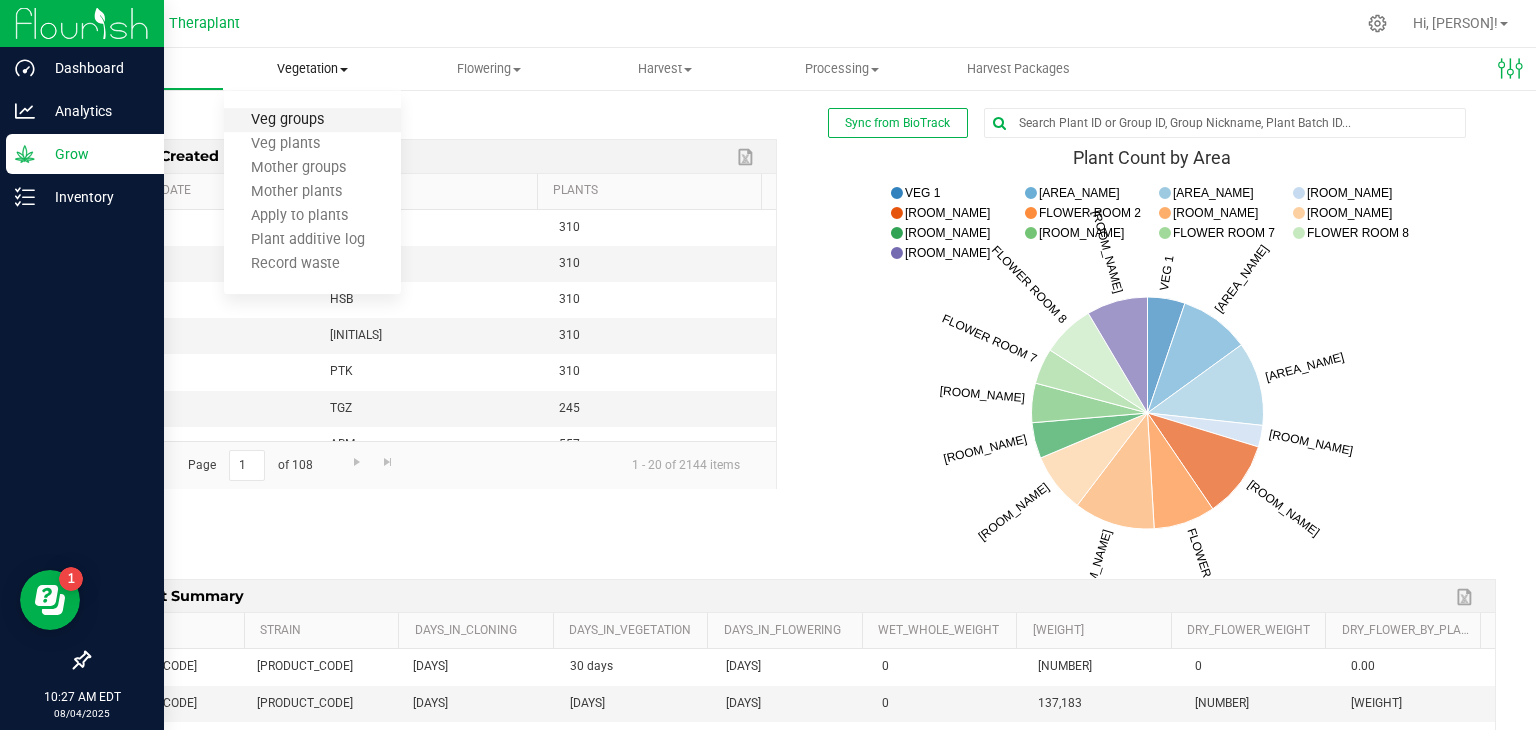 click on "Veg groups" at bounding box center [287, 120] 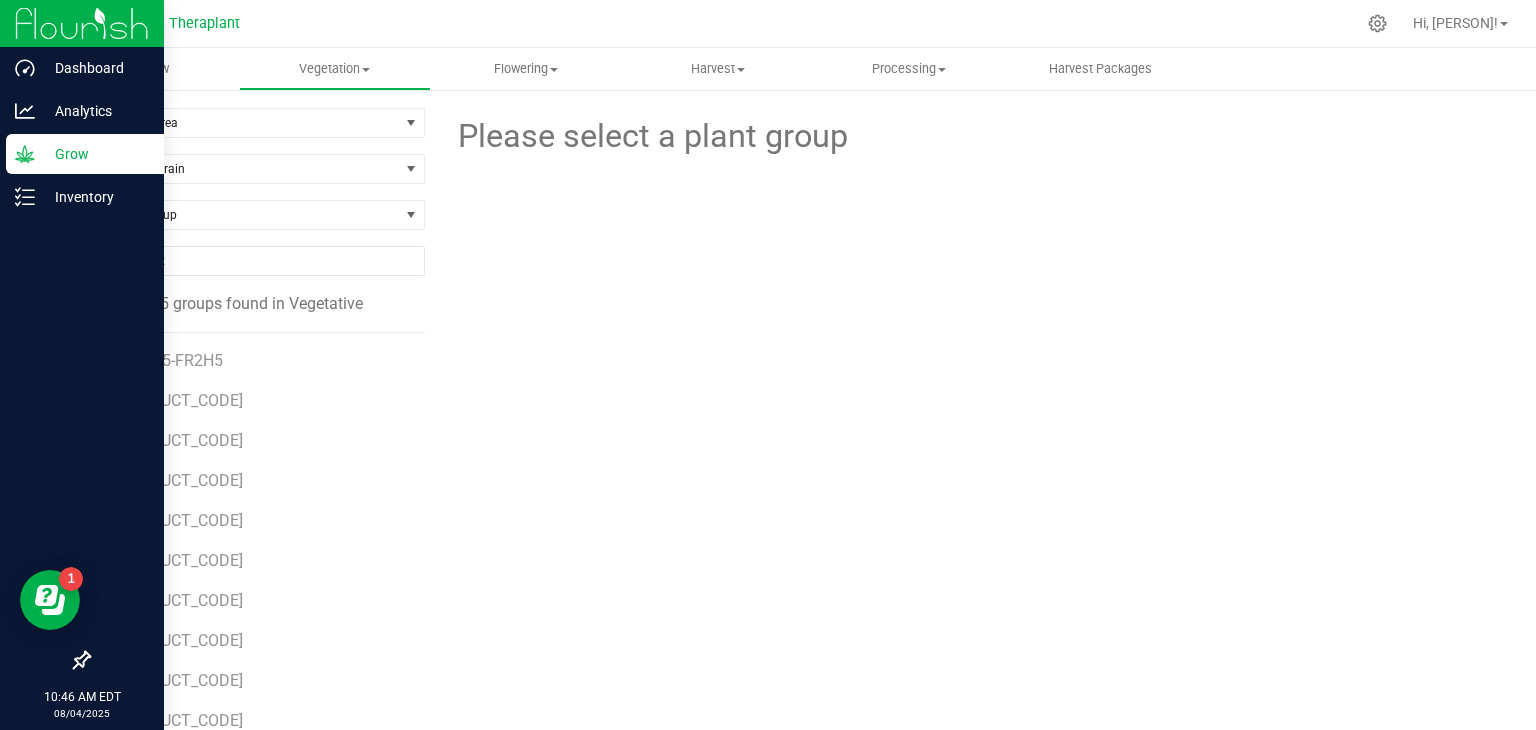 click on "Filter by Area Filter by Area All VEG 1 VEG 2 VEG 3
Filter by Strain
Find a Group
15
groups
found in Vegetative
[PRODUCT_CODE]
[PRODUCT_CODE]
[PRODUCT_CODE]
[PRODUCT_CODE]
[PRODUCT_CODE]
[PRODUCT_CODE]
[PRODUCT_CODE]
[PRODUCT_CODE]
[PRODUCT_CODE]
[PRODUCT_CODE]
[PRODUCT_CODE]" at bounding box center [792, 471] 